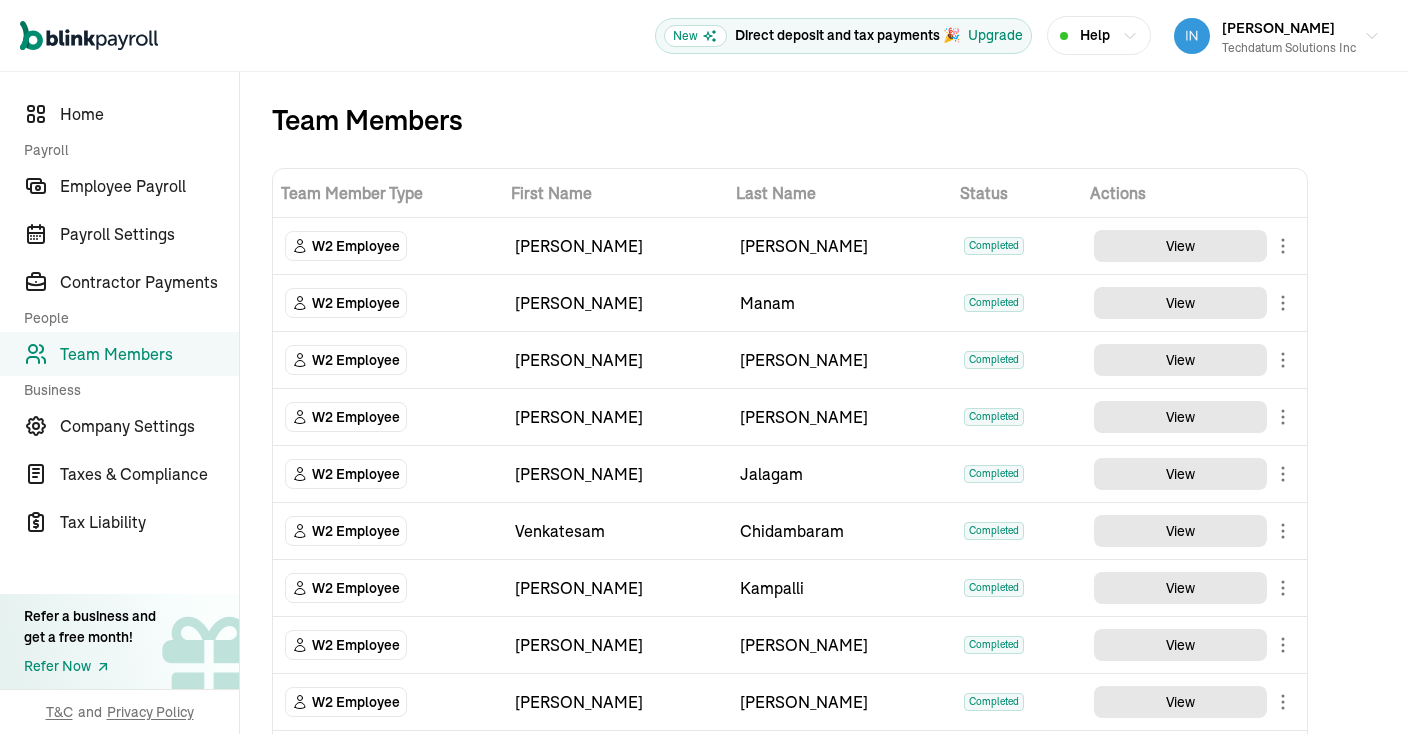 scroll, scrollTop: 0, scrollLeft: 0, axis: both 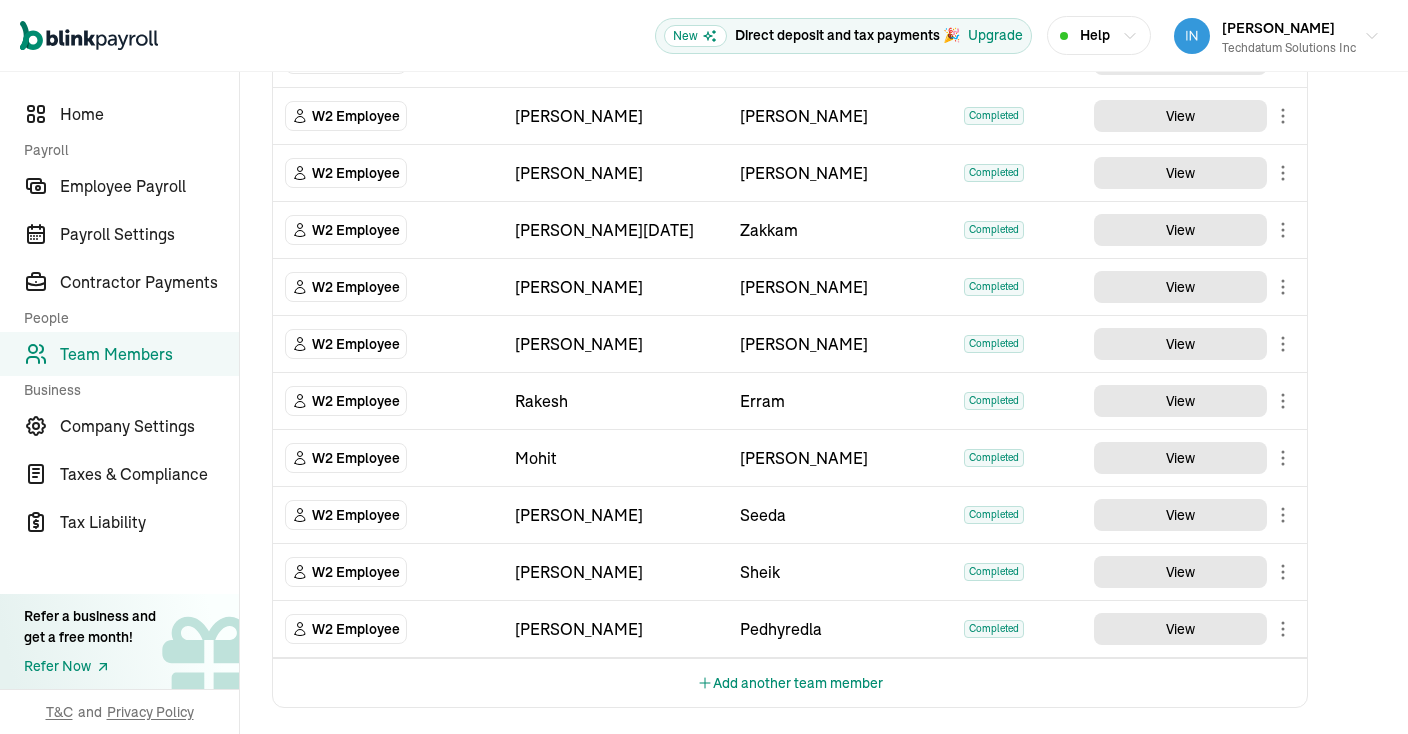 click on "Add another team member" at bounding box center [790, 683] 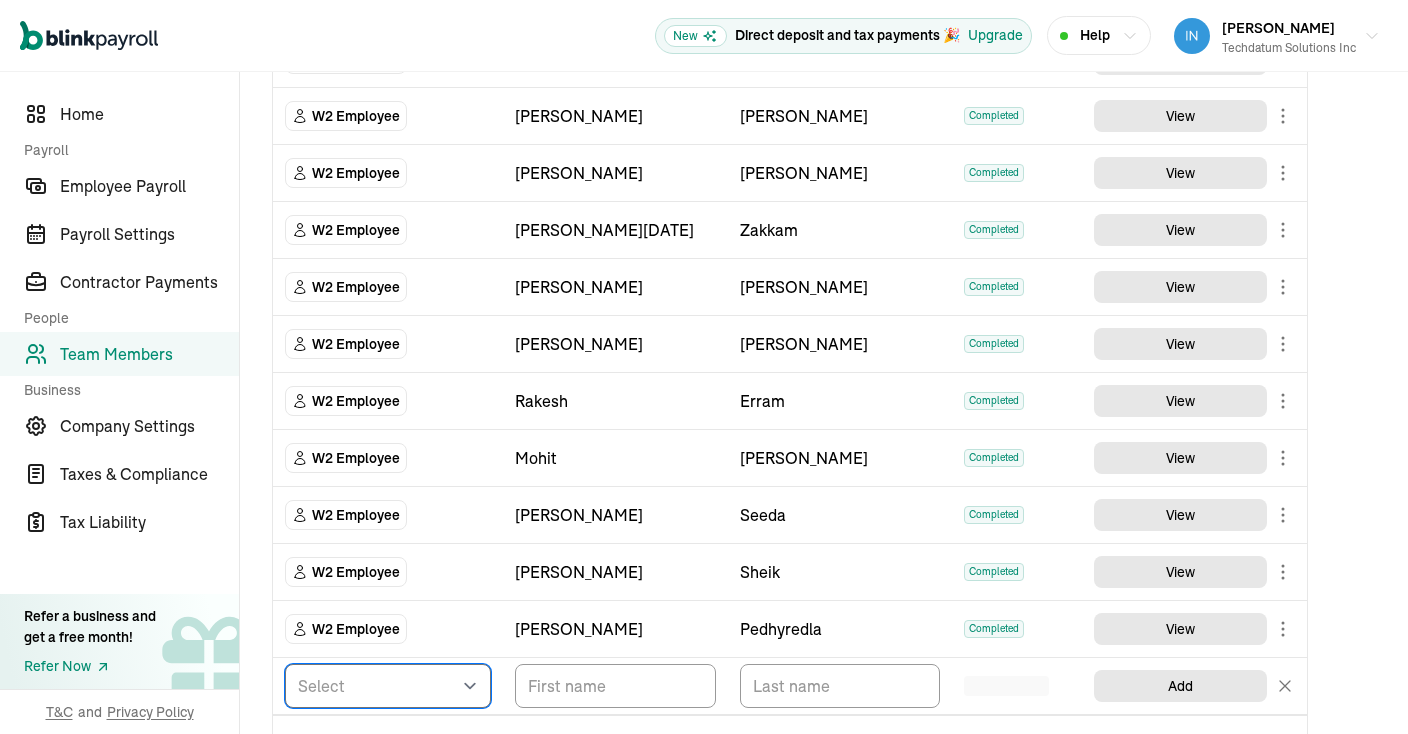select on "employee" 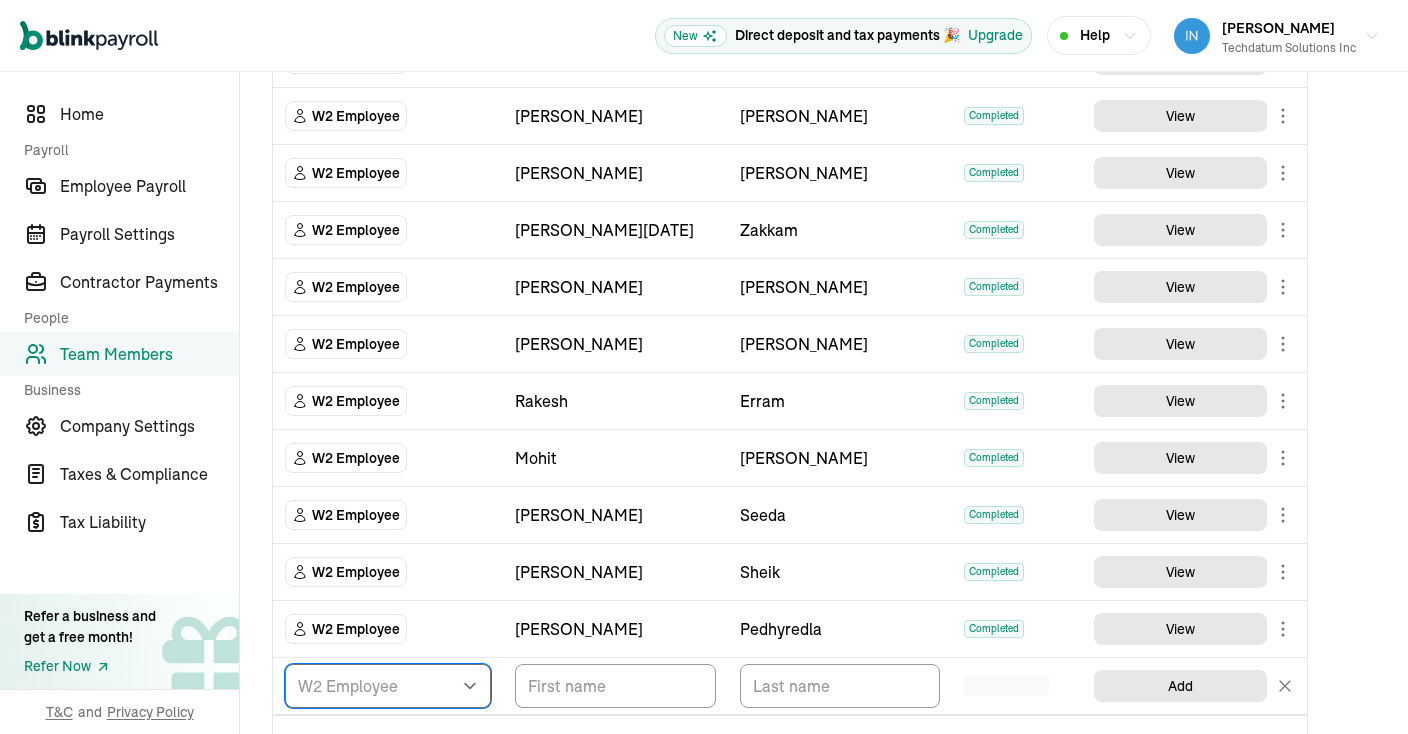 click on "W2 Employee" at bounding box center (0, 0) 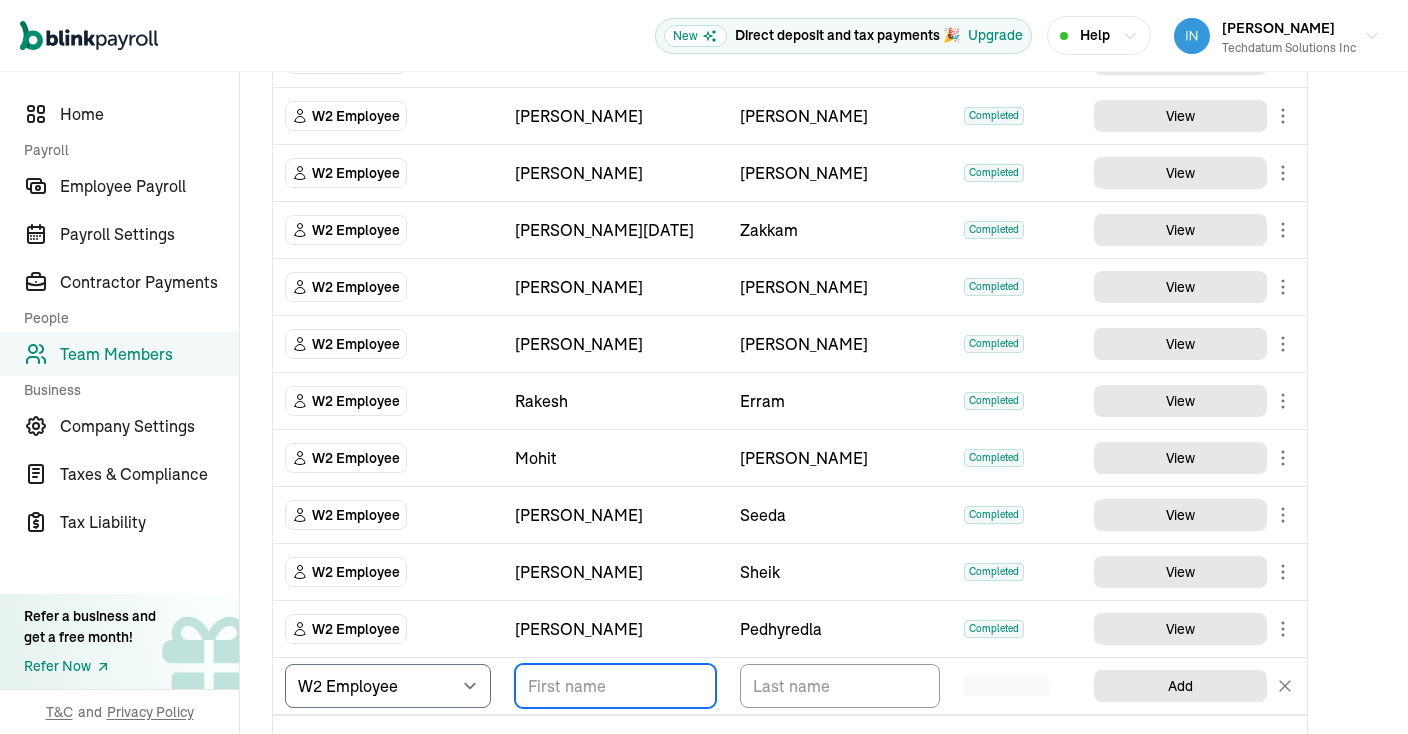 click at bounding box center [615, 686] 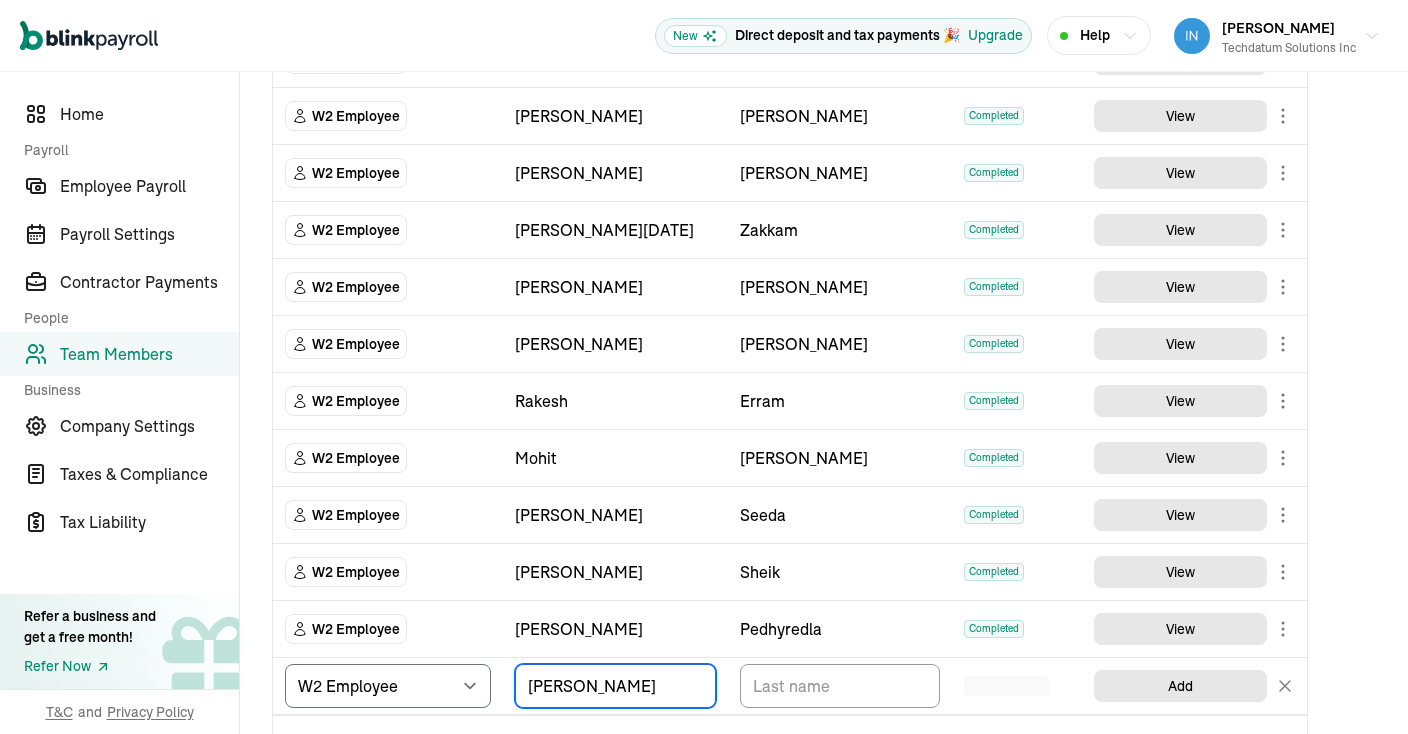 click on "[PERSON_NAME]" at bounding box center [615, 686] 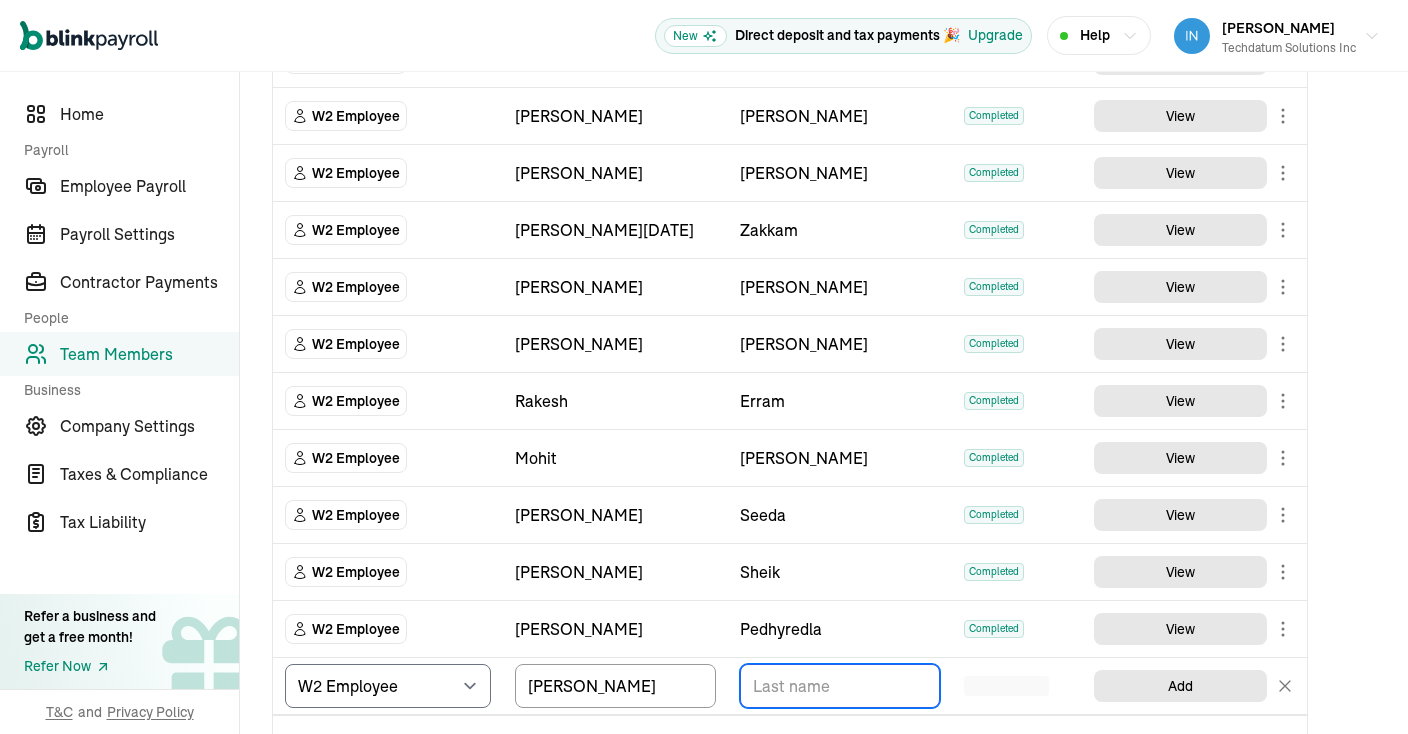 click at bounding box center (840, 686) 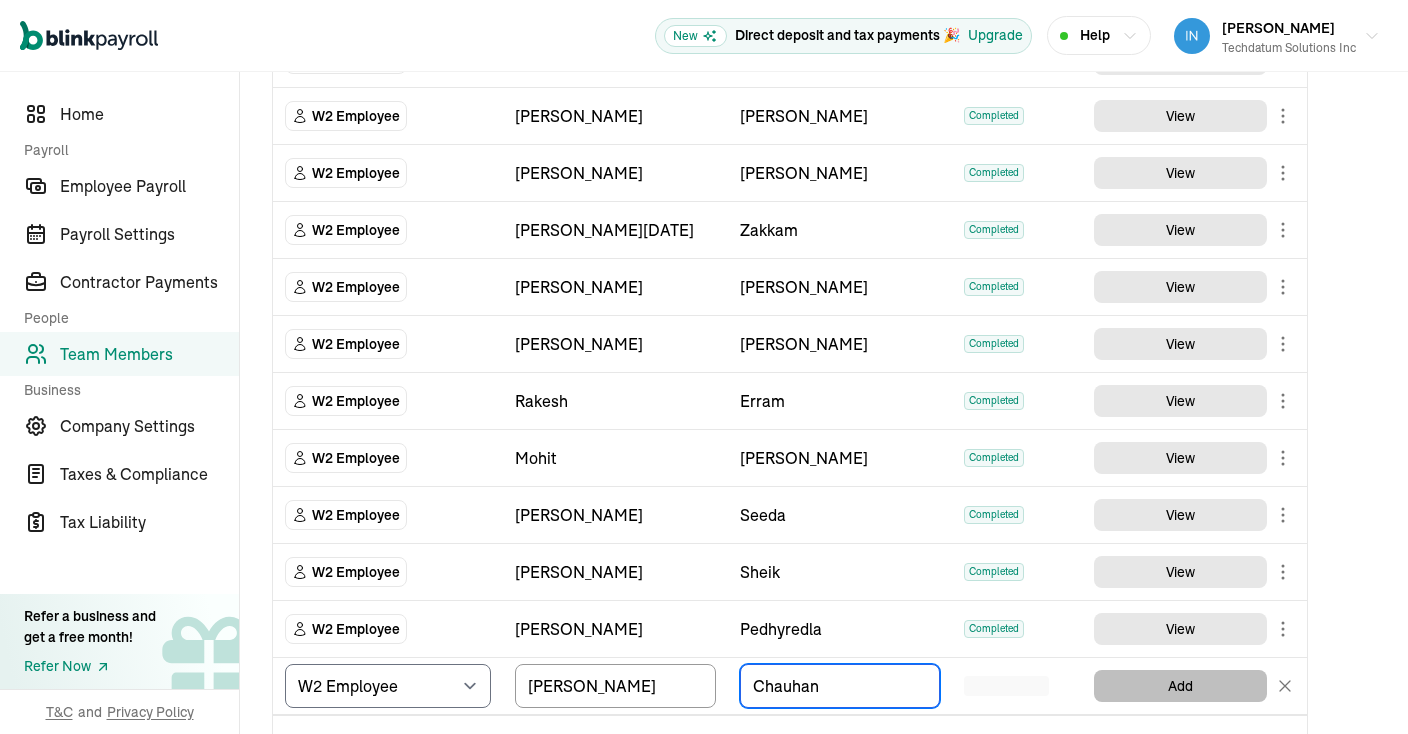 type on "Chauhan" 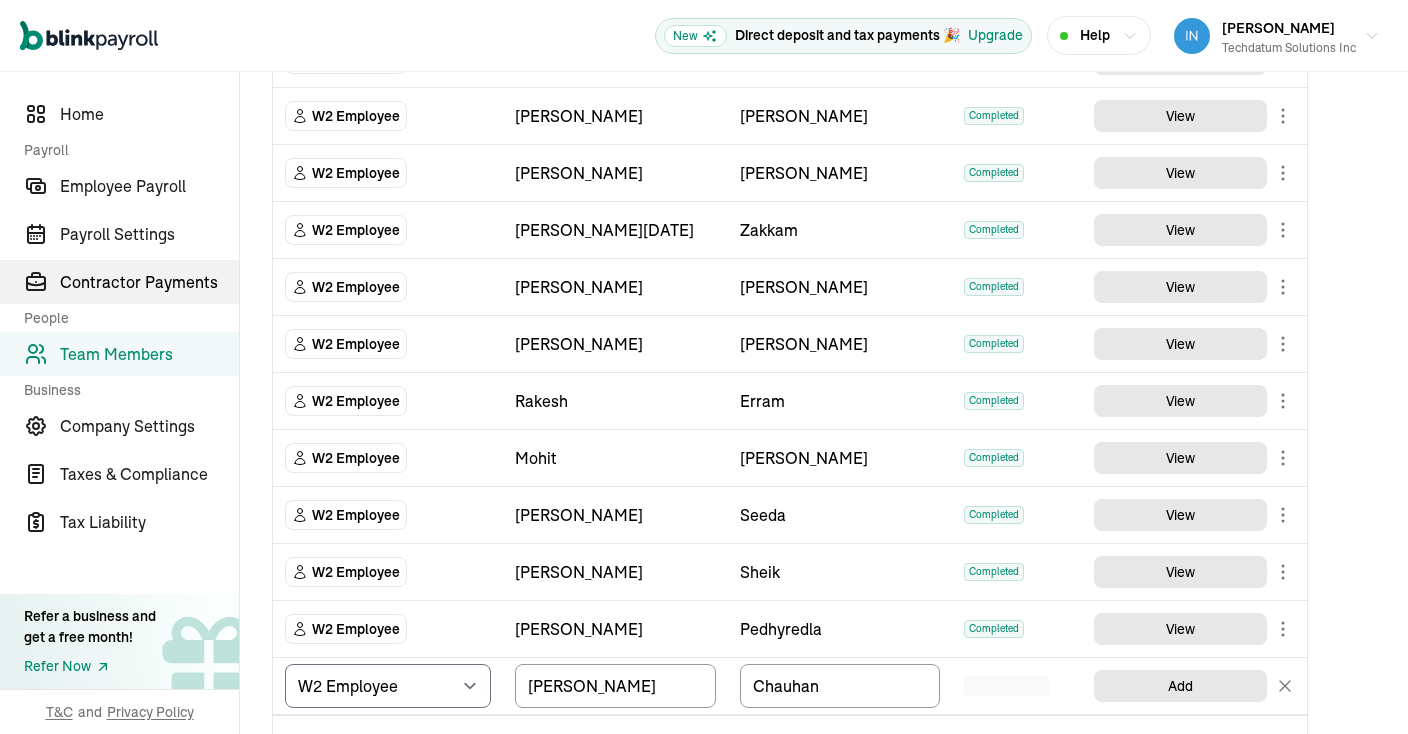 click on "Contractor Payments" at bounding box center (149, 282) 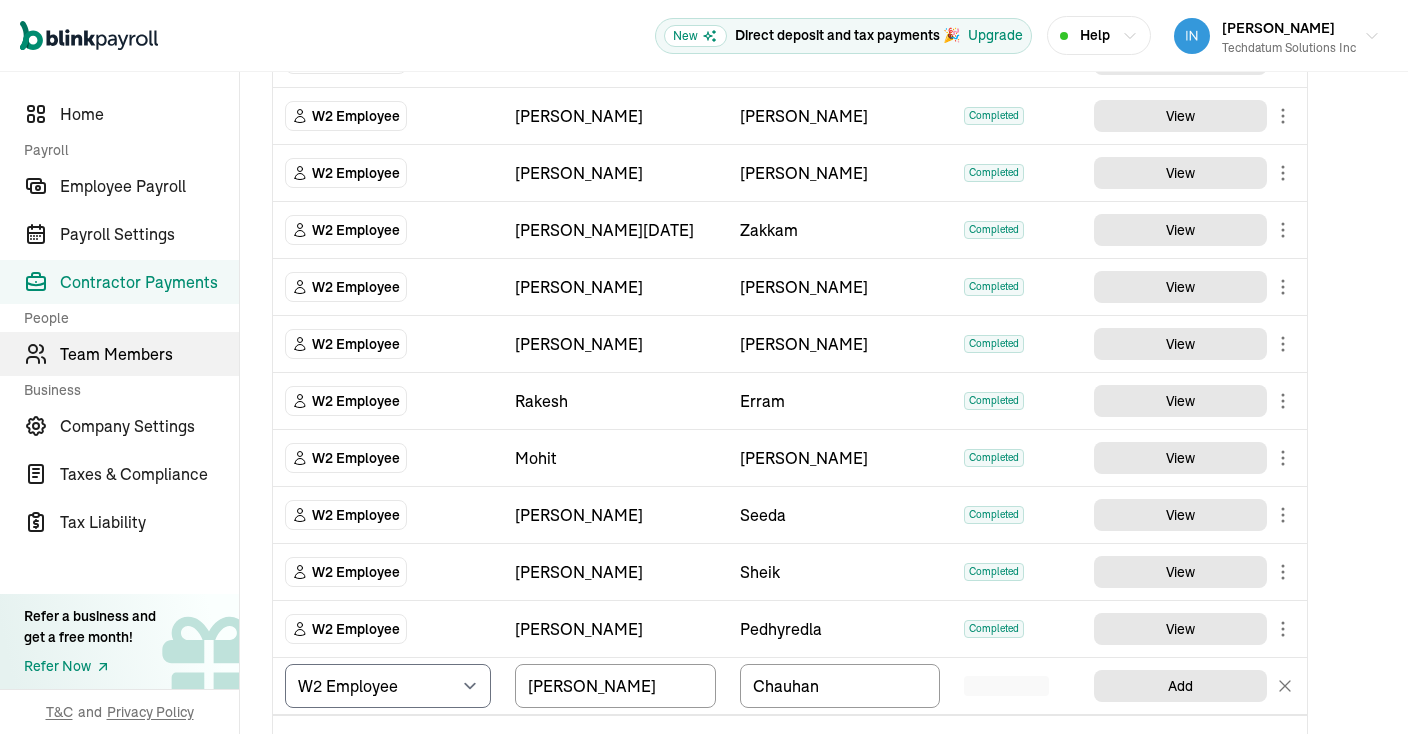 scroll, scrollTop: 0, scrollLeft: 0, axis: both 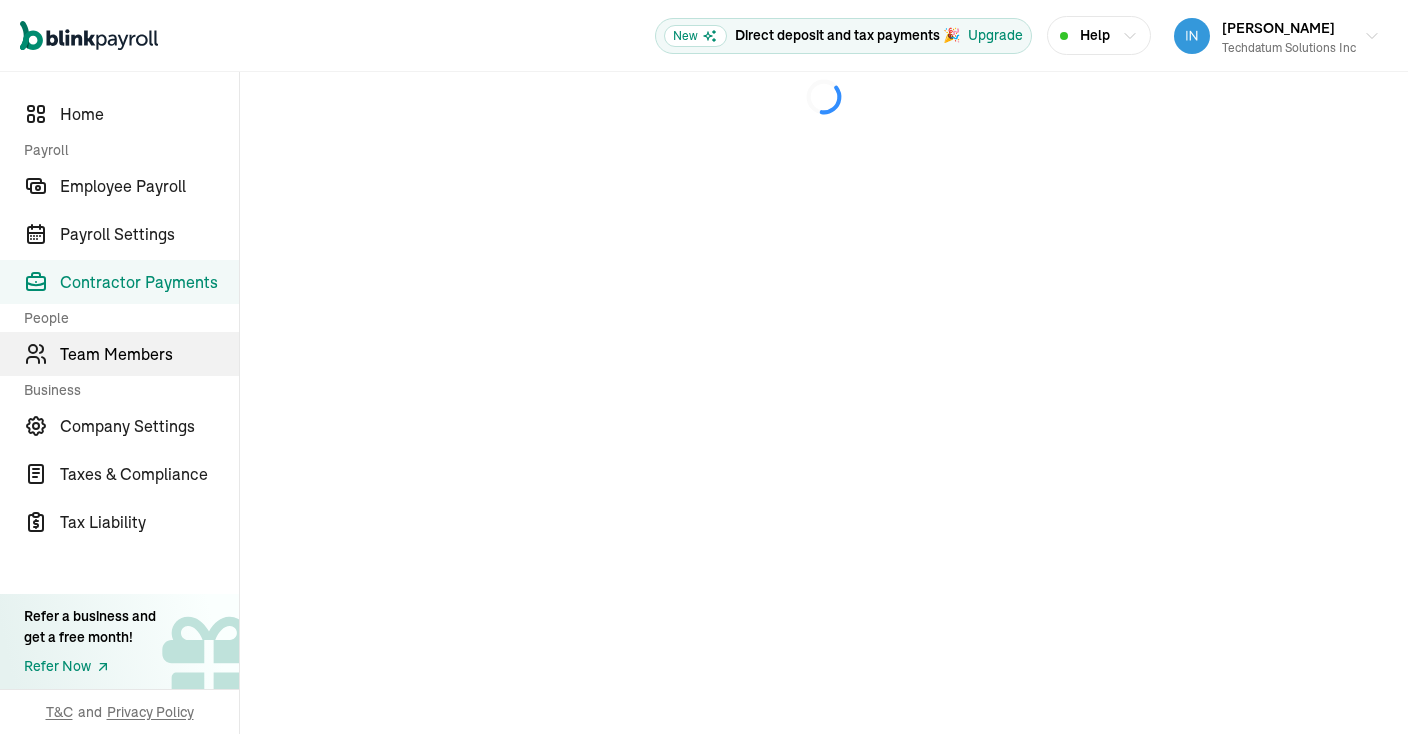click on "Team Members" at bounding box center (149, 354) 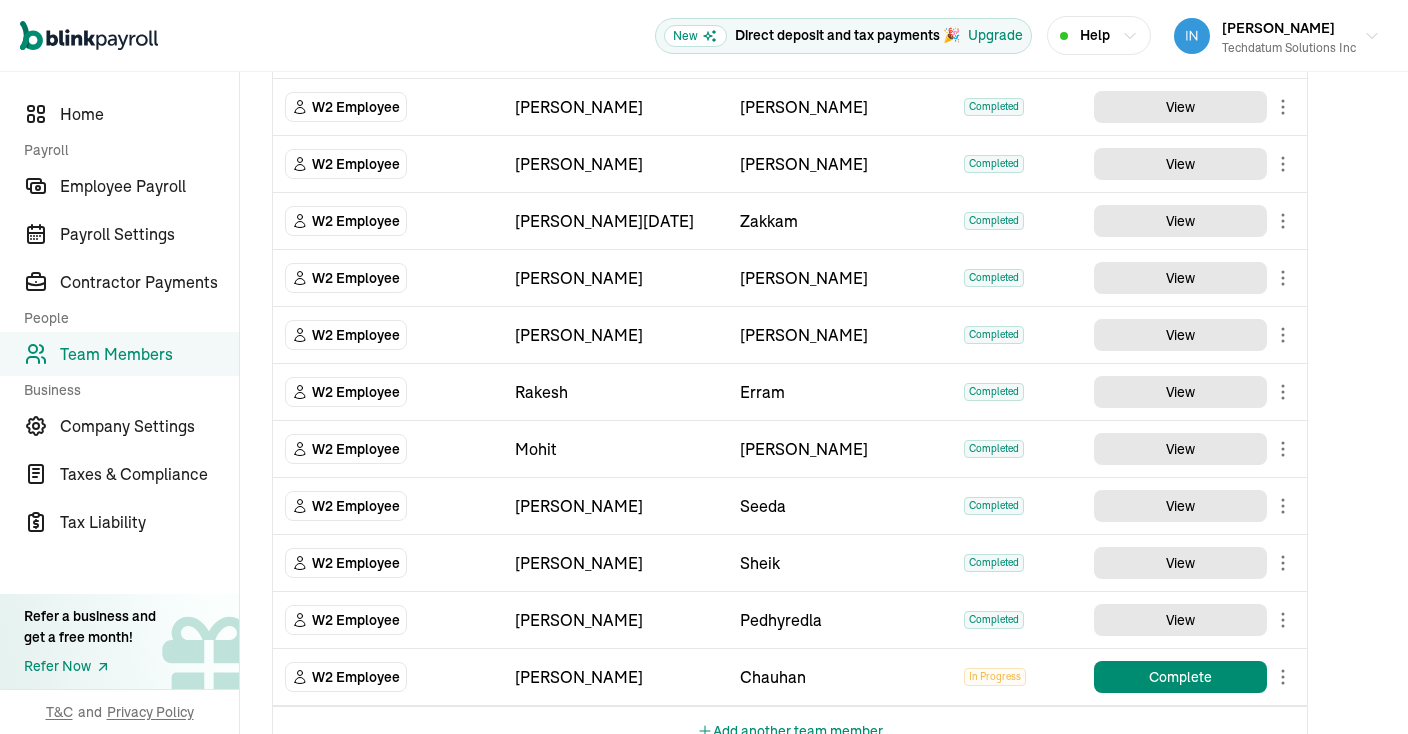 scroll, scrollTop: 643, scrollLeft: 0, axis: vertical 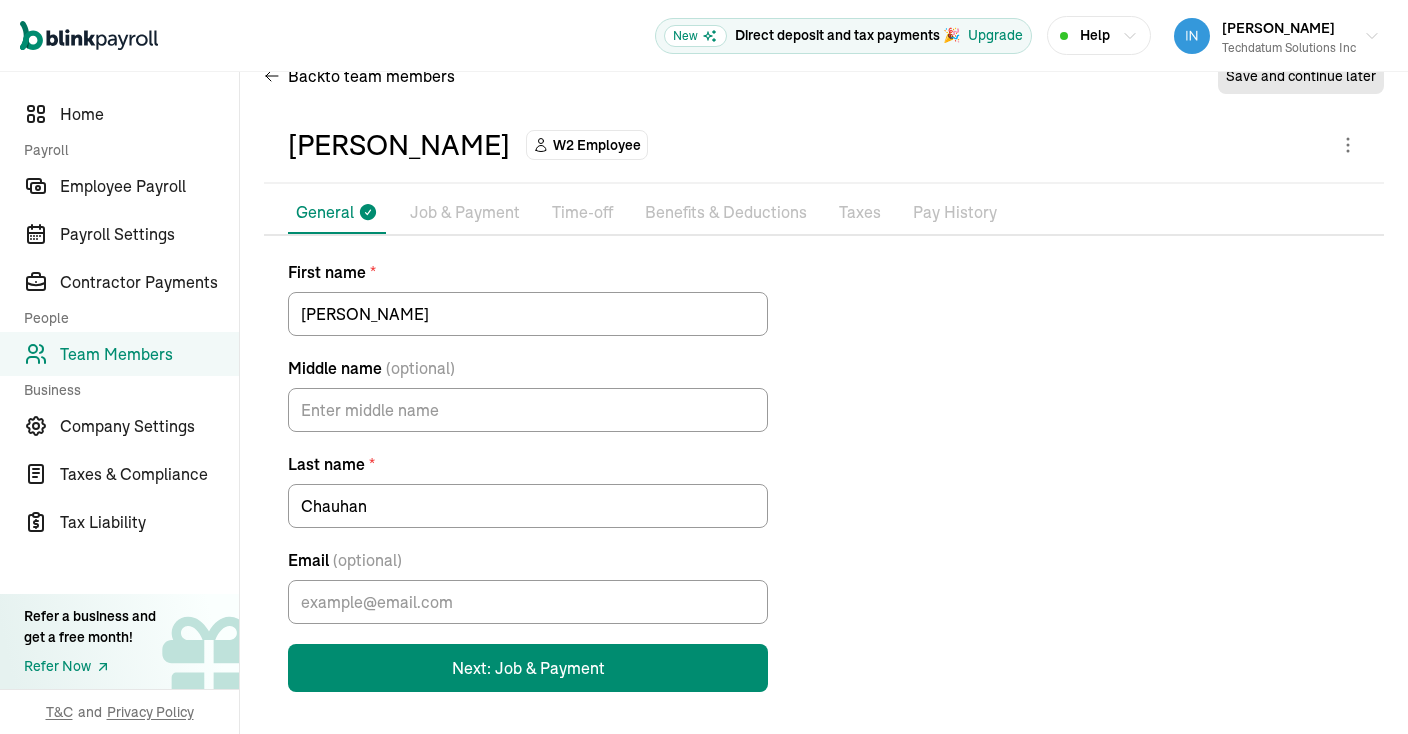 click on "Next: Job & Payment" at bounding box center (528, 668) 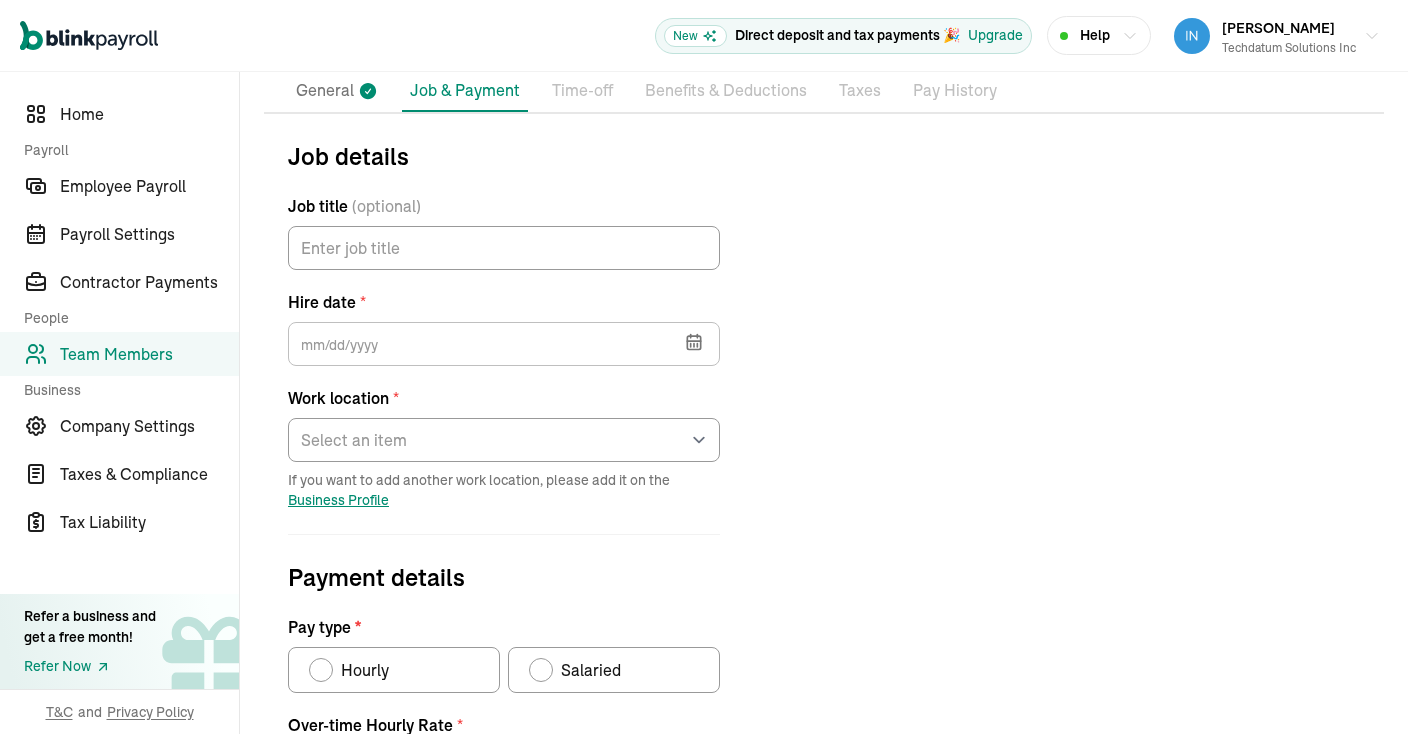scroll, scrollTop: 179, scrollLeft: 0, axis: vertical 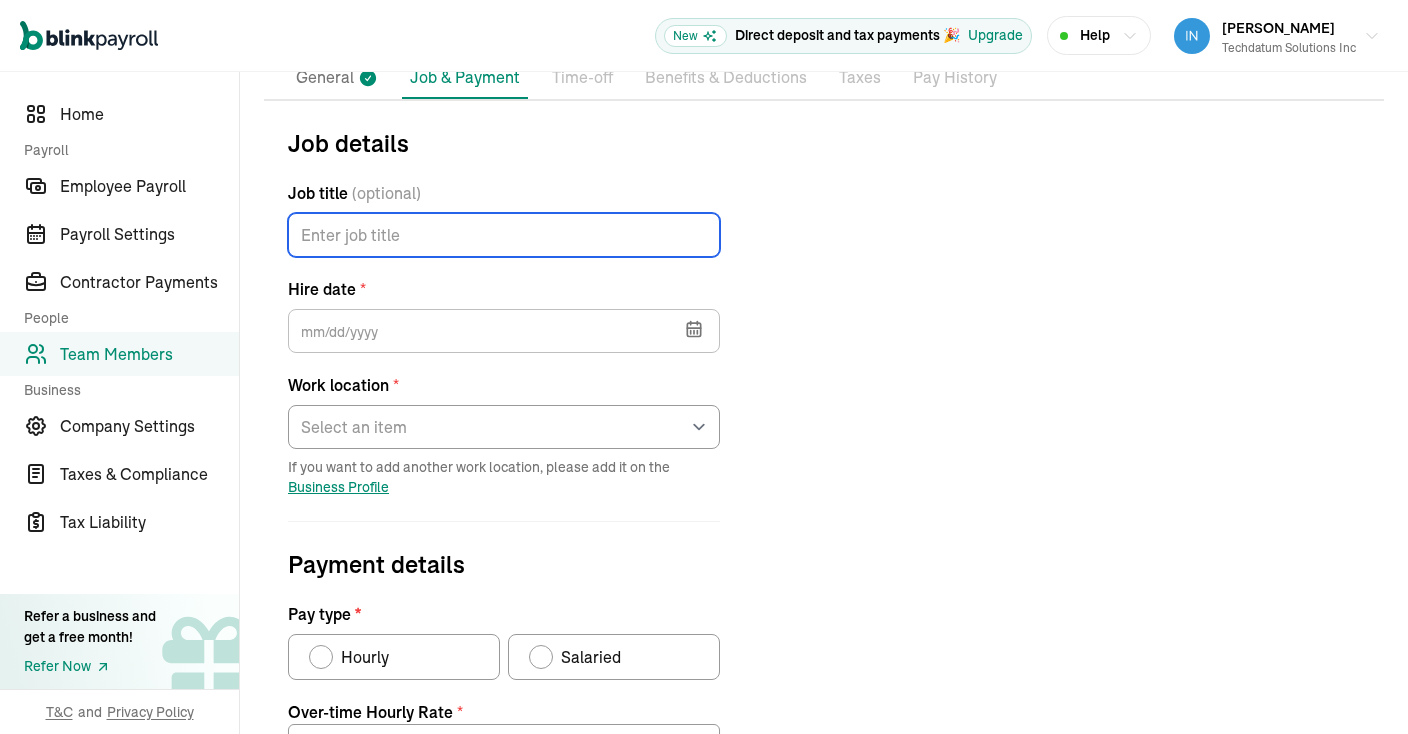 click on "Job title   (optional)" at bounding box center (504, 235) 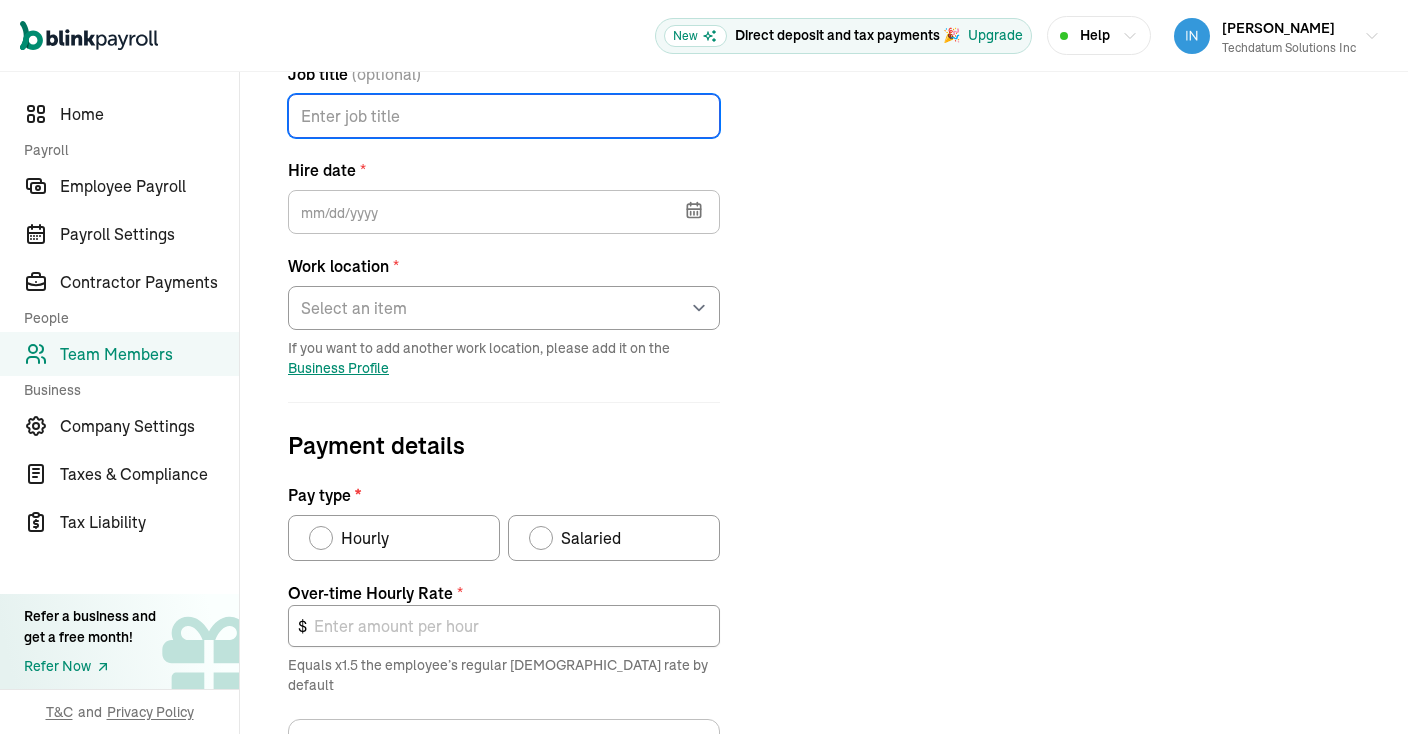 scroll, scrollTop: 301, scrollLeft: 0, axis: vertical 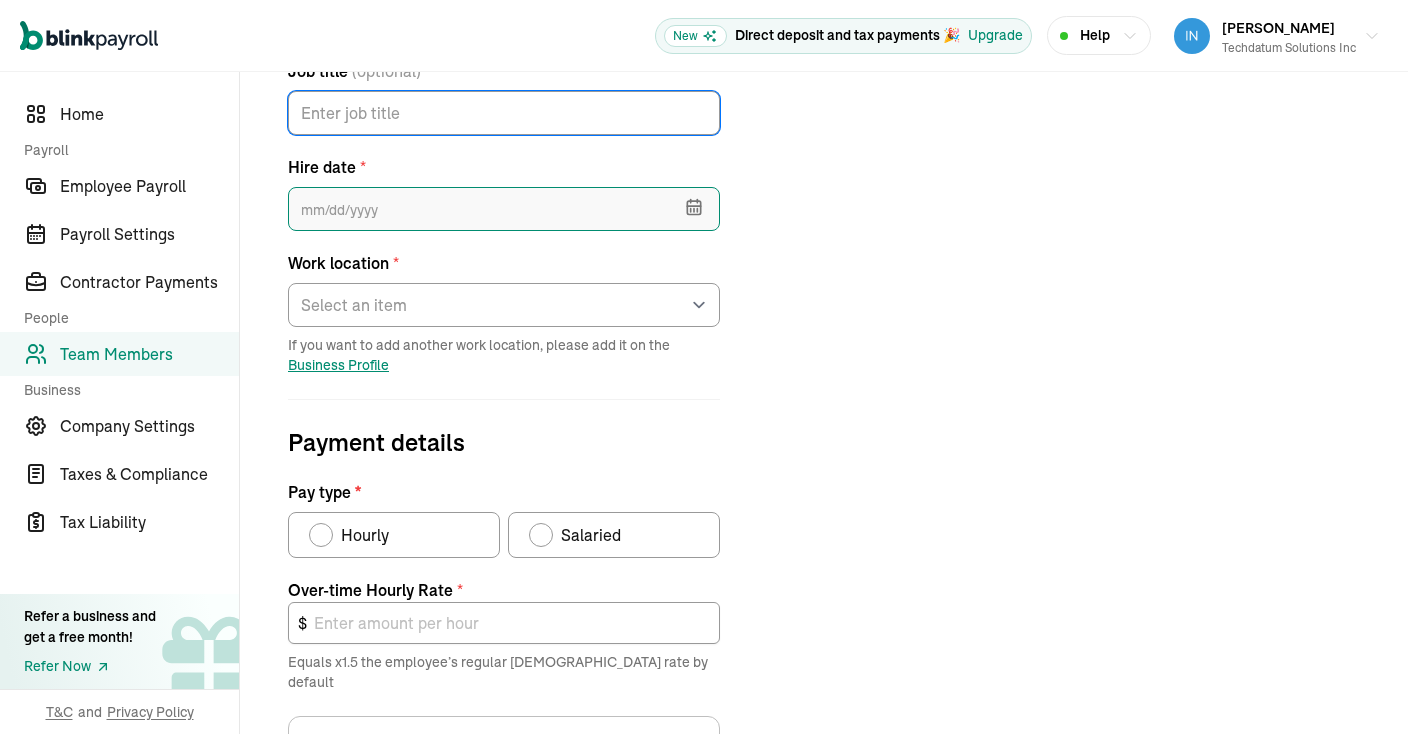 click at bounding box center (504, 209) 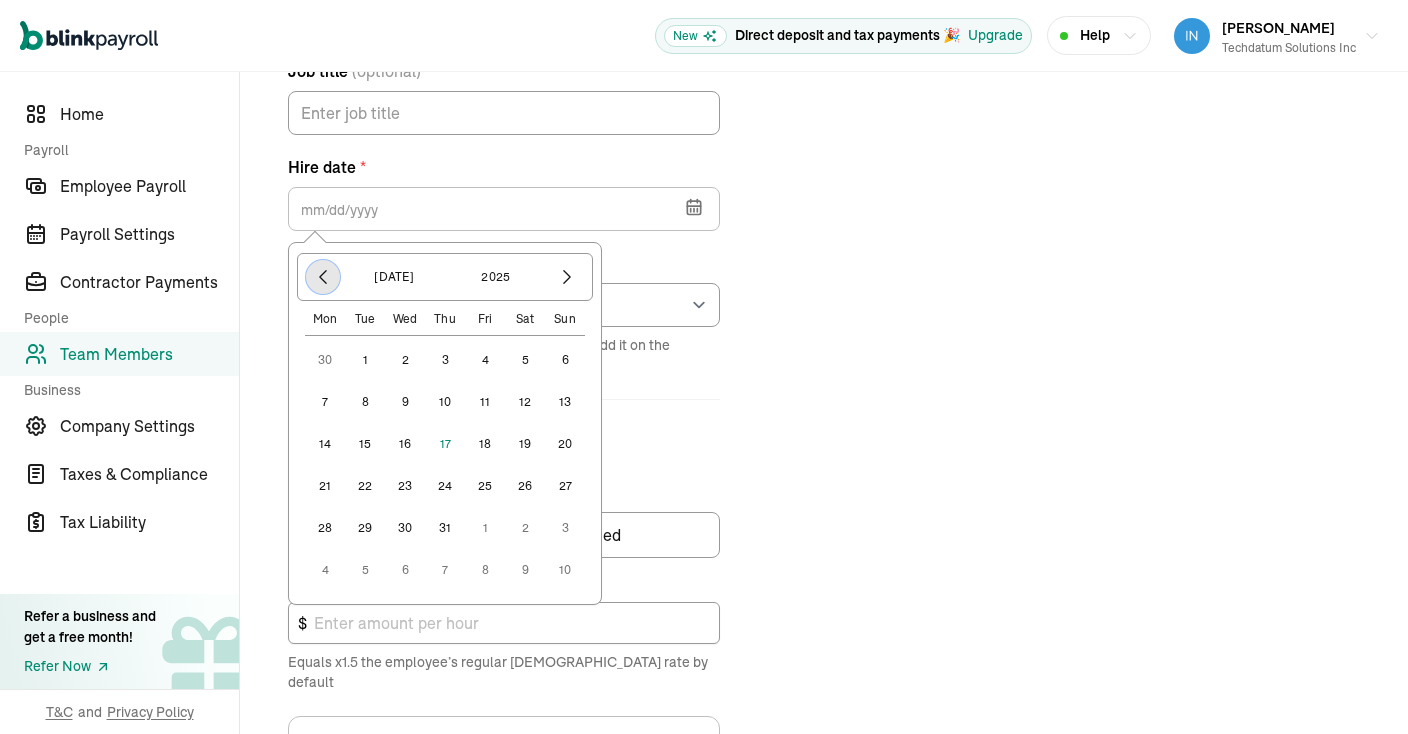 click 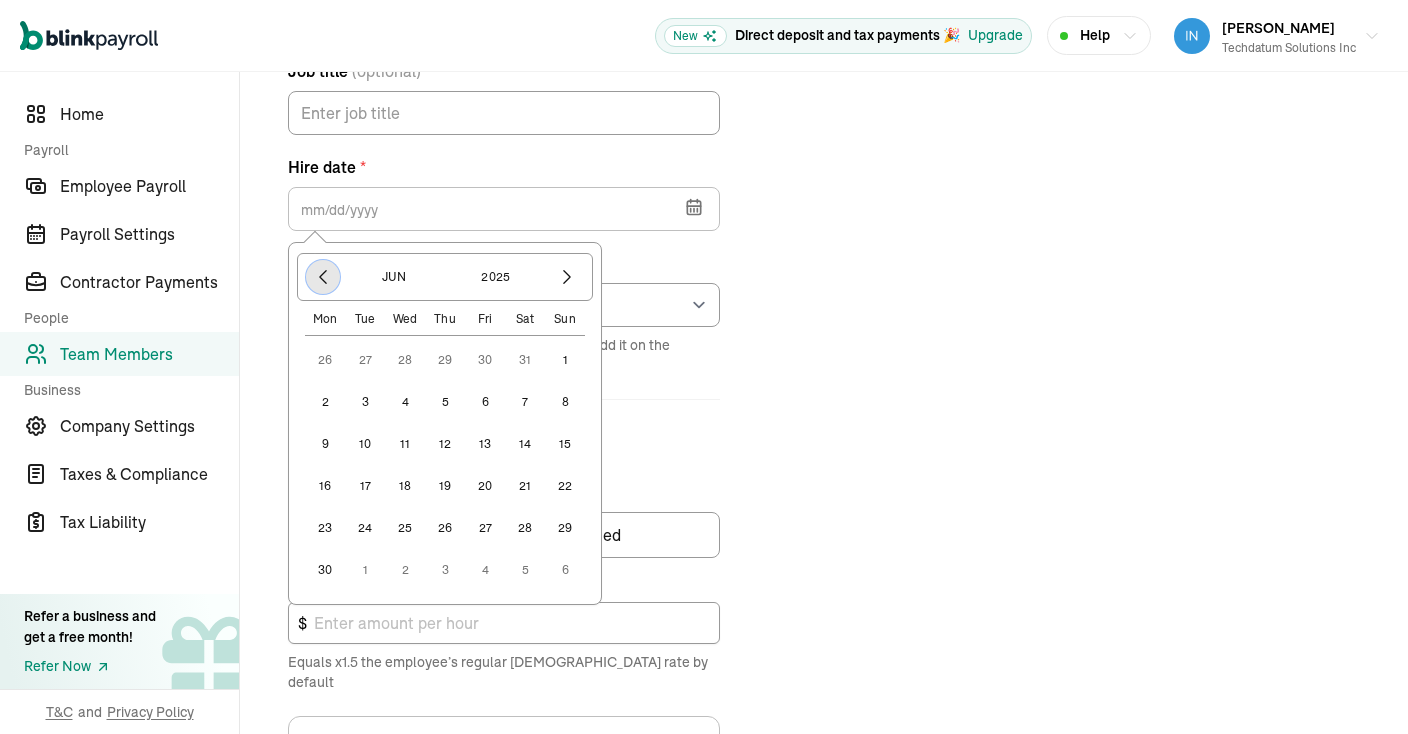 click 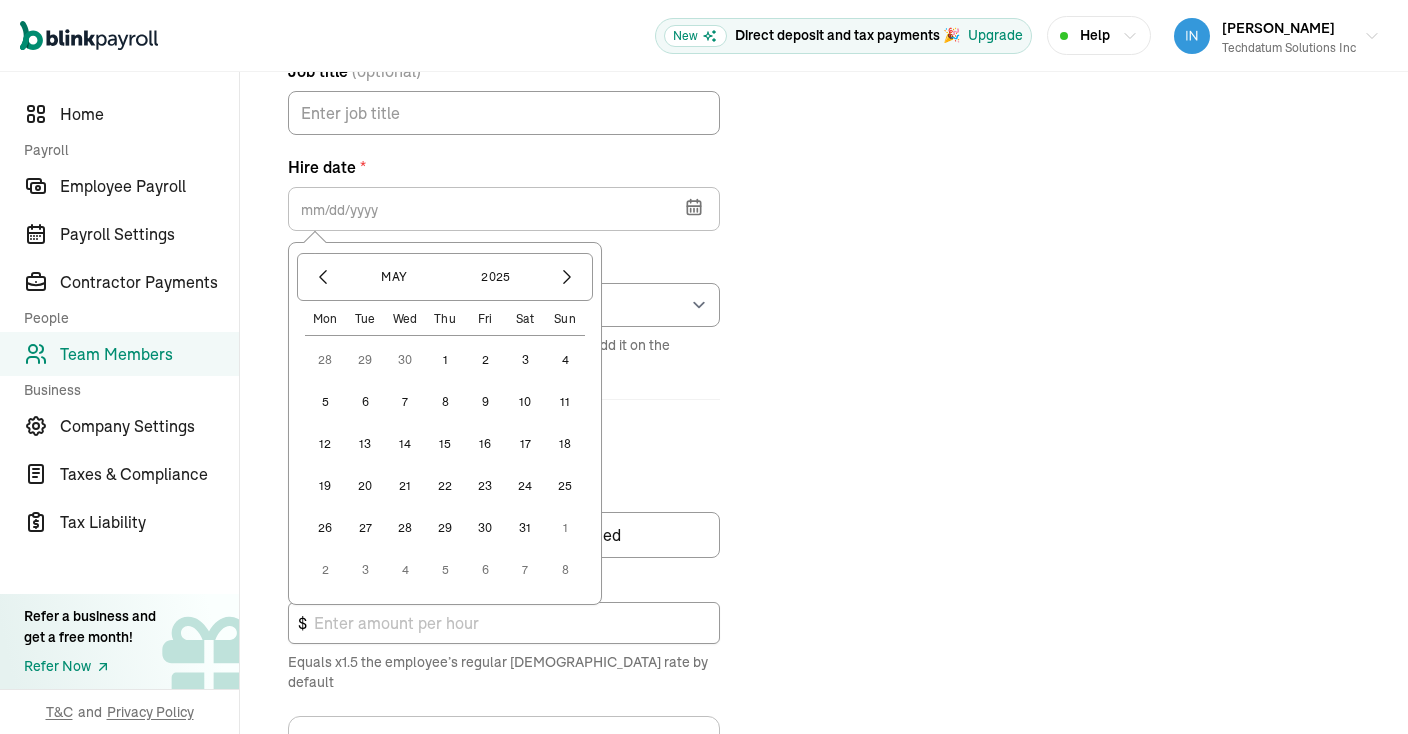 click on "1" at bounding box center (445, 360) 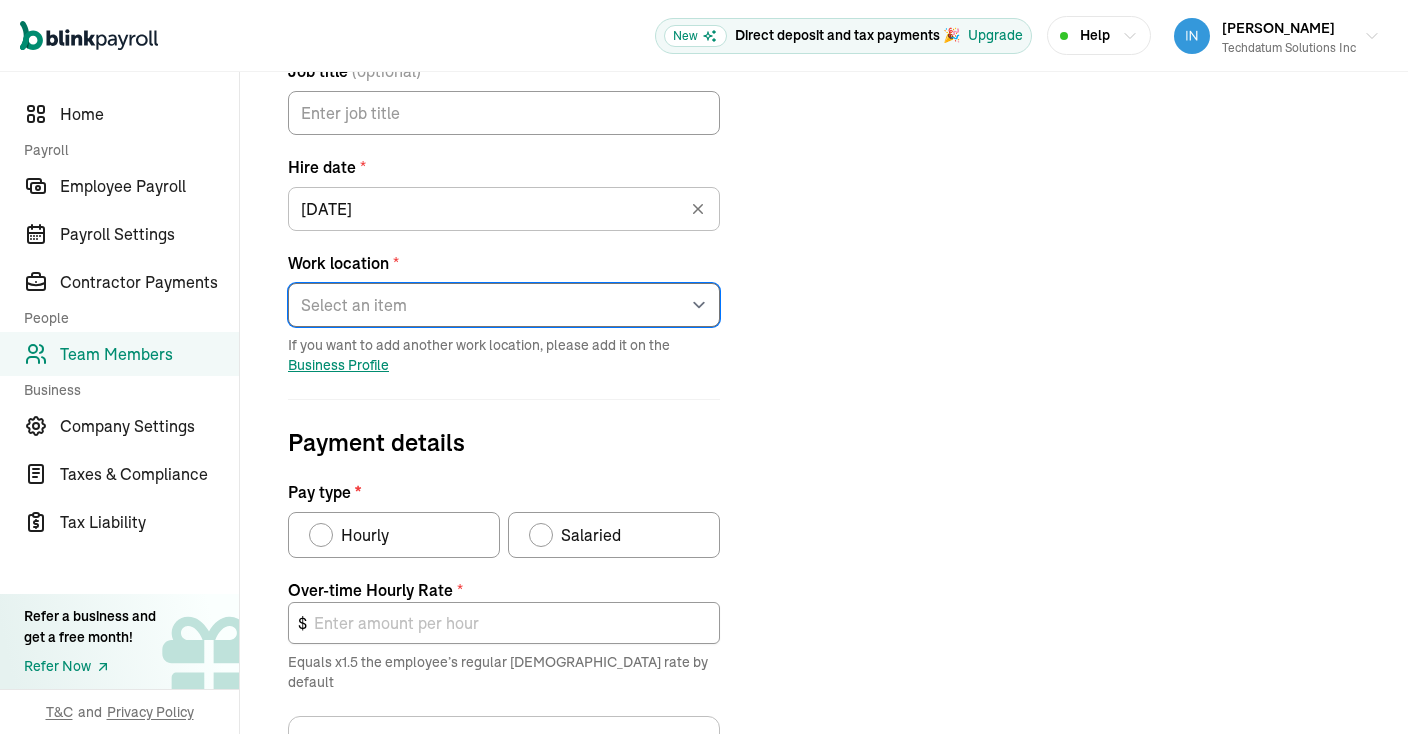 click on "Select an item [STREET_ADDRESS][PERSON_NAME] [PERSON_NAME] KarthikKrishna Works from home" at bounding box center [504, 305] 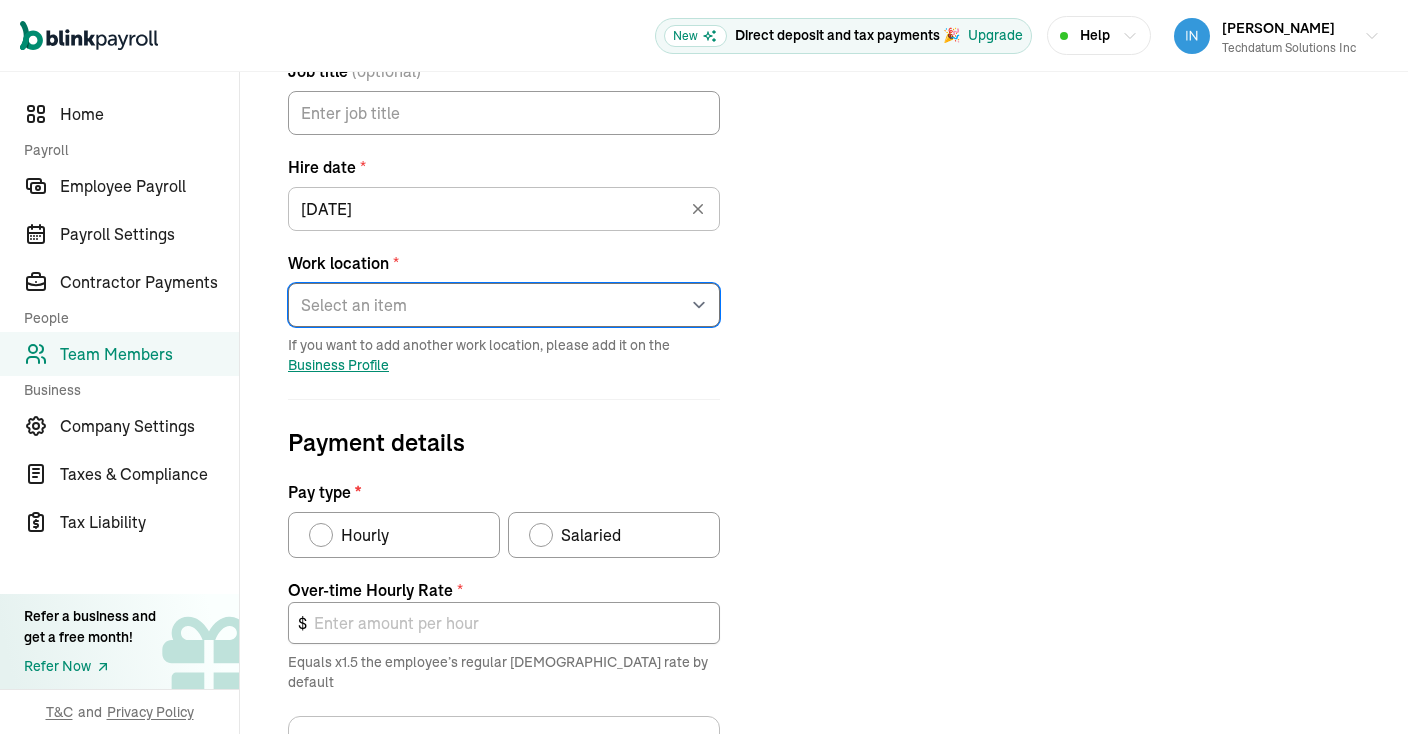 select on "[STREET_ADDRESS]" 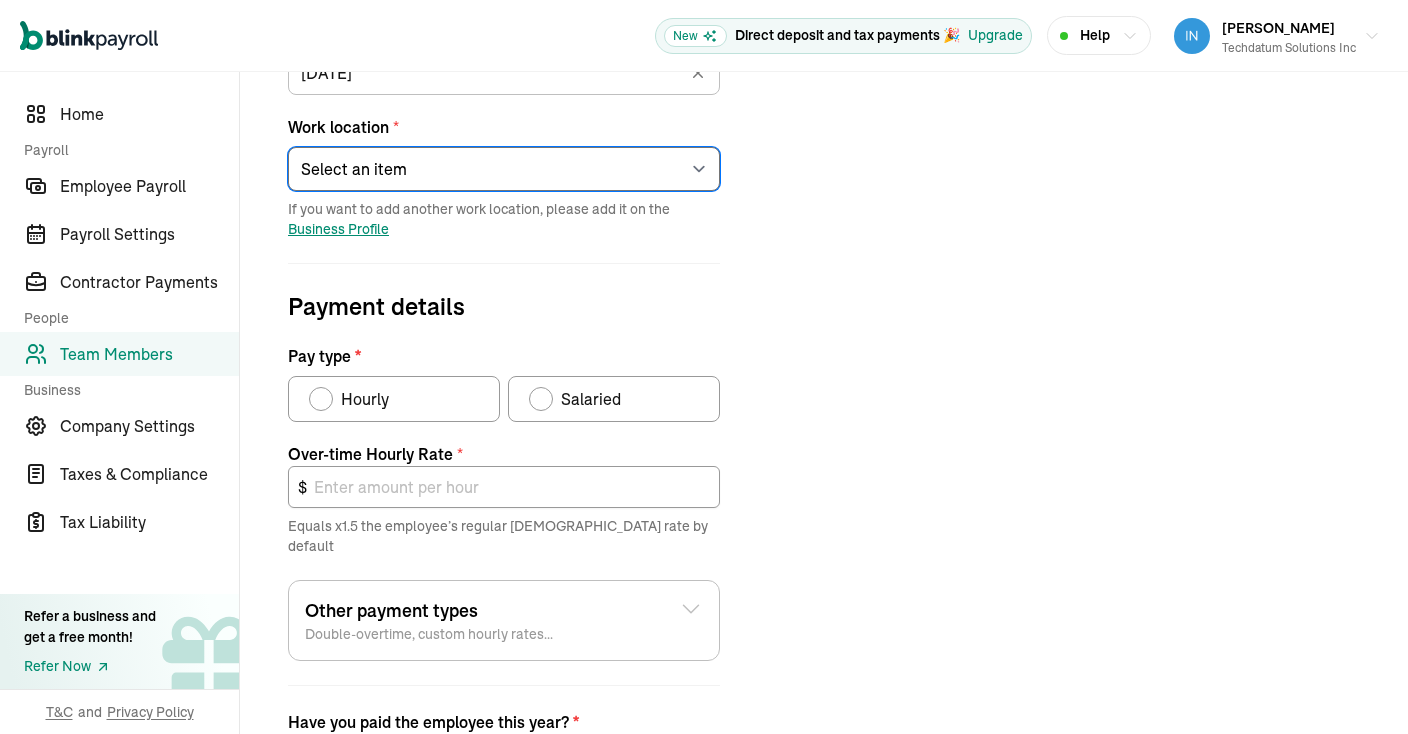 scroll, scrollTop: 441, scrollLeft: 0, axis: vertical 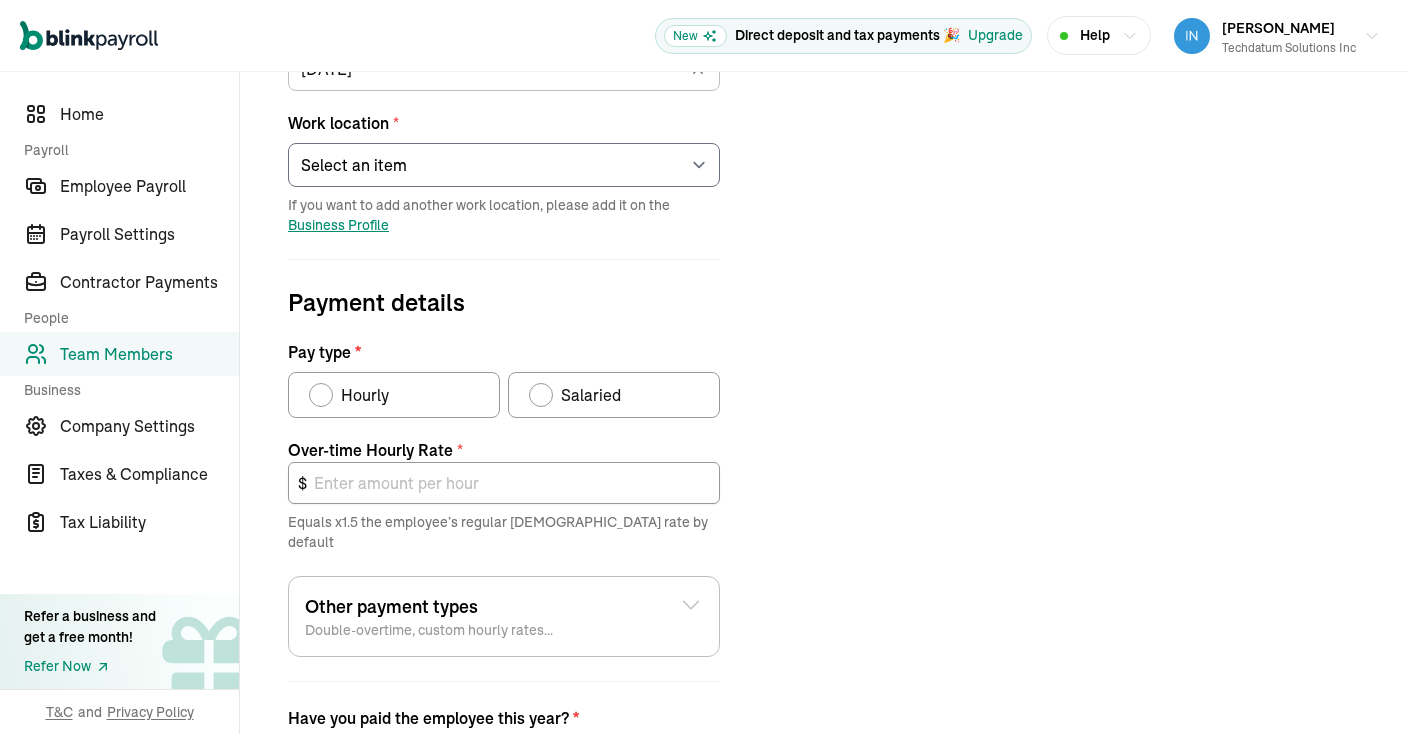click on "Salaried" at bounding box center [591, 395] 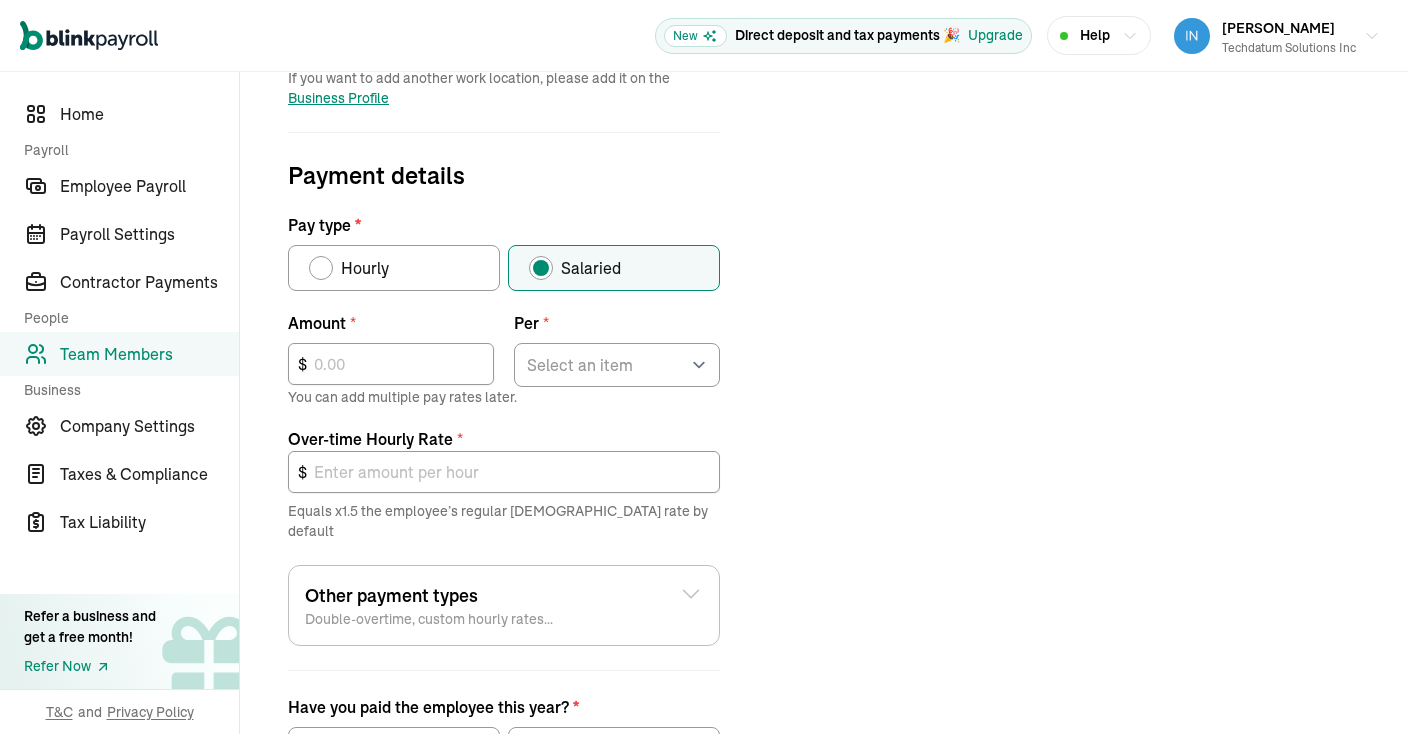 scroll, scrollTop: 594, scrollLeft: 0, axis: vertical 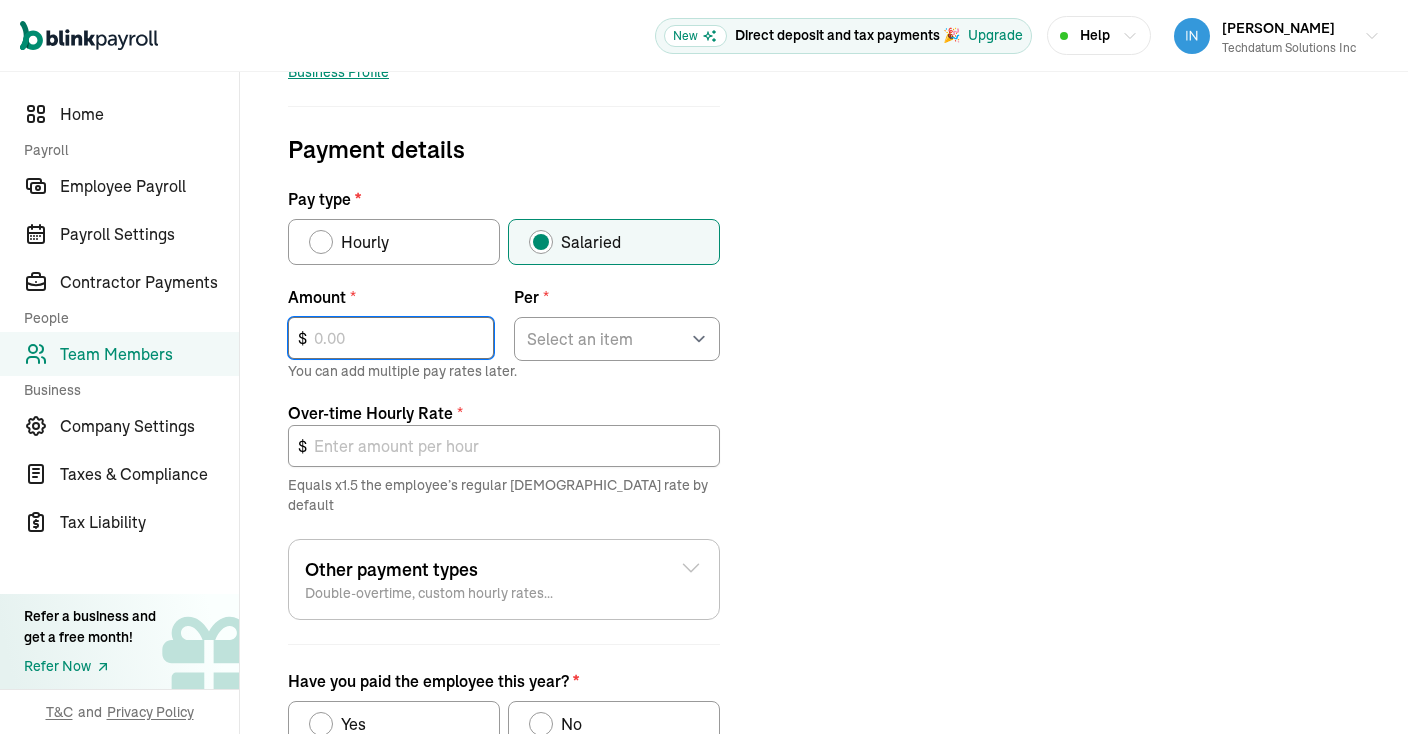 click at bounding box center [391, 338] 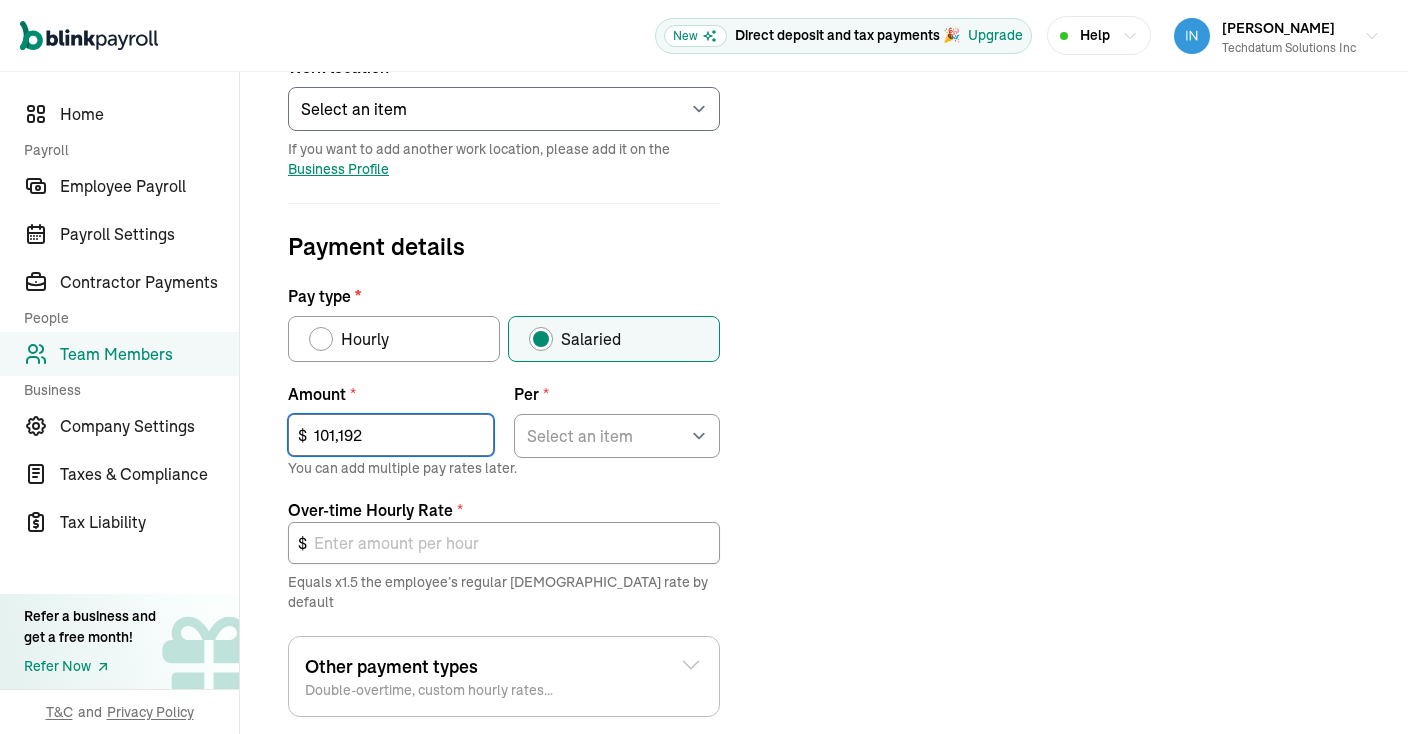scroll, scrollTop: 507, scrollLeft: 0, axis: vertical 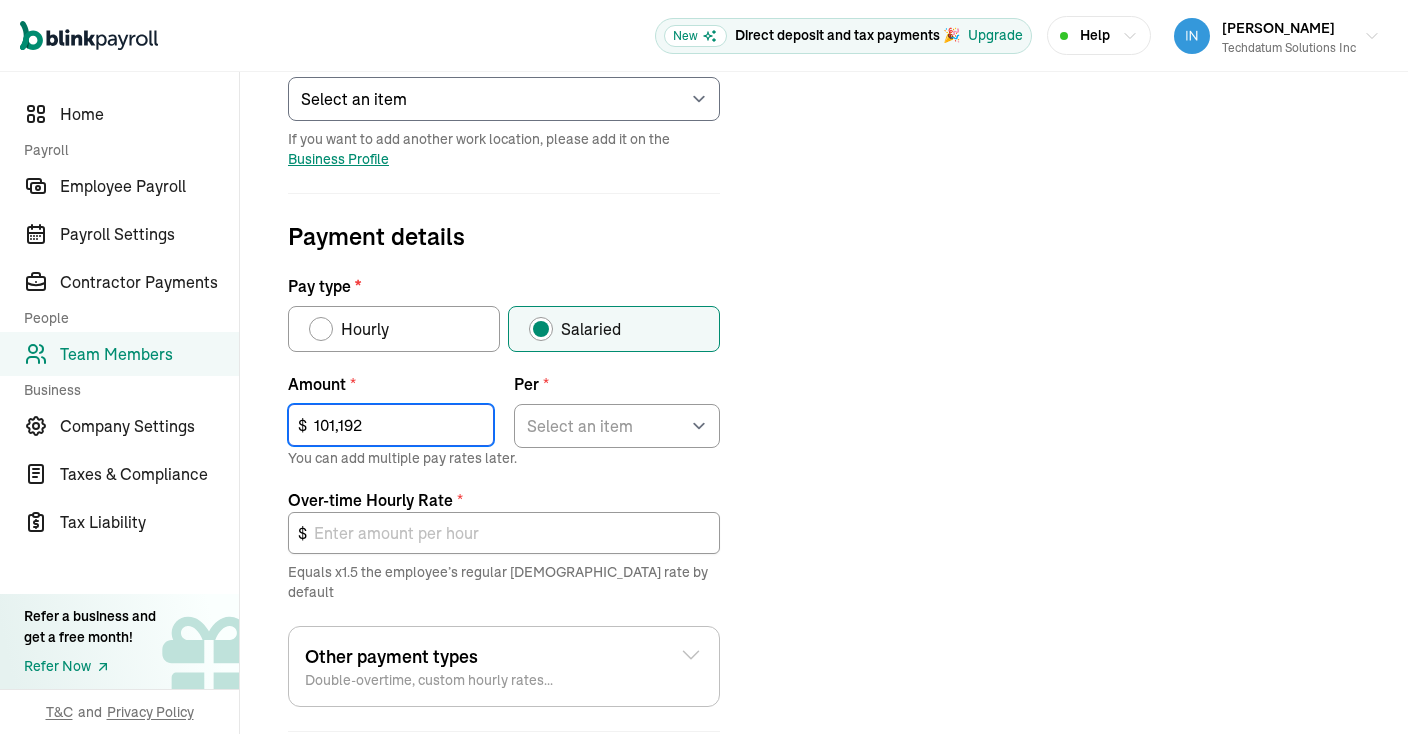type on "101,192" 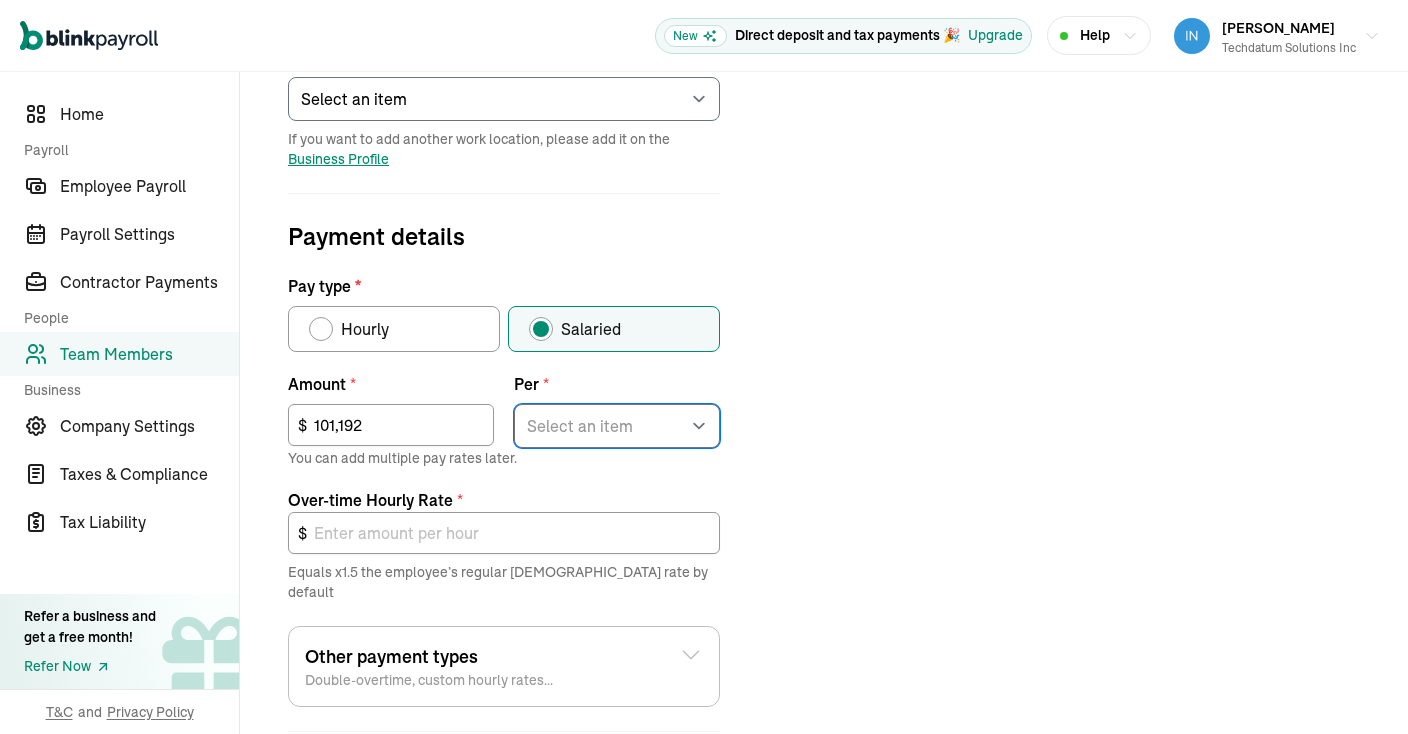 click on "Select an item Hour Week Month Year" at bounding box center (617, 426) 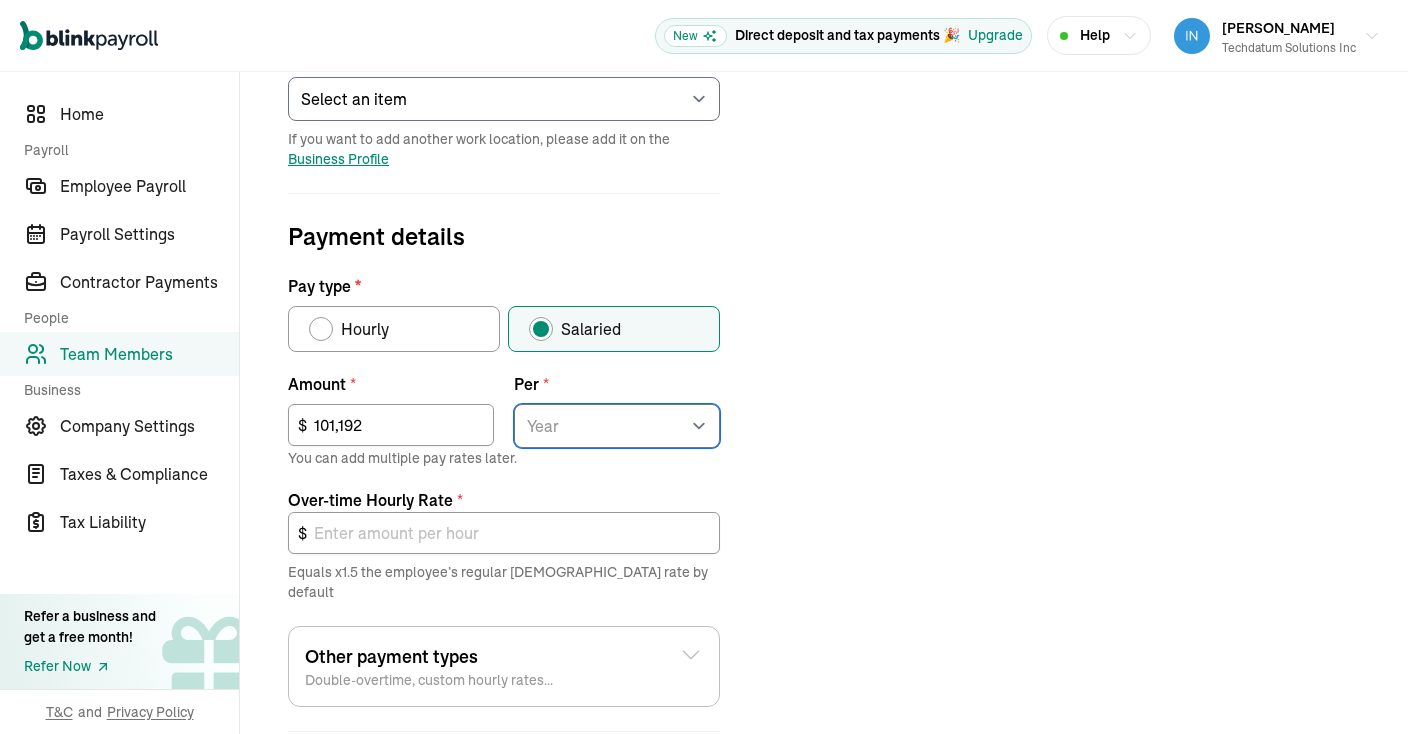 click on "Year" at bounding box center (0, 0) 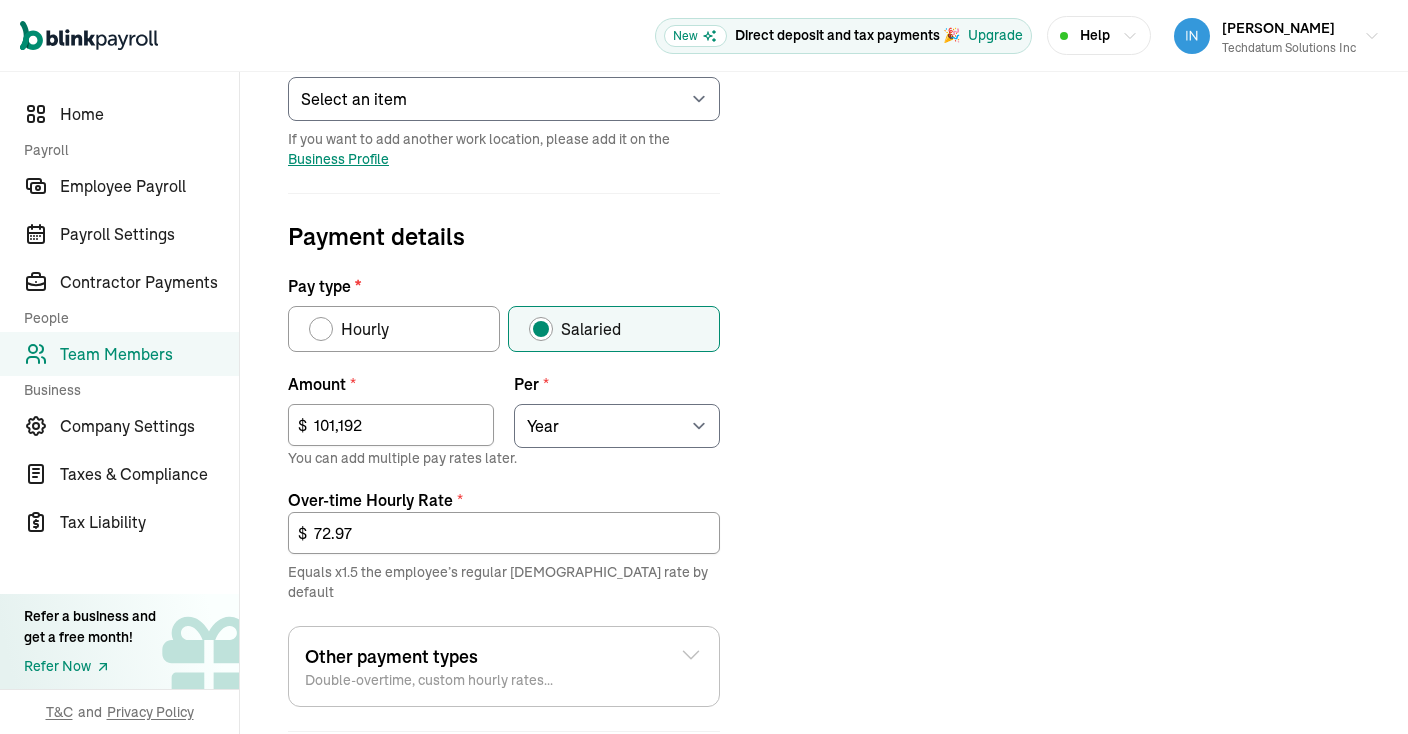 click on "Job details Job title   (optional) Hire date * [DATE] [DATE] Mon Tue Wed Thu Fri Sat Sun 28 29 30 1 2 3 4 5 6 7 8 9 10 11 12 13 14 15 16 17 18 19 20 21 22 23 24 25 26 27 28 29 30 31 1 2 3 4 5 6 7 8 Work location   *  Select an item [STREET_ADDRESS][PERSON_NAME] [PERSON_NAME] Works from home If you want to add another work location, please add it on the   Business Profile Payment details Pay type   * Hourly Salaried Regular Hourly Rate * $ Amount * 101,192 $ Per   *  Select an item Hour Week Month Year You can add multiple pay rates later. Over-time Hourly Rate * 72.97 $ Equals x1.5 the employee’s regular [DEMOGRAPHIC_DATA] rate by default Other payment types Double-overtime, custom hourly rates... Double over-time Hourly Rate * 97.30 $ Equals x2 the employee’s regular [DEMOGRAPHIC_DATA] rate by default Custom hourly rate Add a custom hourly rate Have you paid the employee this year?   * Yes No Previous Next: Time-off" at bounding box center (824, 364) 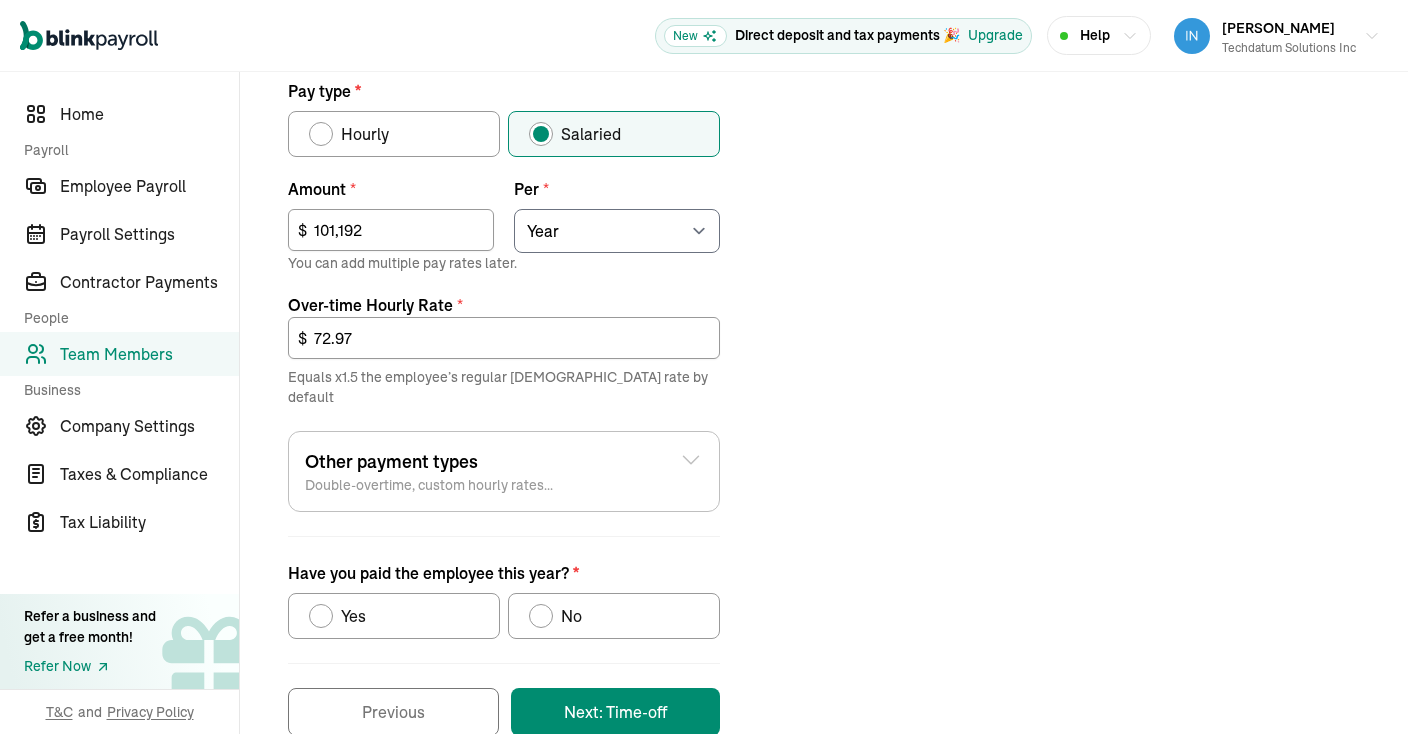 scroll, scrollTop: 725, scrollLeft: 0, axis: vertical 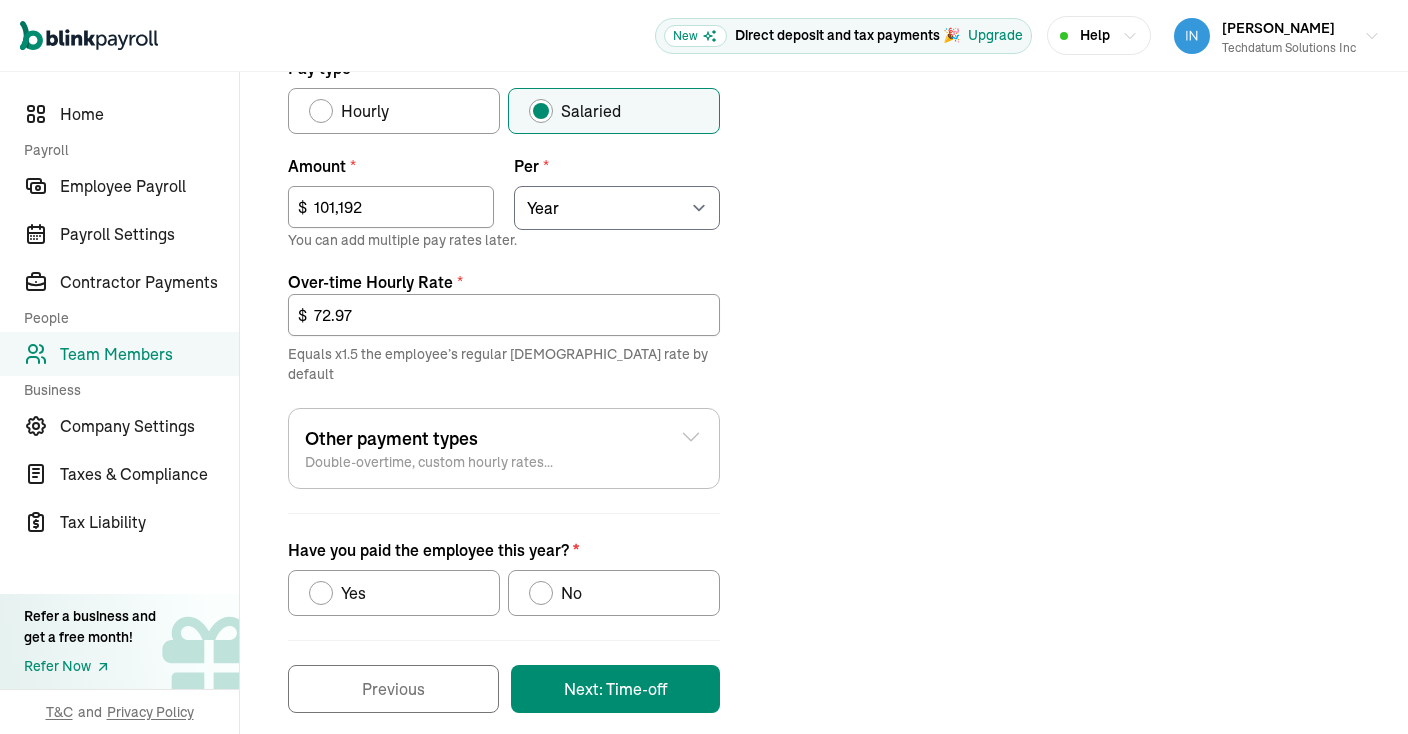 click on "No" at bounding box center (567, 593) 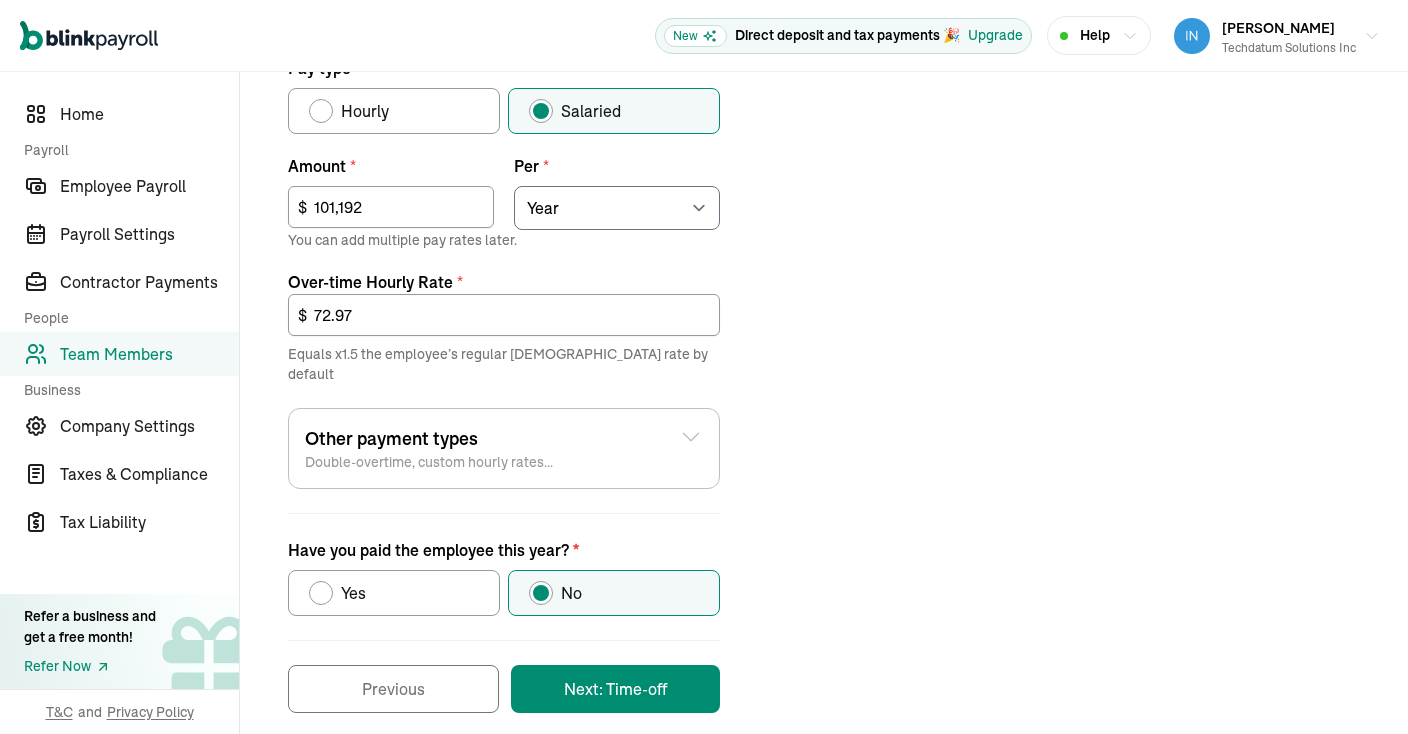 click on "Next: Time-off" at bounding box center [615, 689] 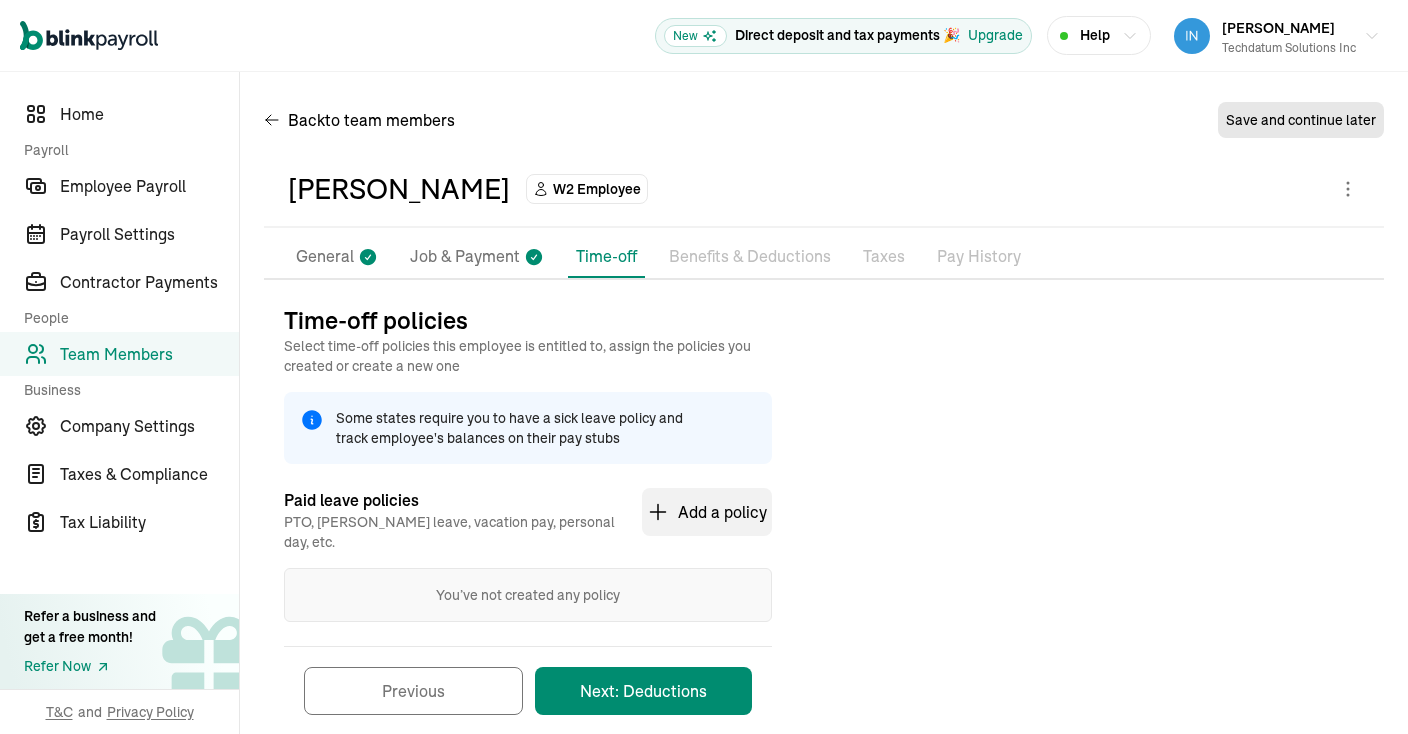 scroll, scrollTop: 26, scrollLeft: 0, axis: vertical 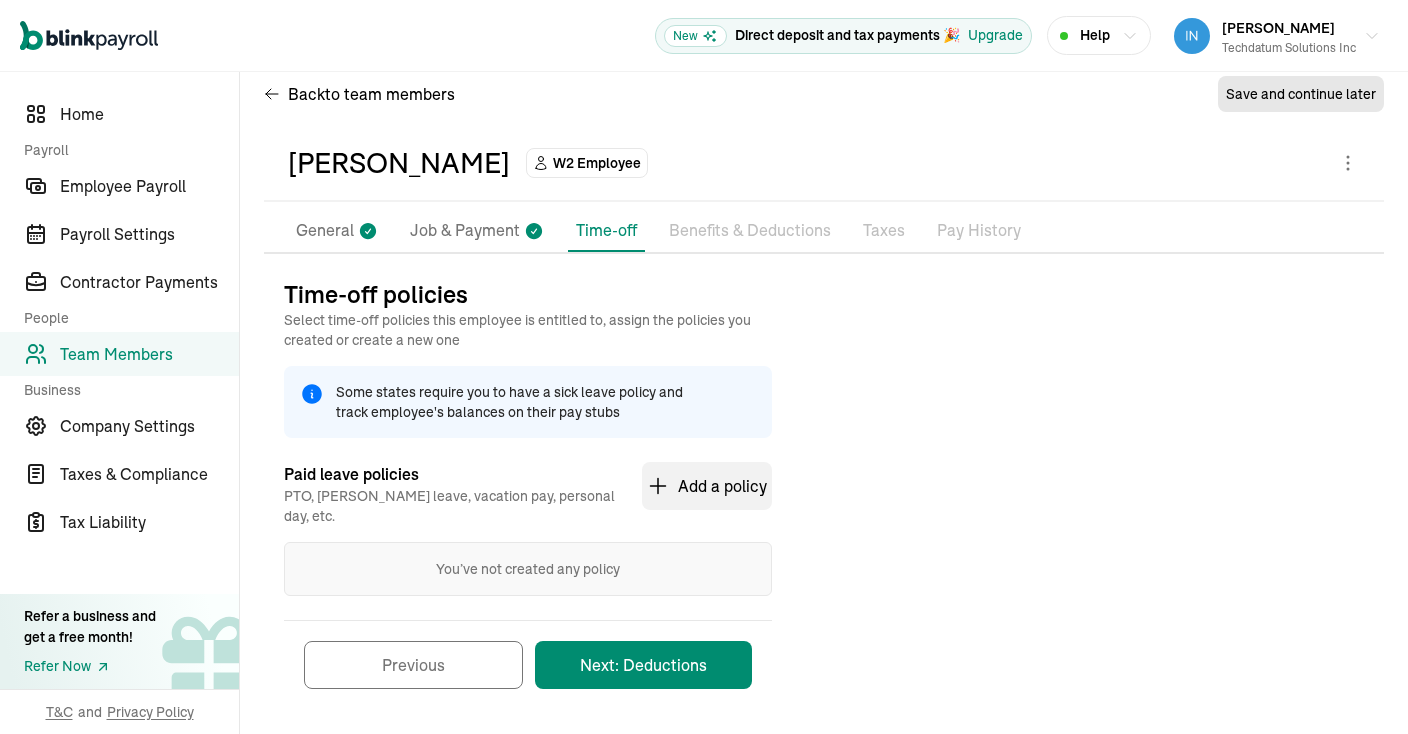 click on "Next: Deductions" at bounding box center [643, 665] 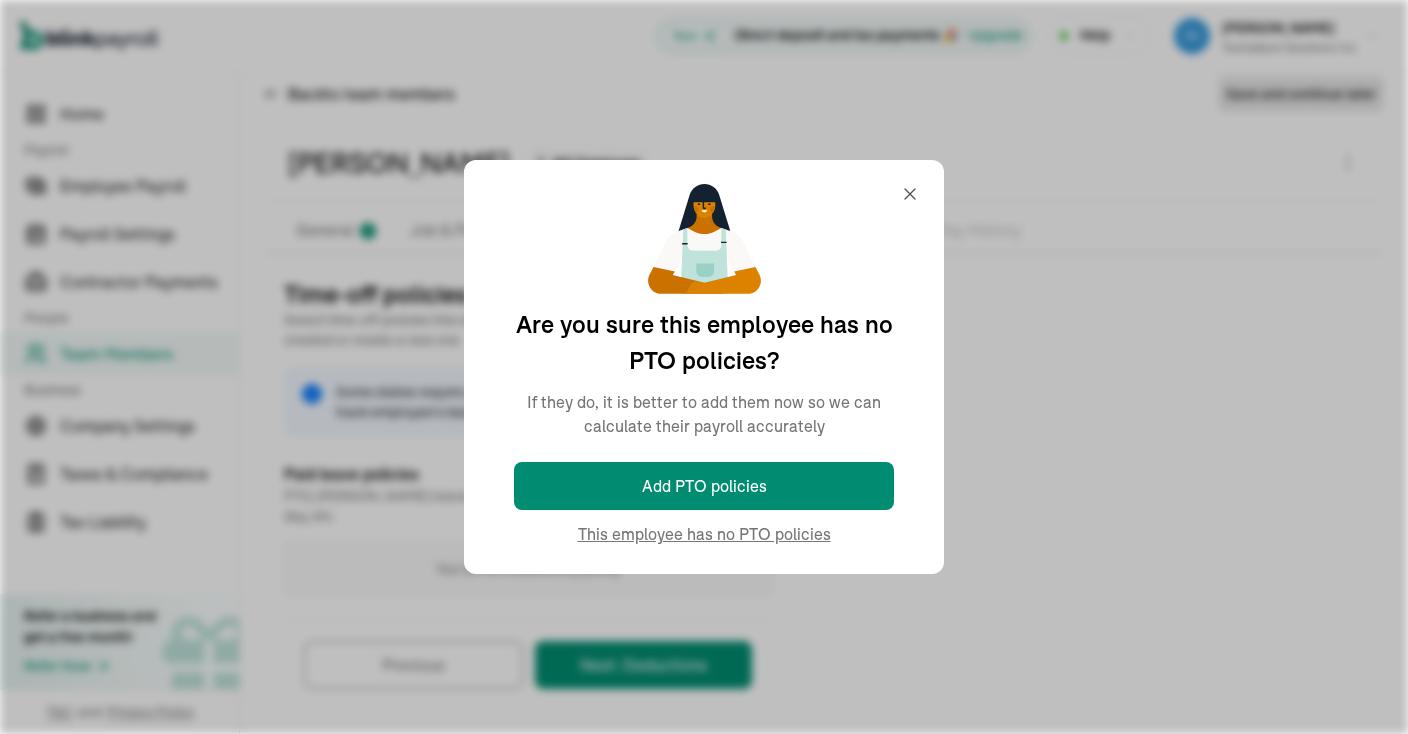 click on "Time-off policies  Select time-off policies this employee is entitled to, assign the policies you created or
create a new one Some states require you to have a sick leave policy and track employee's balances on their pay stubs Paid leave policies PTO, Sick leave, vacation pay, personal day, etc. Add a policy You’ve not created any policy Previous Next: Deductions" at bounding box center [528, 493] 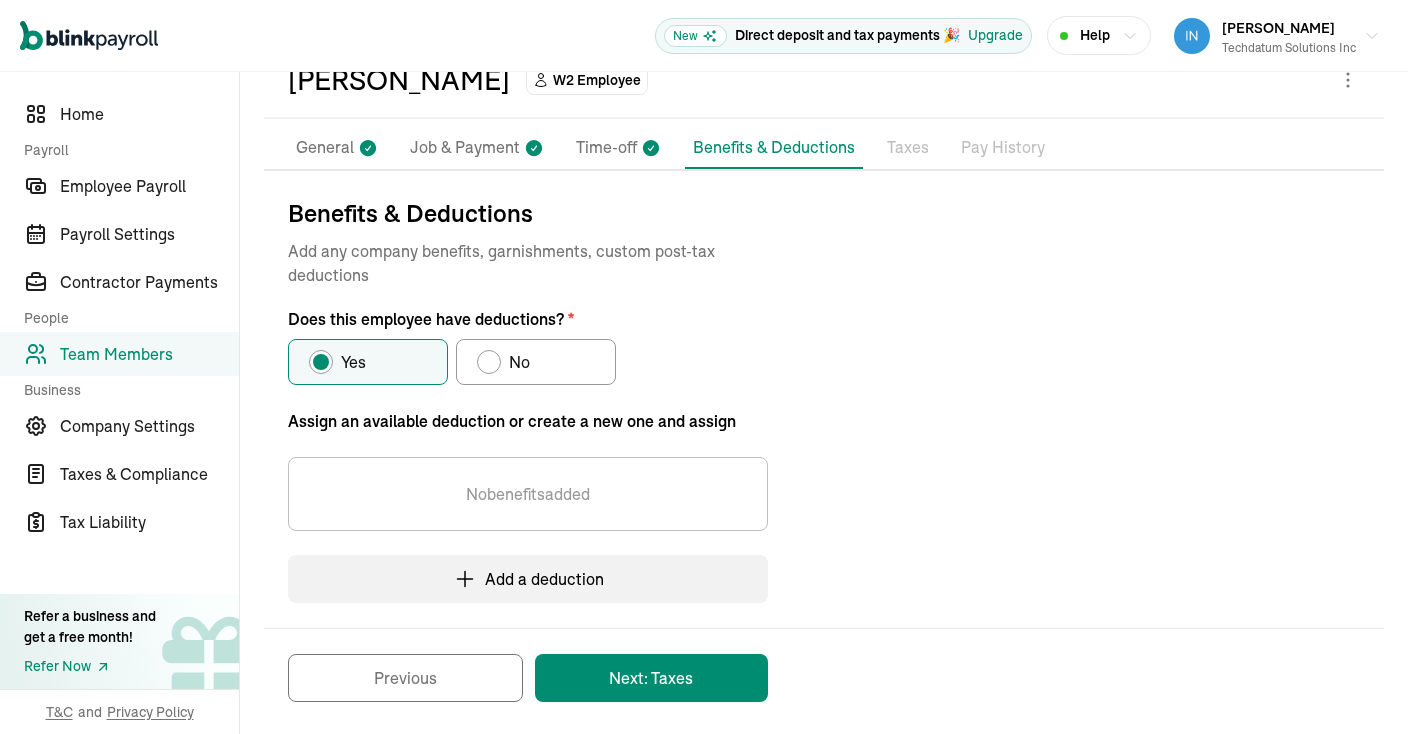 scroll, scrollTop: 118, scrollLeft: 0, axis: vertical 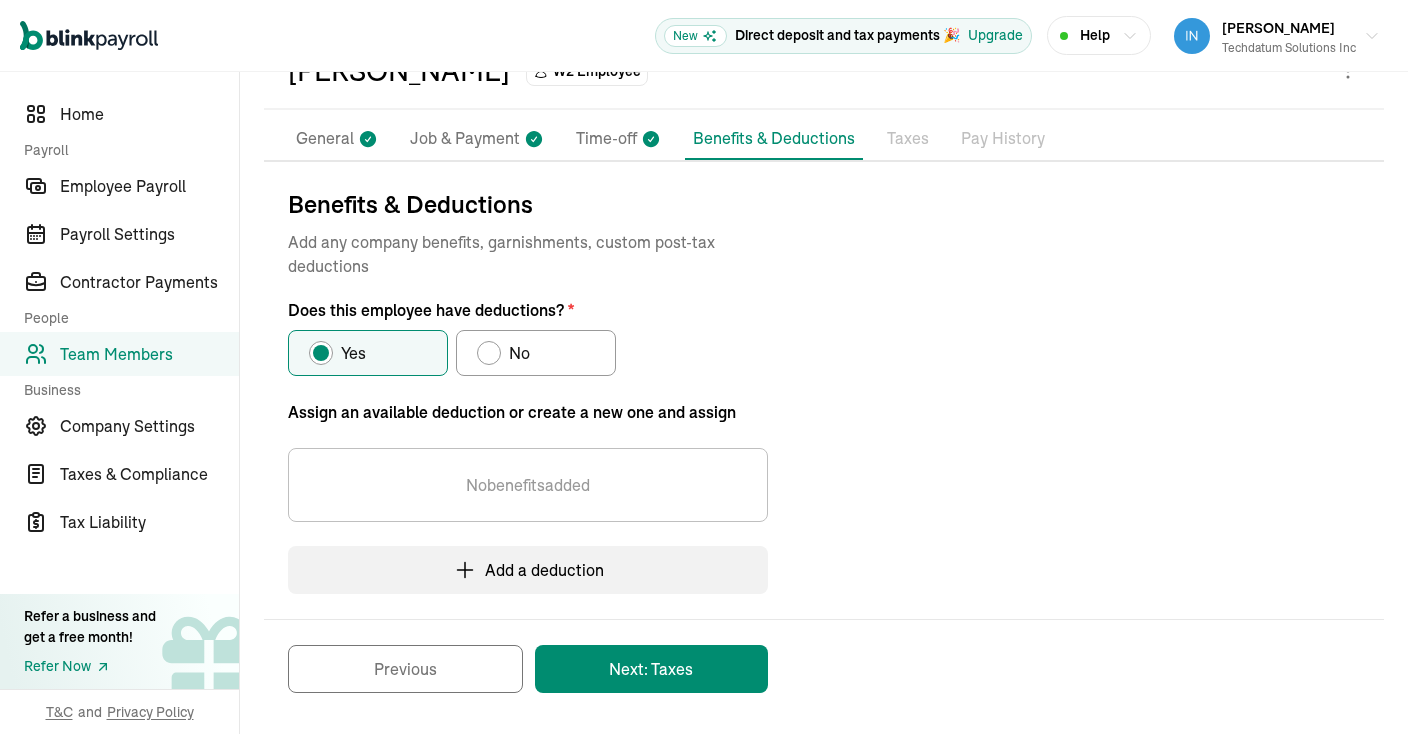 click on "No" at bounding box center (536, 353) 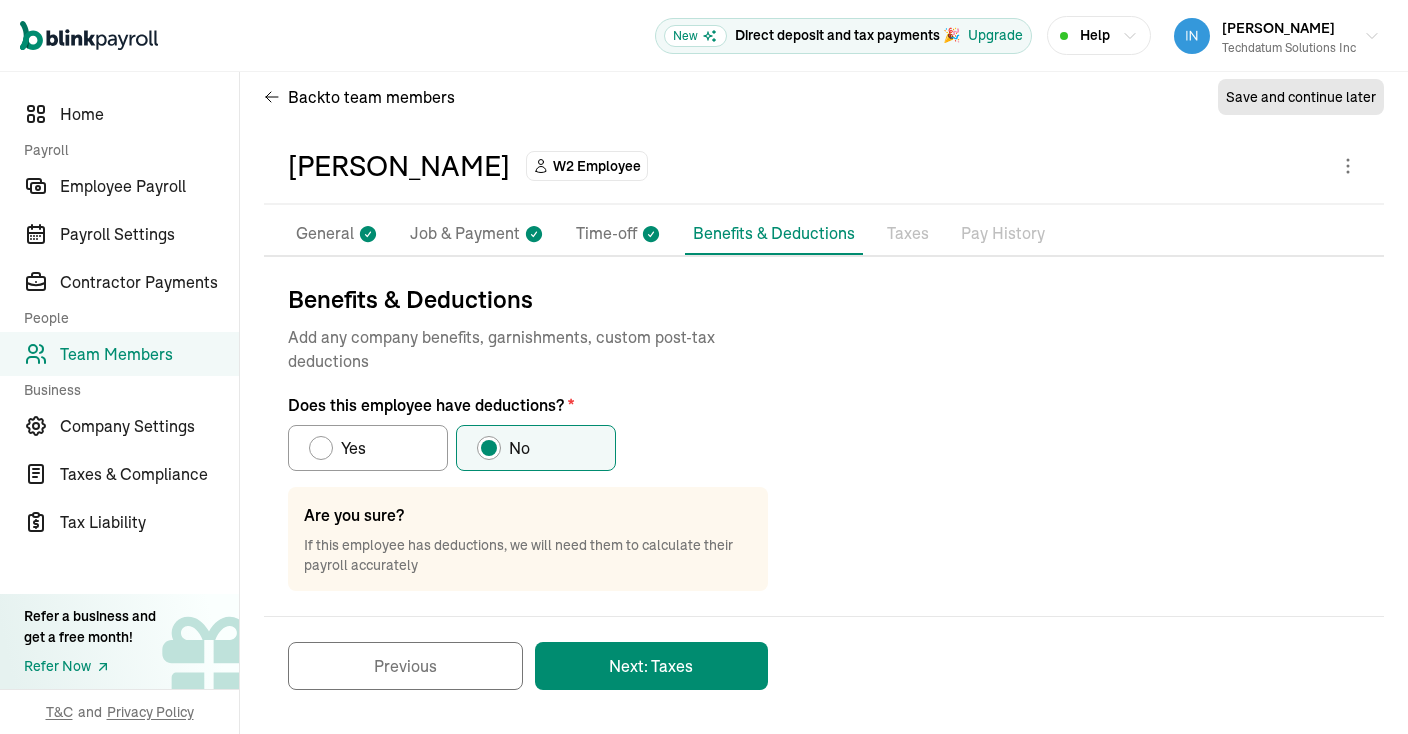 scroll, scrollTop: 21, scrollLeft: 0, axis: vertical 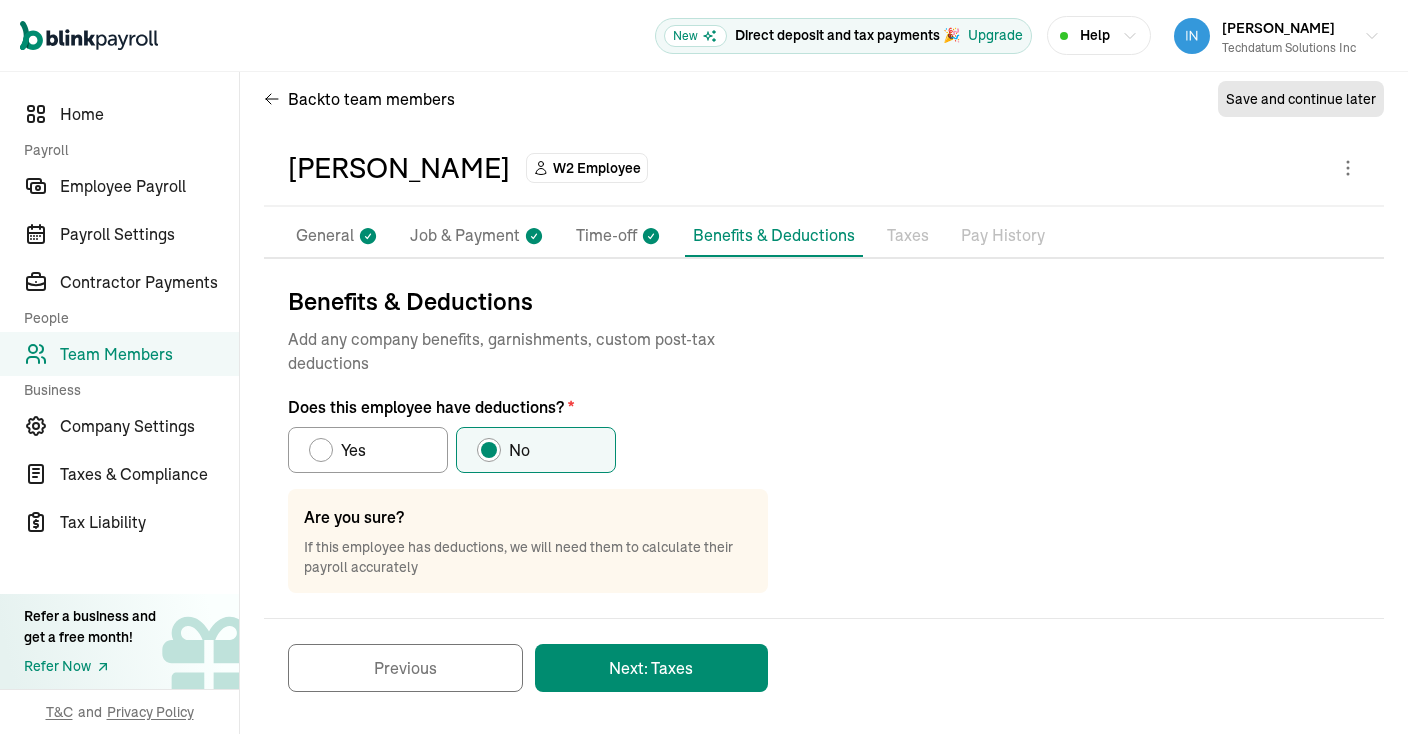 click on "Next: Taxes" at bounding box center (651, 668) 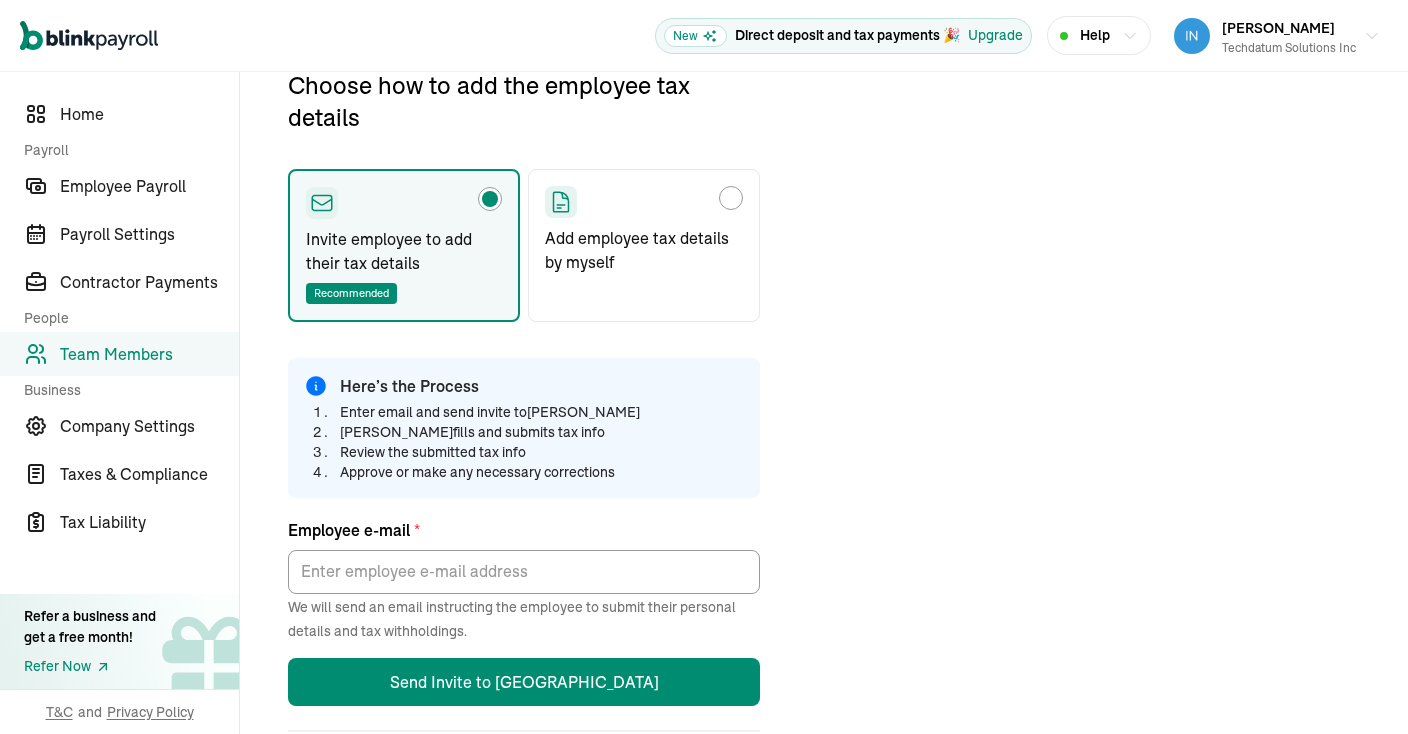 scroll, scrollTop: 235, scrollLeft: 0, axis: vertical 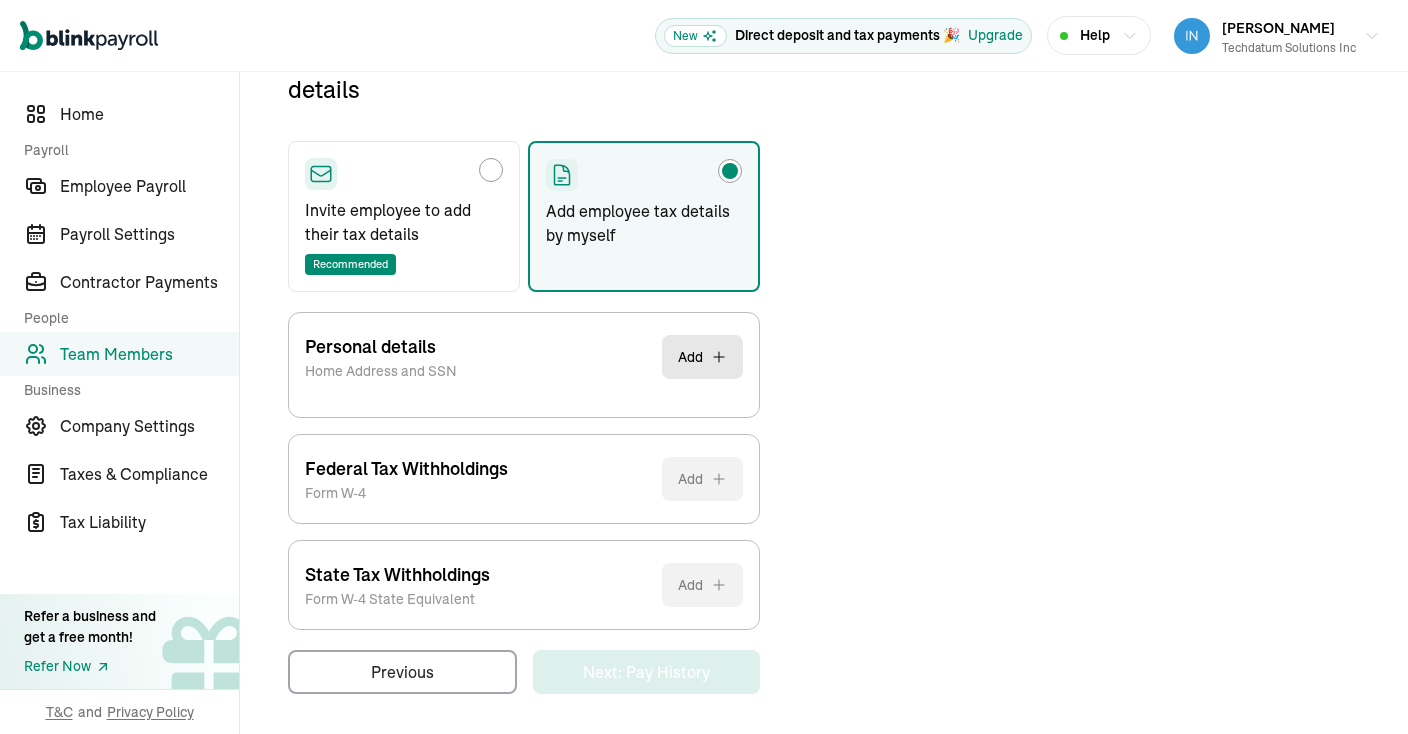 click on "Add" at bounding box center [702, 357] 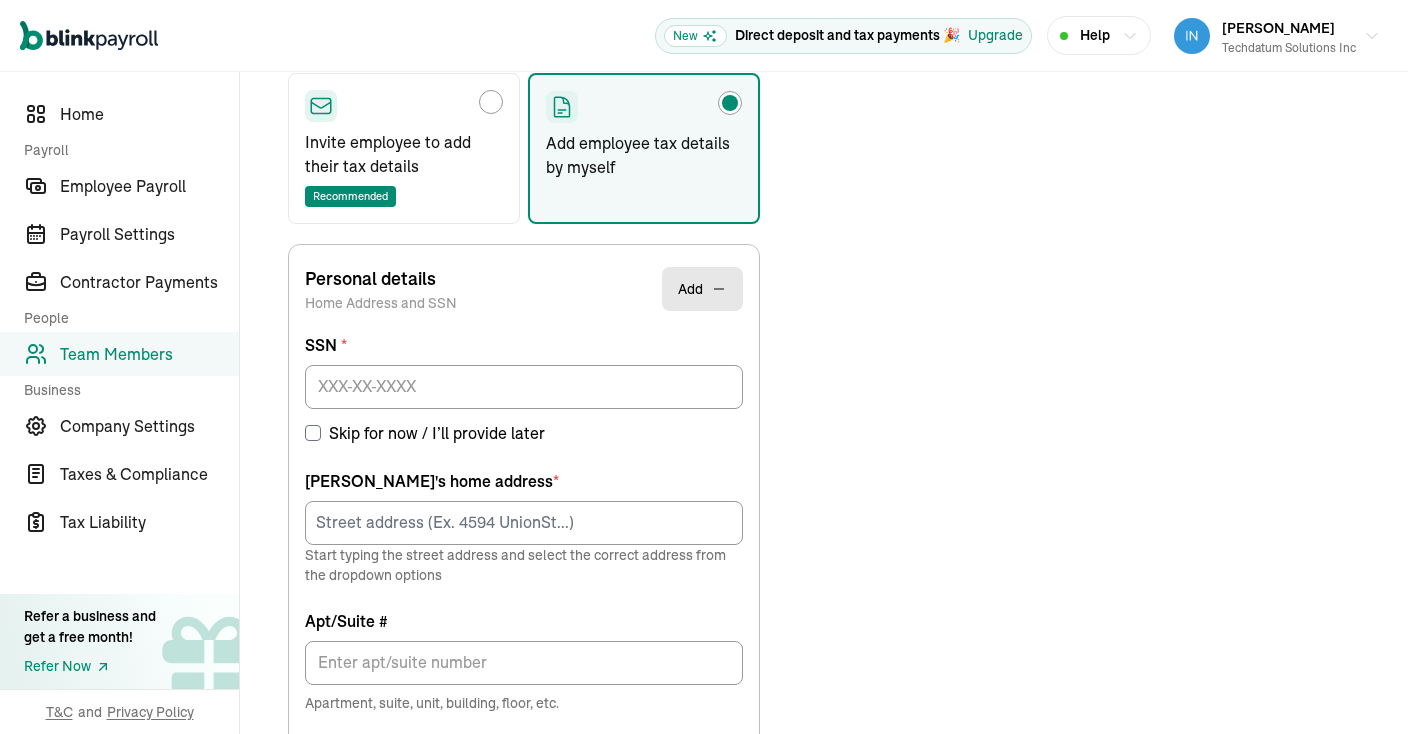 scroll, scrollTop: 369, scrollLeft: 0, axis: vertical 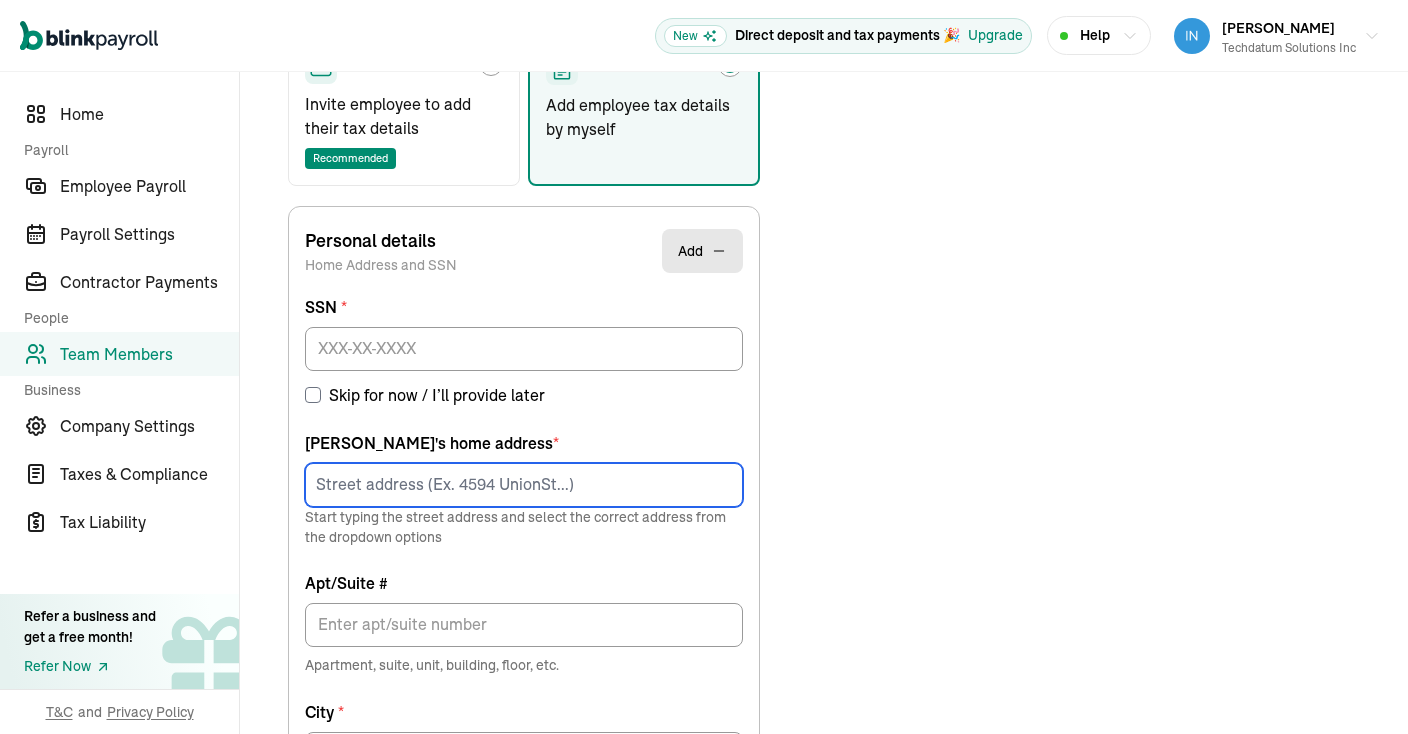 click at bounding box center [524, 485] 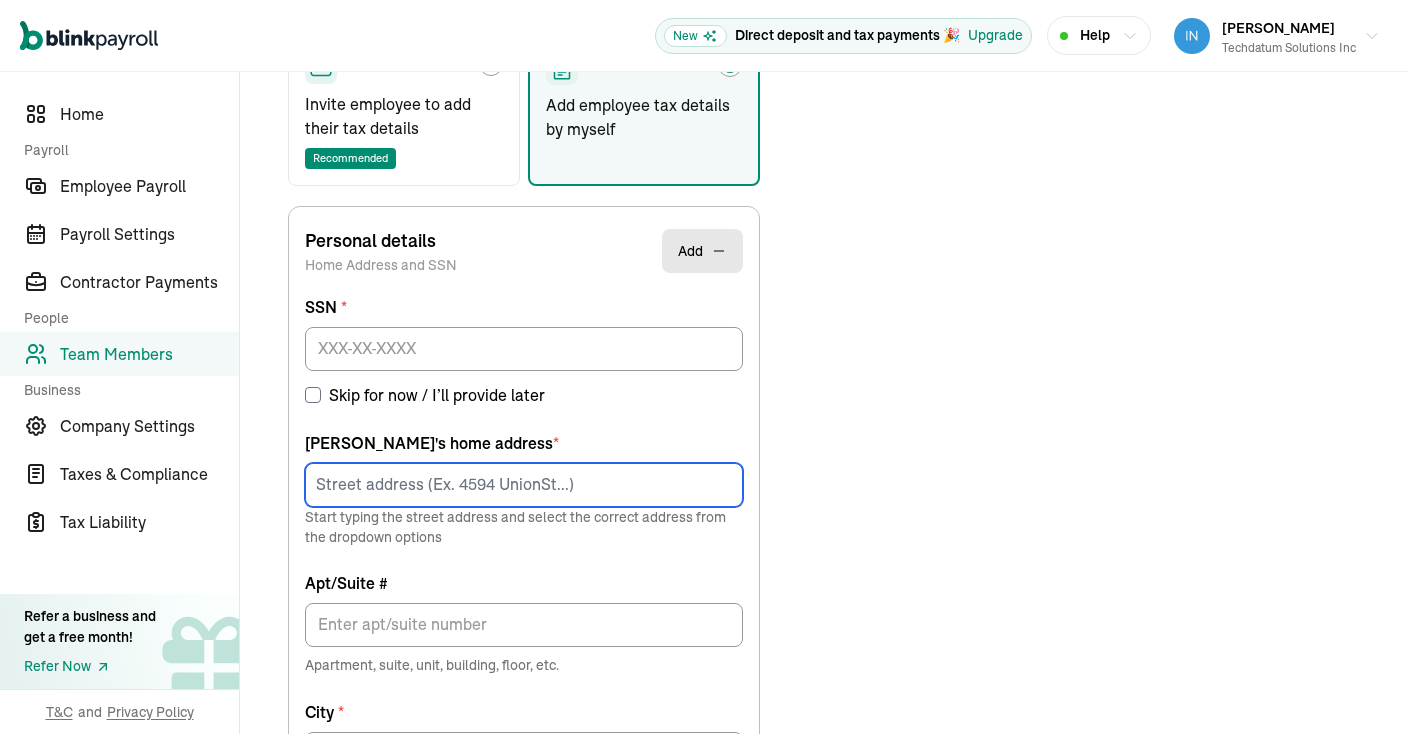 paste on "[STREET_ADDRESS]" 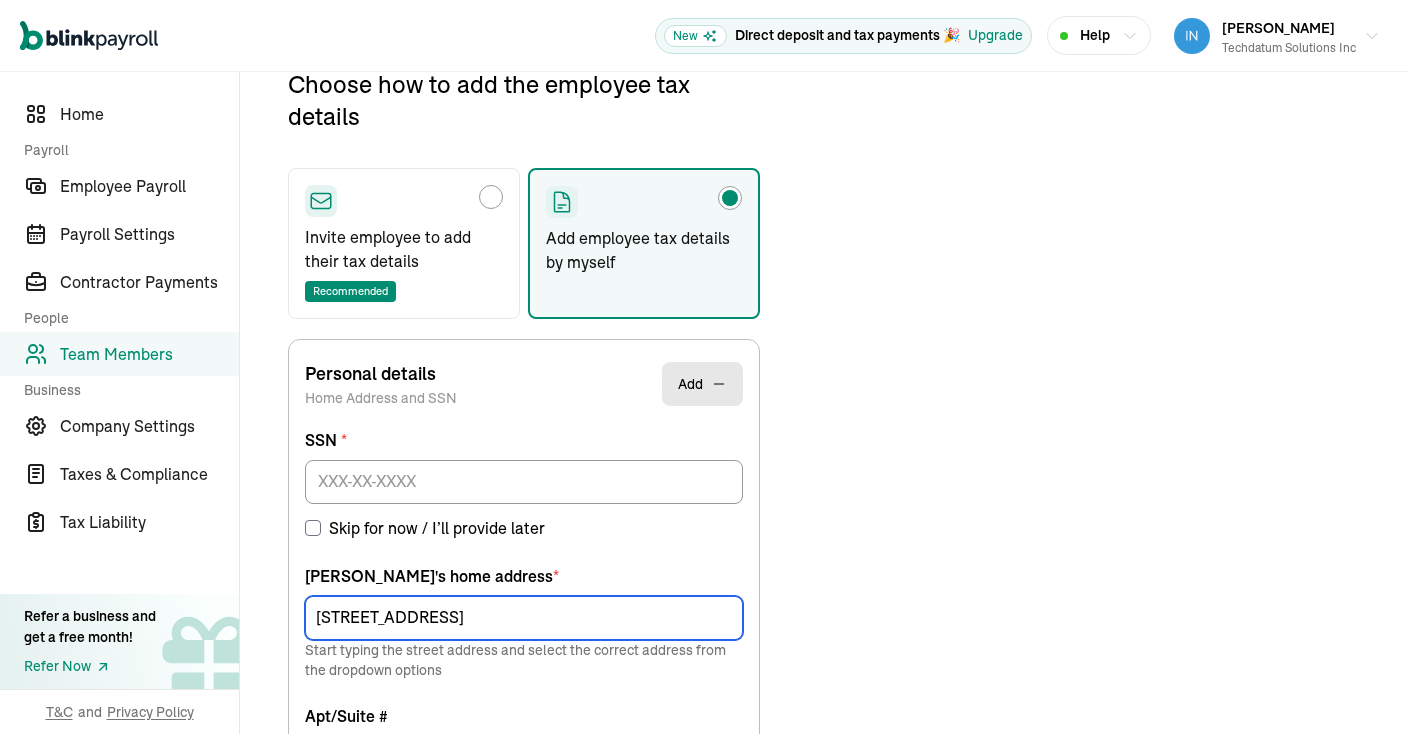 scroll, scrollTop: 235, scrollLeft: 0, axis: vertical 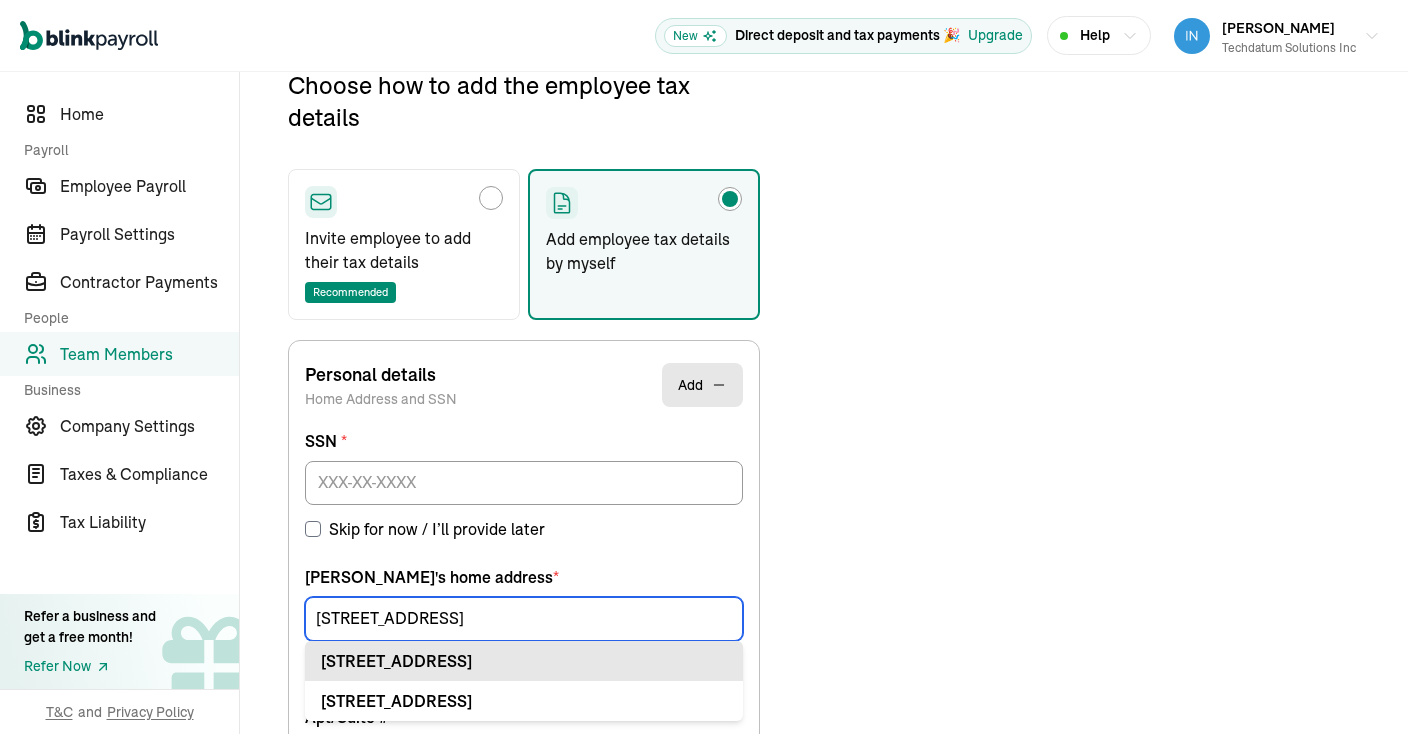 type on "[STREET_ADDRESS]" 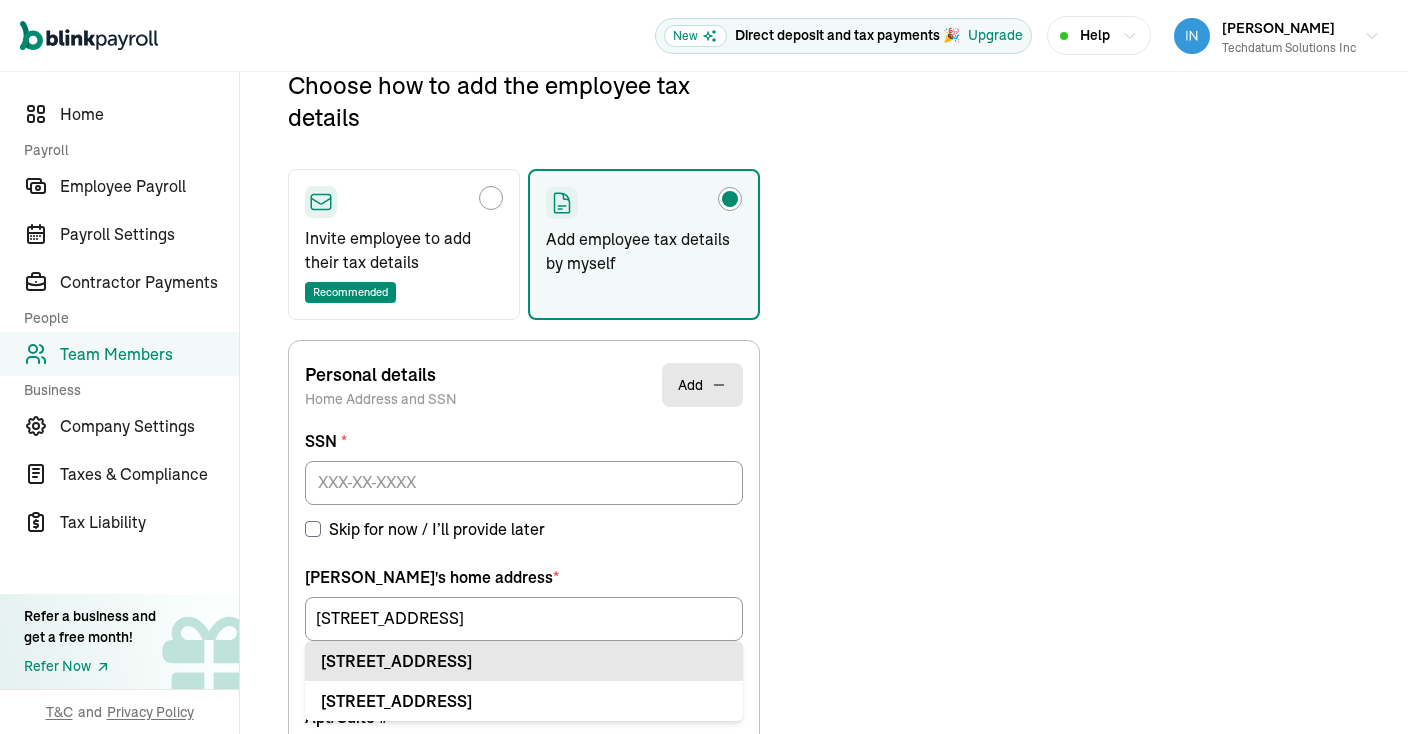 click on "[STREET_ADDRESS]" at bounding box center (524, 661) 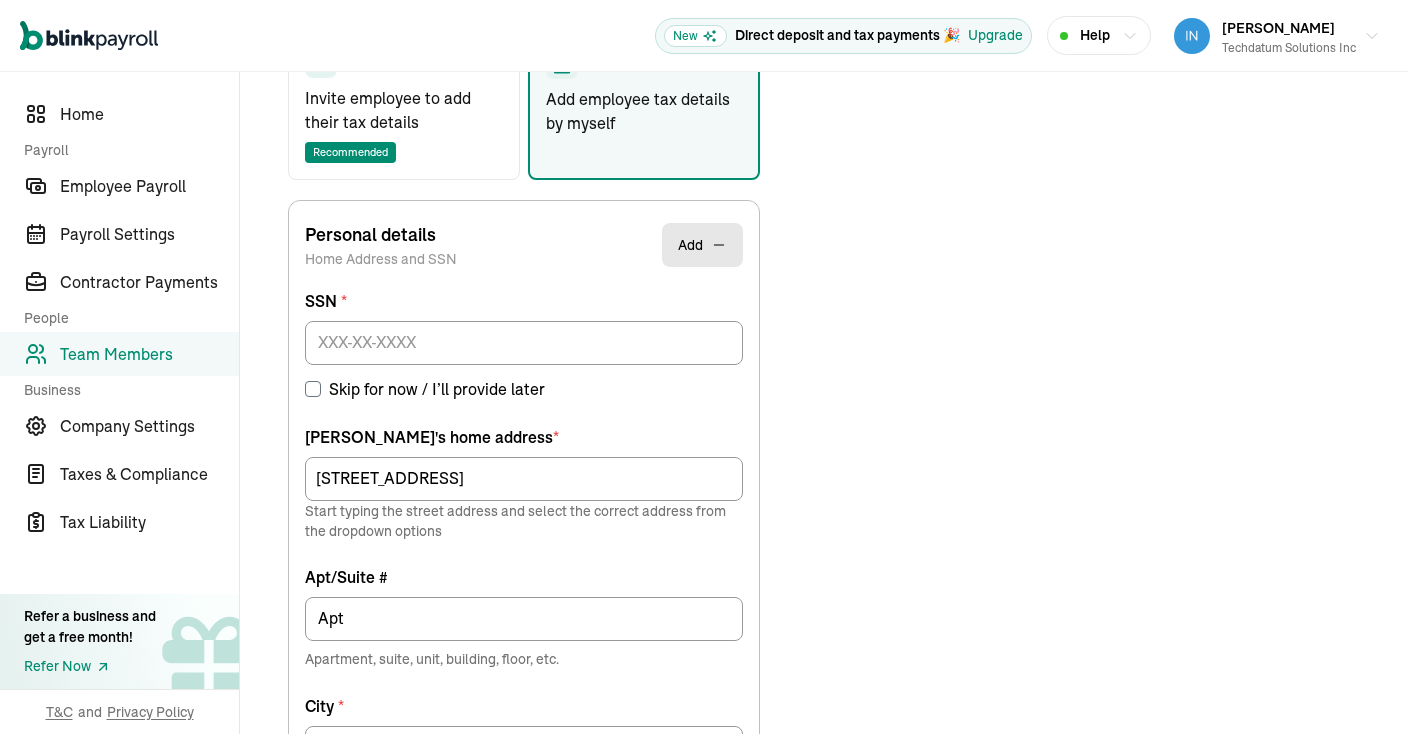 scroll, scrollTop: 384, scrollLeft: 0, axis: vertical 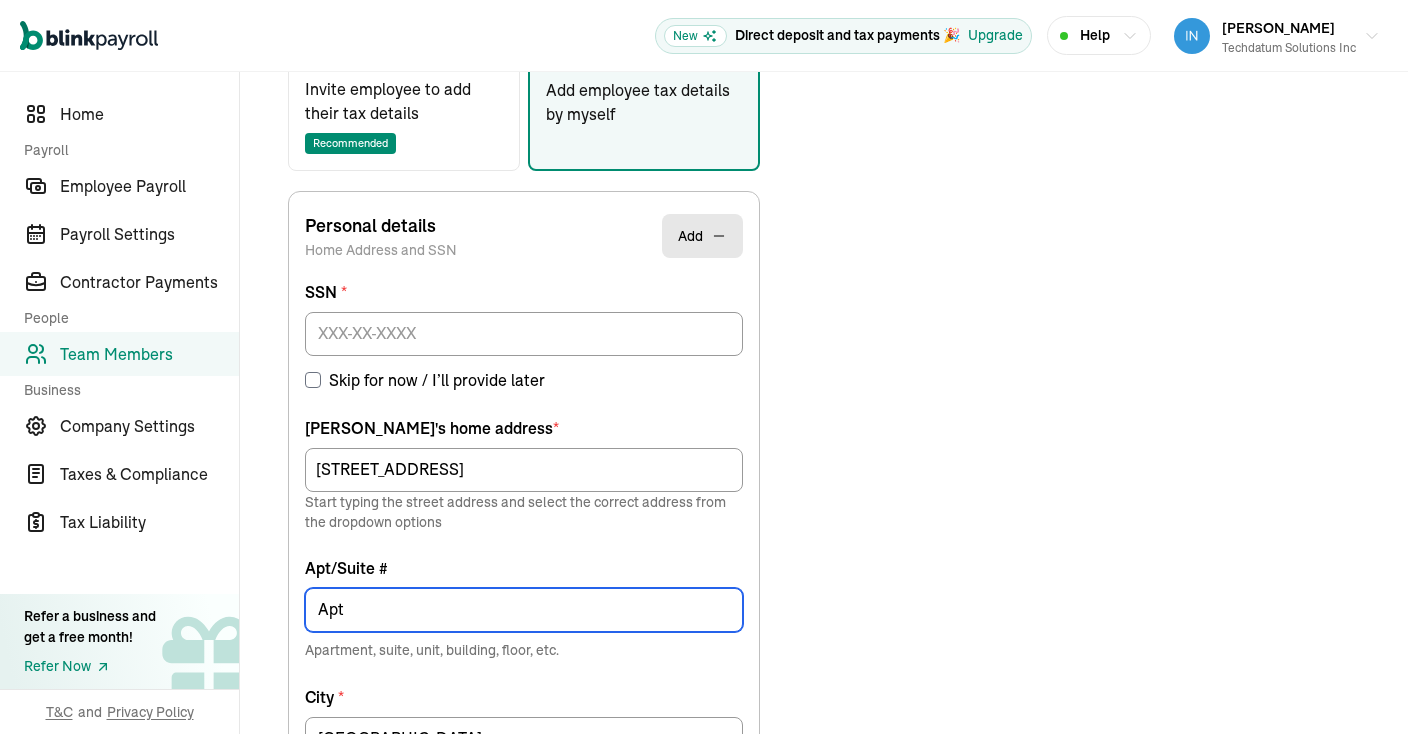 click on "Apt" at bounding box center (524, 610) 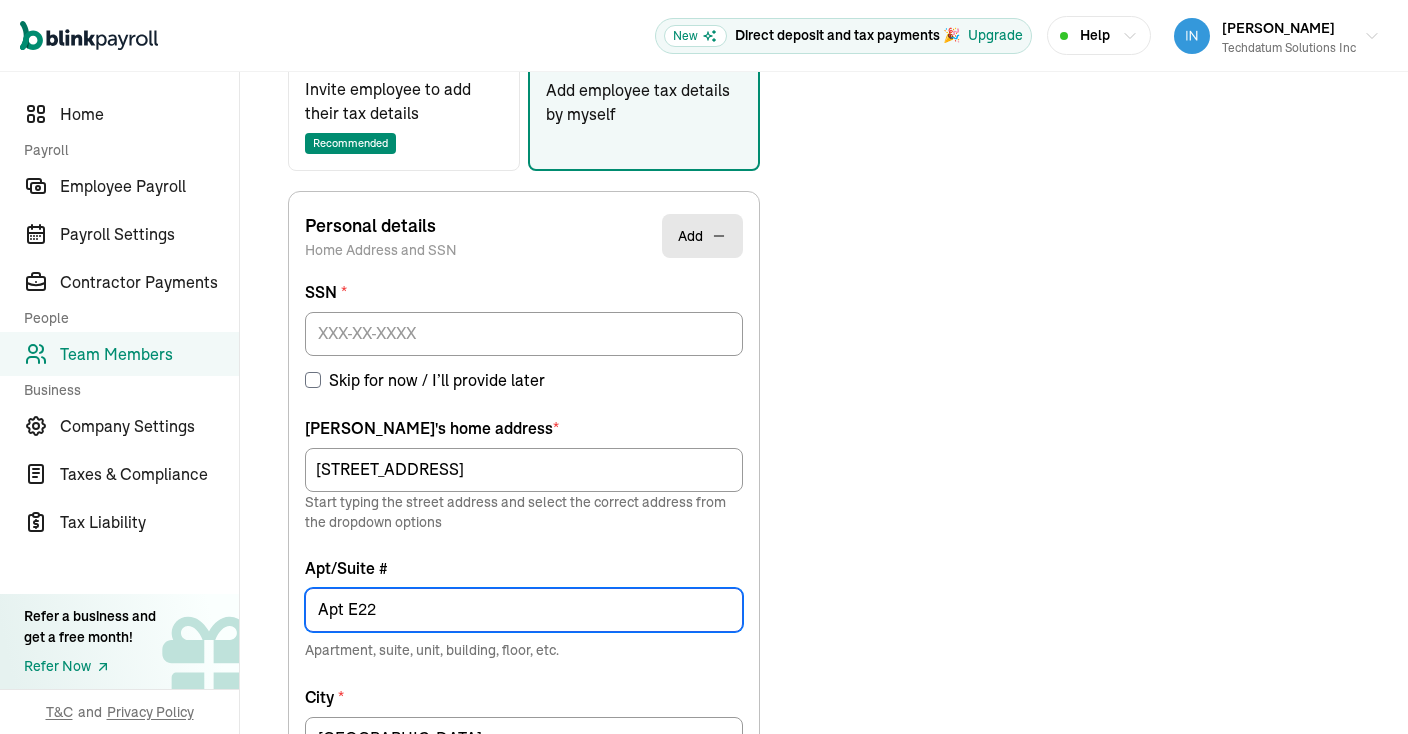 type on "Apt E22" 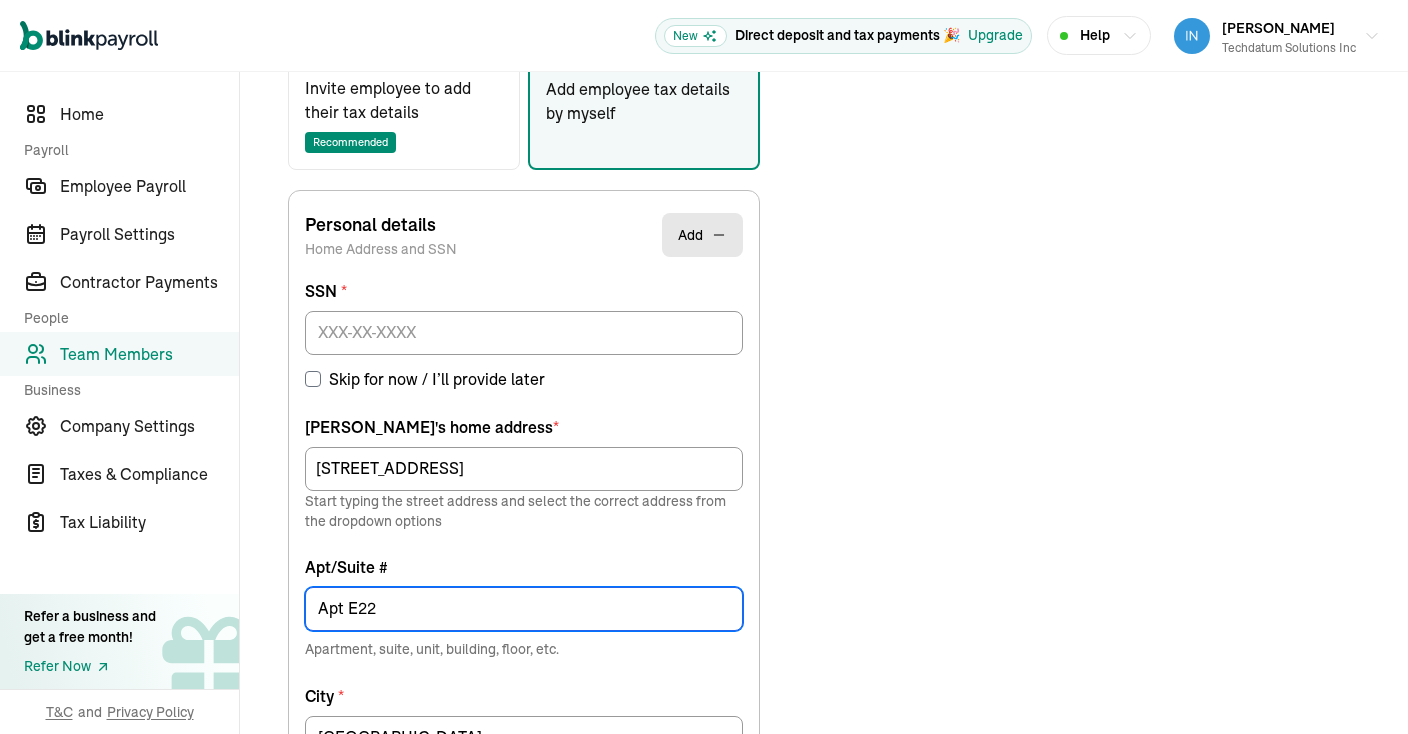 scroll, scrollTop: 351, scrollLeft: 0, axis: vertical 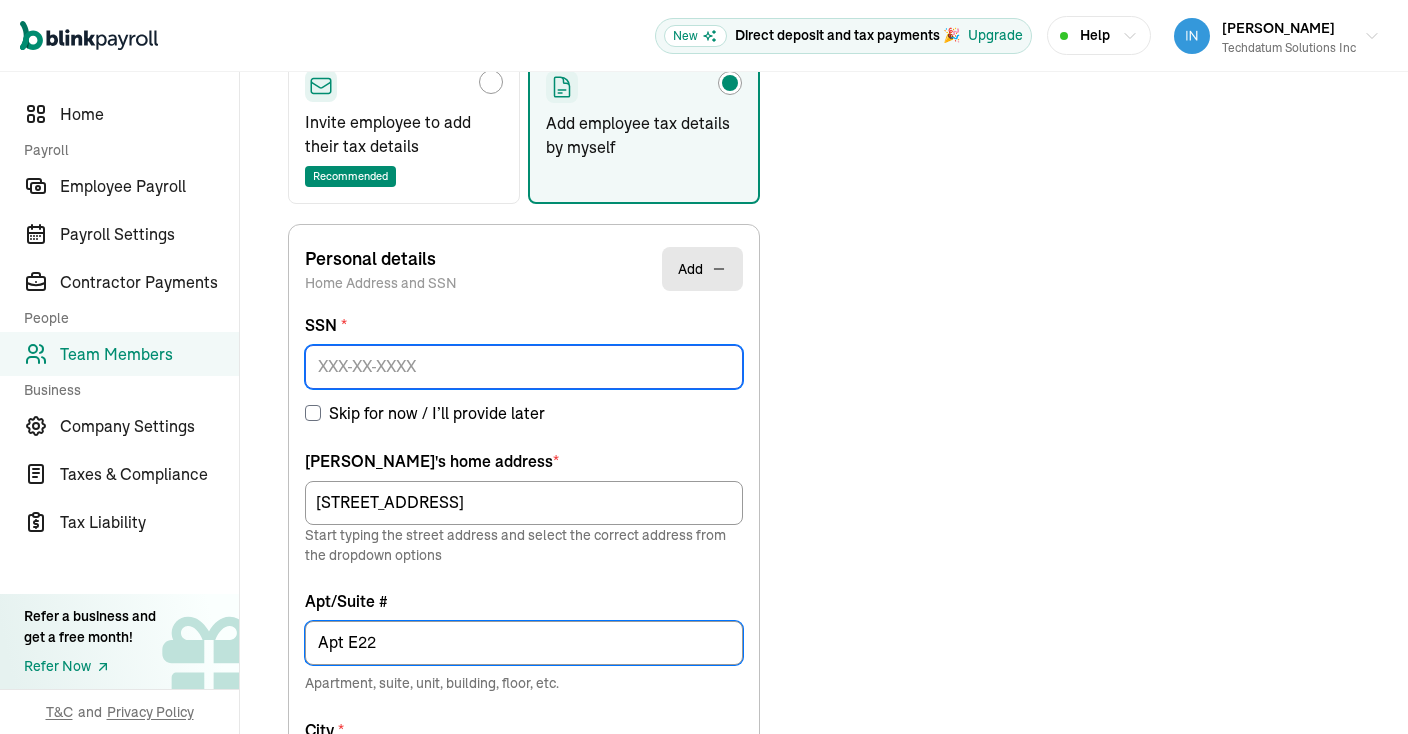 click at bounding box center (524, 367) 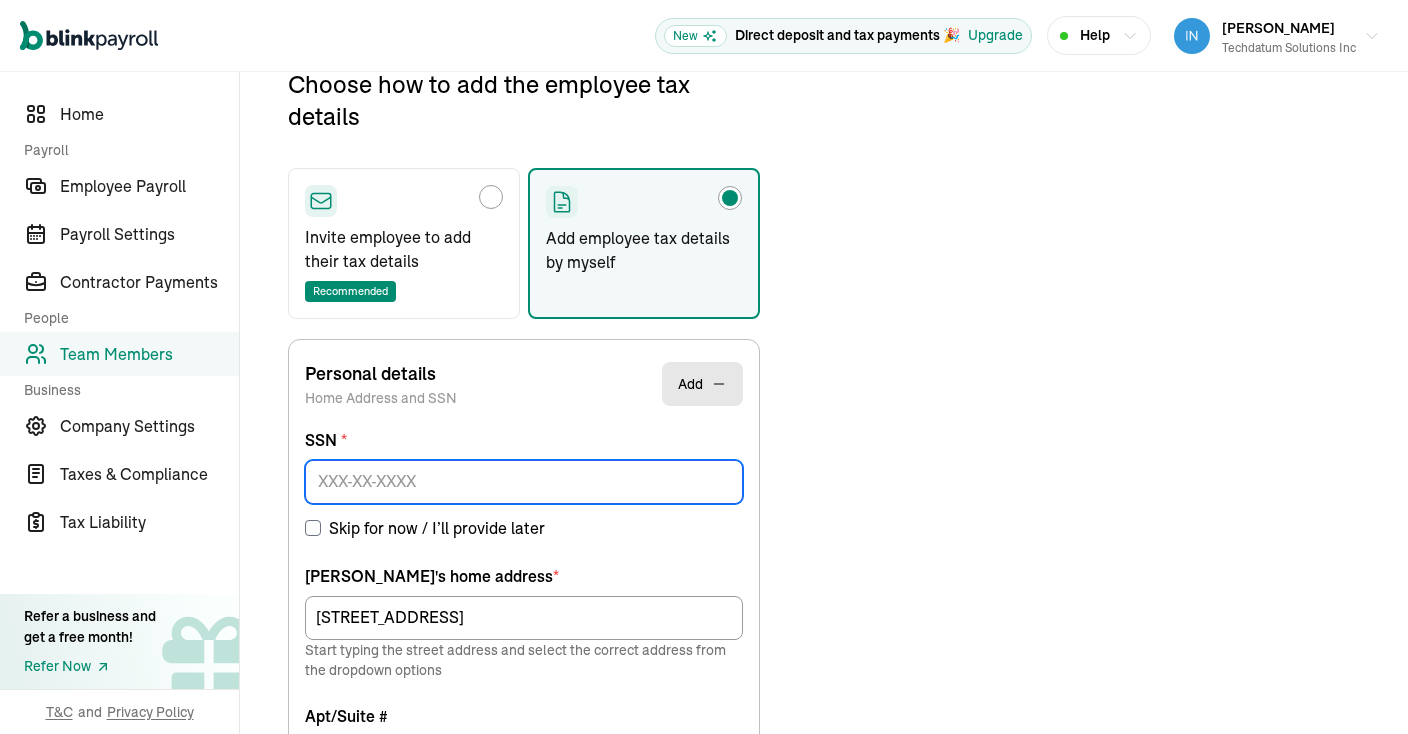 scroll, scrollTop: 235, scrollLeft: 0, axis: vertical 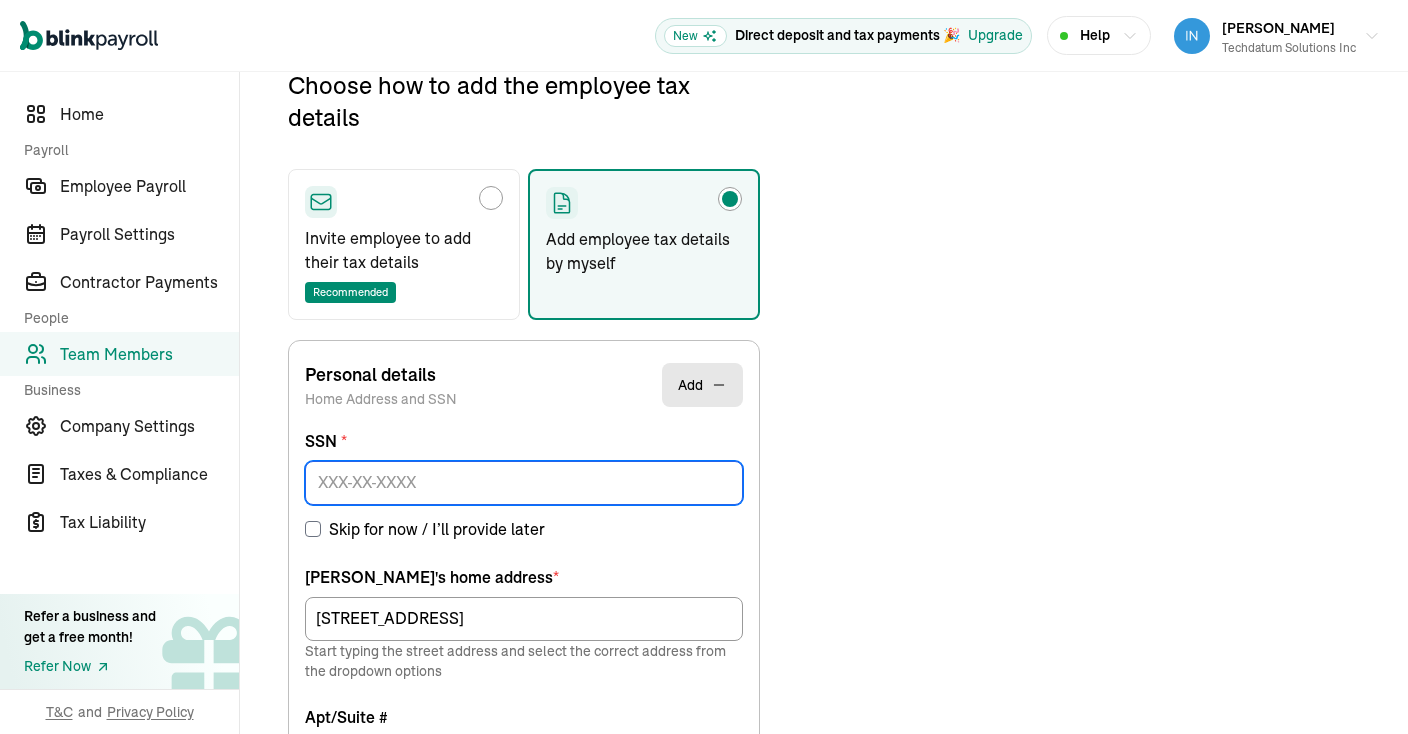 paste on "074-95-1079" 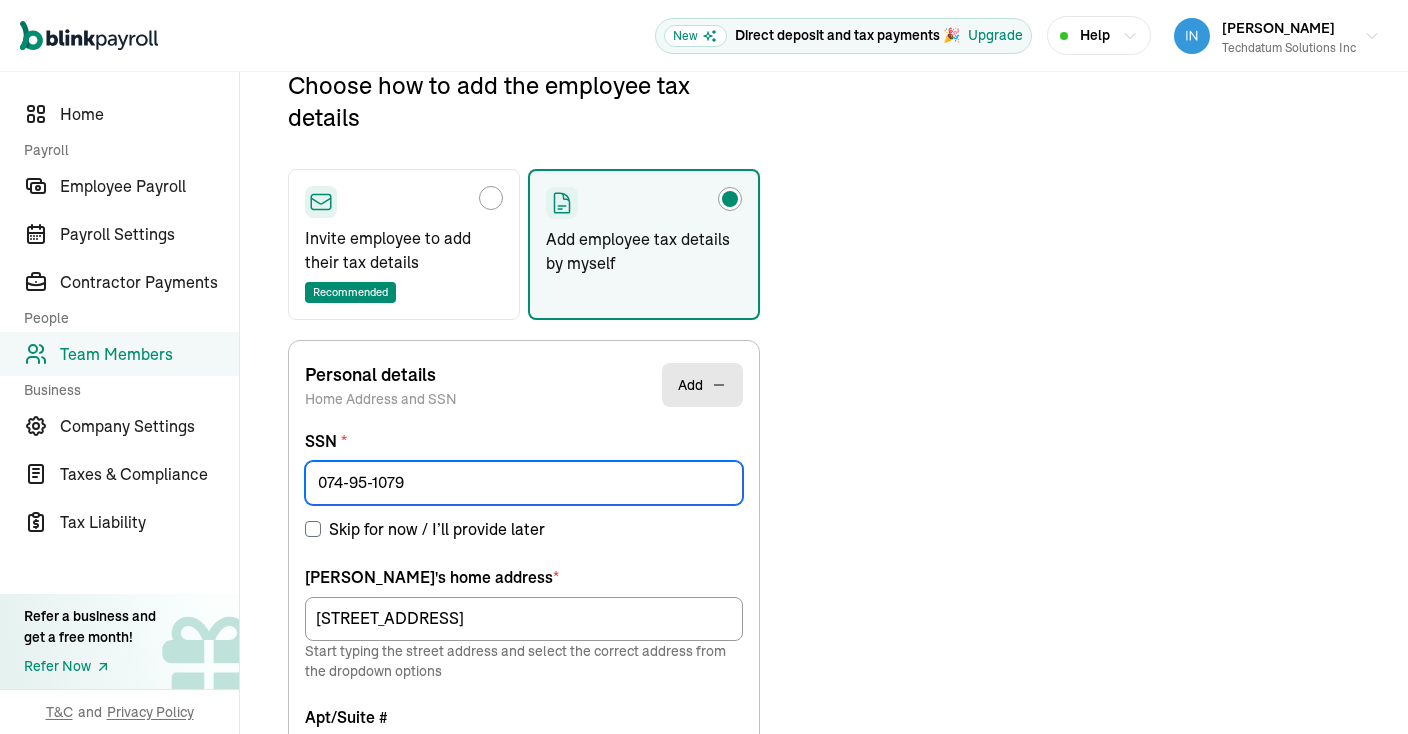 type on "074-95-1079" 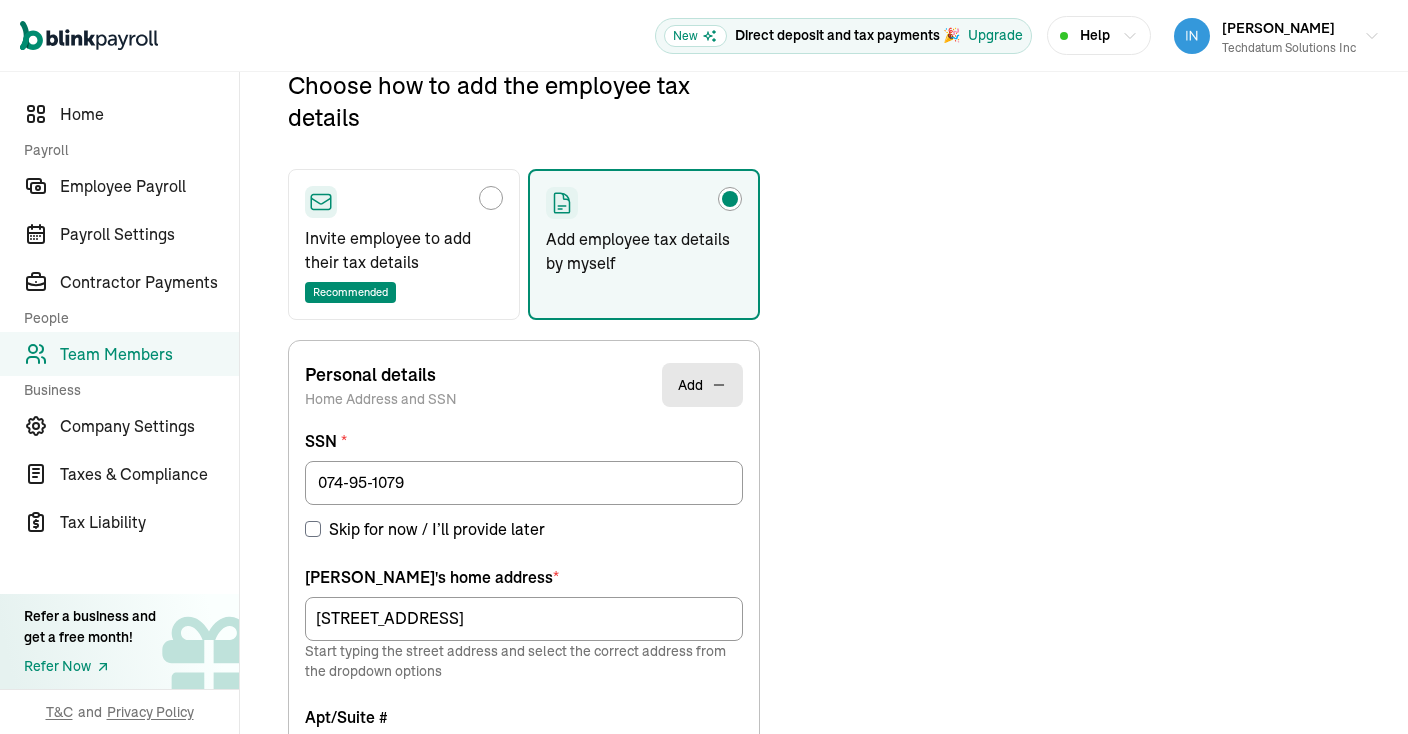 click on "Choose how to add the employee tax details Invite employee to add their tax details Recommended Add employee tax details by myself Personal details Home Address and SSN Add SSN   * 074-95-1079 Skip for now / I’ll provide later [PERSON_NAME] 's home address * [STREET_ADDRESS] Start typing the street address and select the correct address from the dropdown options Apt/Suite #   Apt E22 Apartment, suite, unit, building, floor, etc. City   *  [GEOGRAPHIC_DATA]   *  [GEOGRAPHIC_DATA] Zip code   *  75254 Save Federal Tax Withholdings Form W-4 Add Provide employee's personal details Please provide employee's personal details so we can assist you in adding their Federal Tax Withholdings. State Tax Withholdings Form W-4 State Equivalent Add Provide employee's personal details Please provide employee's personal details so we can assist you in adding their State Tax Withholdings. Previous Next: Pay History" at bounding box center (824, 722) 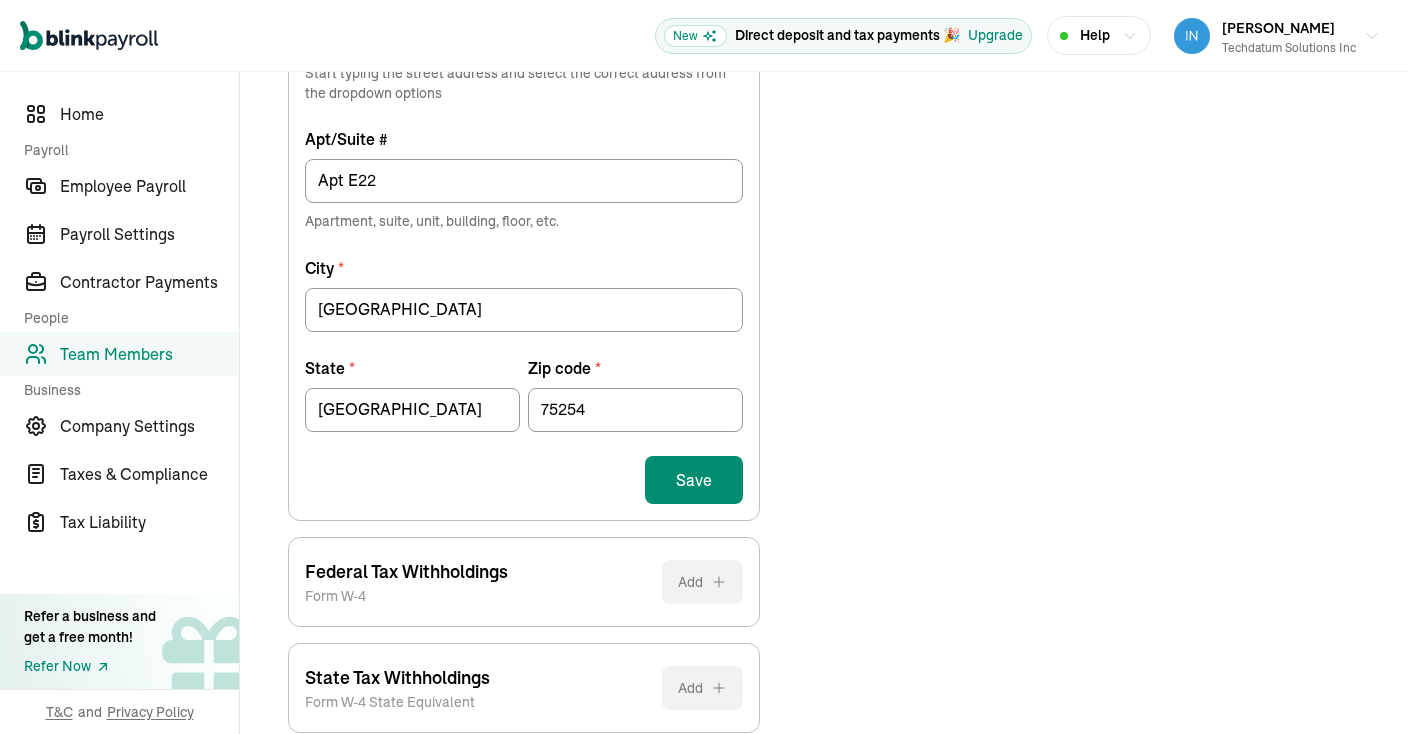 scroll, scrollTop: 826, scrollLeft: 0, axis: vertical 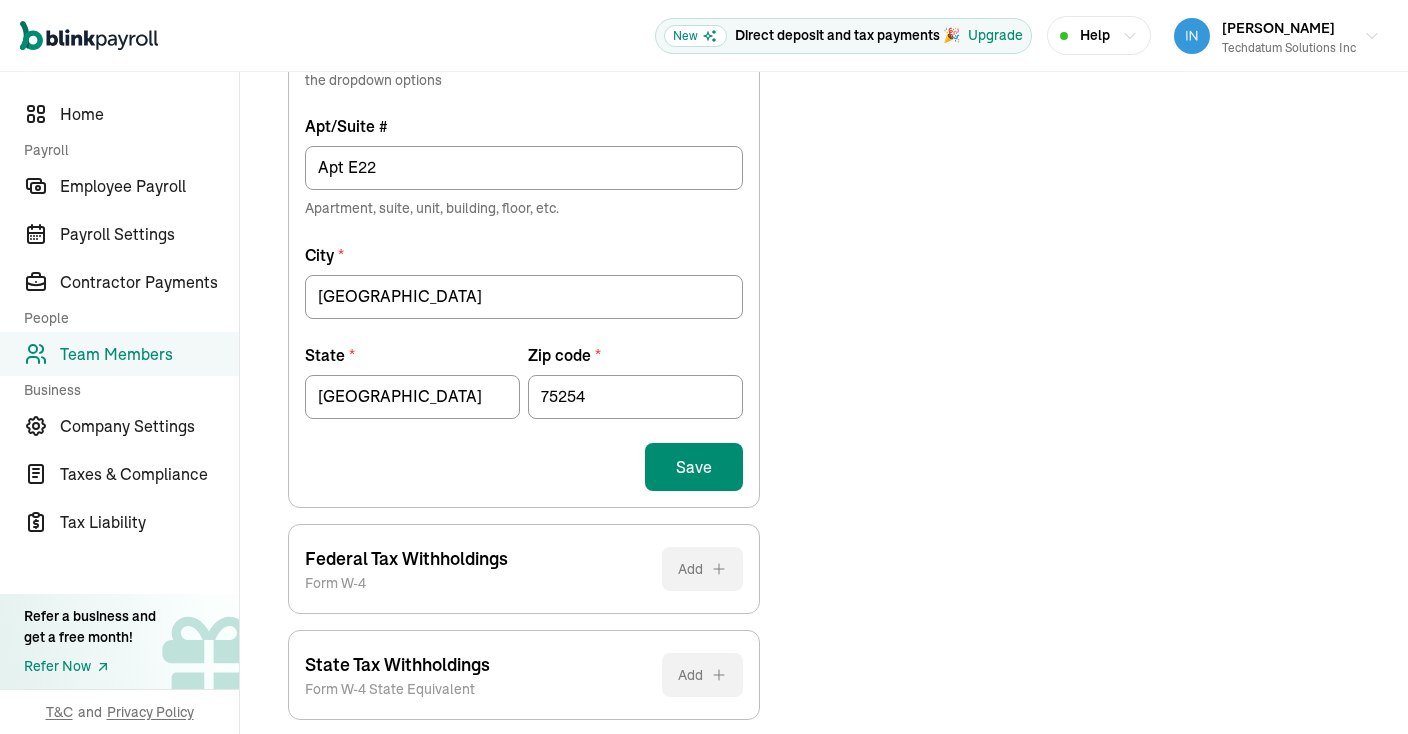 click on "Save" at bounding box center [694, 467] 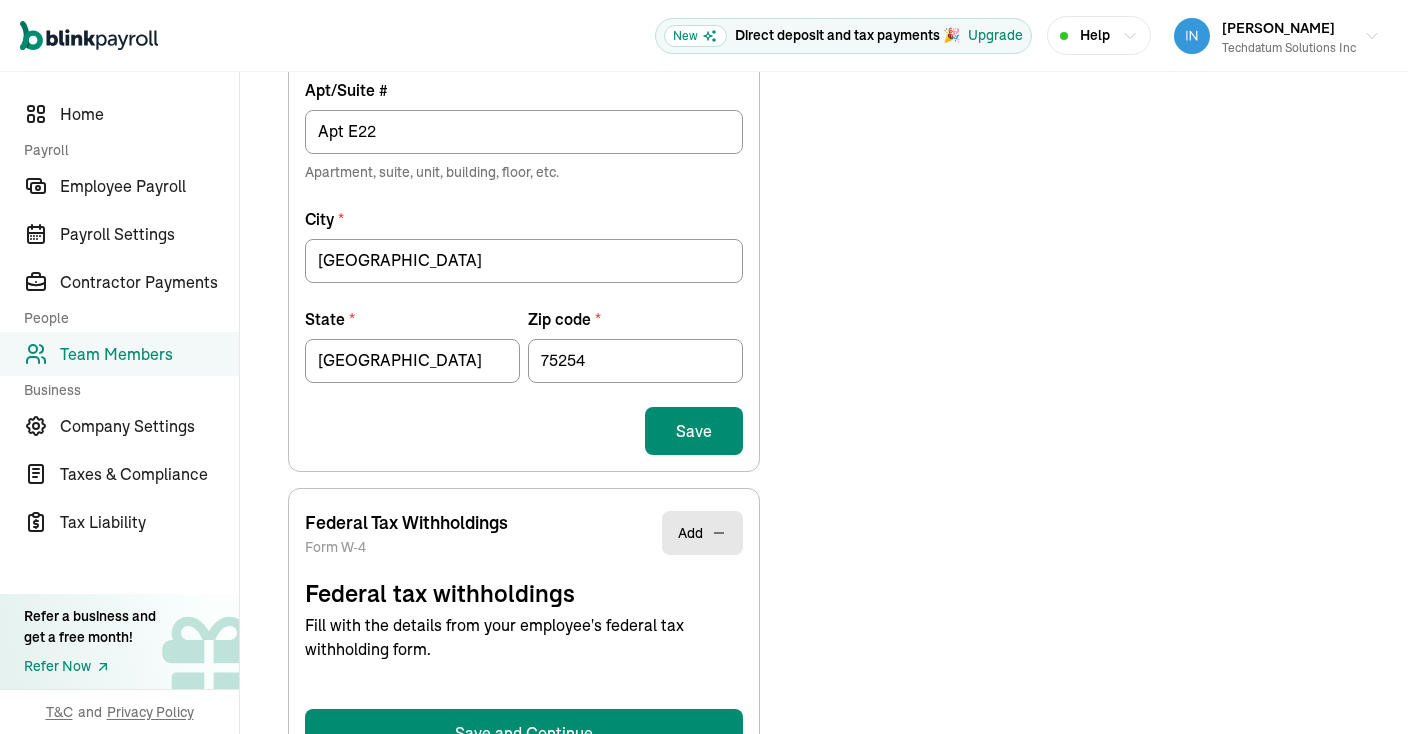 scroll, scrollTop: 459, scrollLeft: 0, axis: vertical 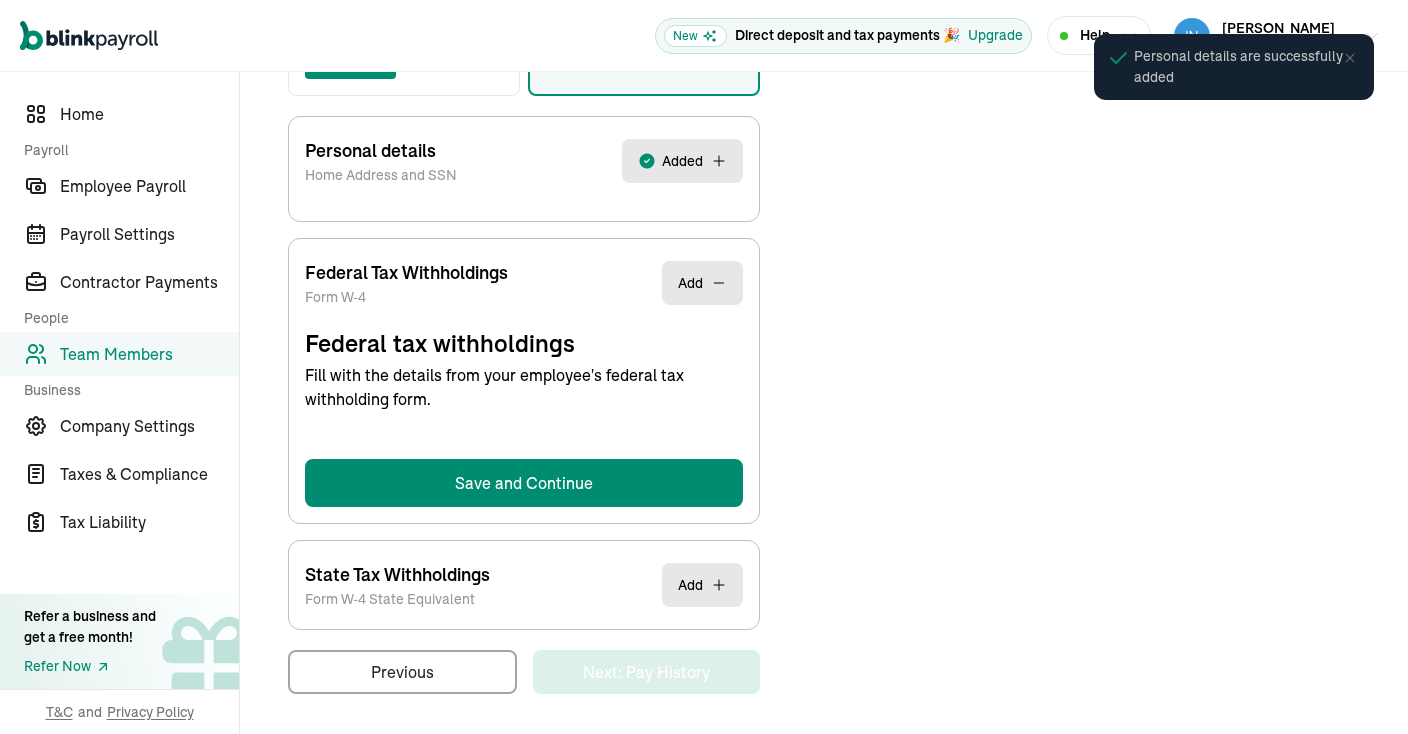 select on "S" 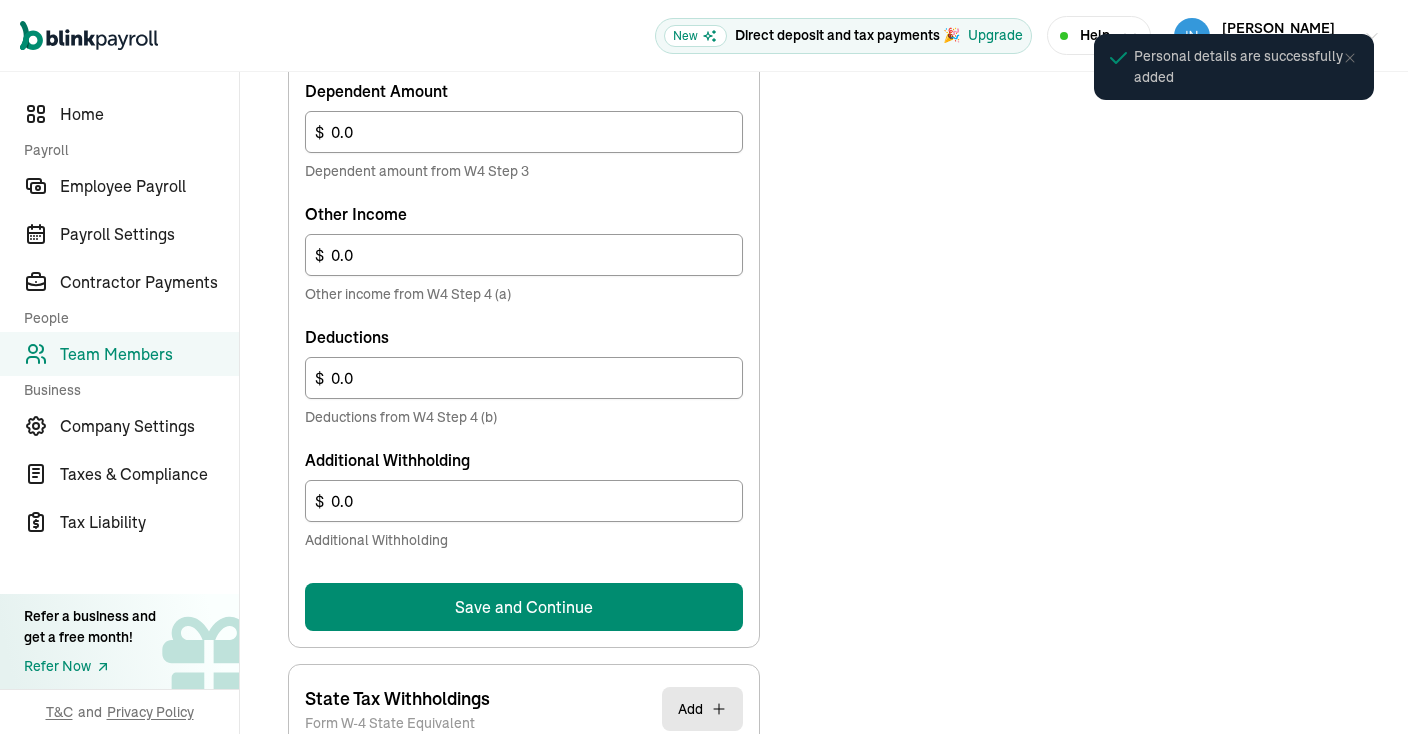 scroll, scrollTop: 1121, scrollLeft: 0, axis: vertical 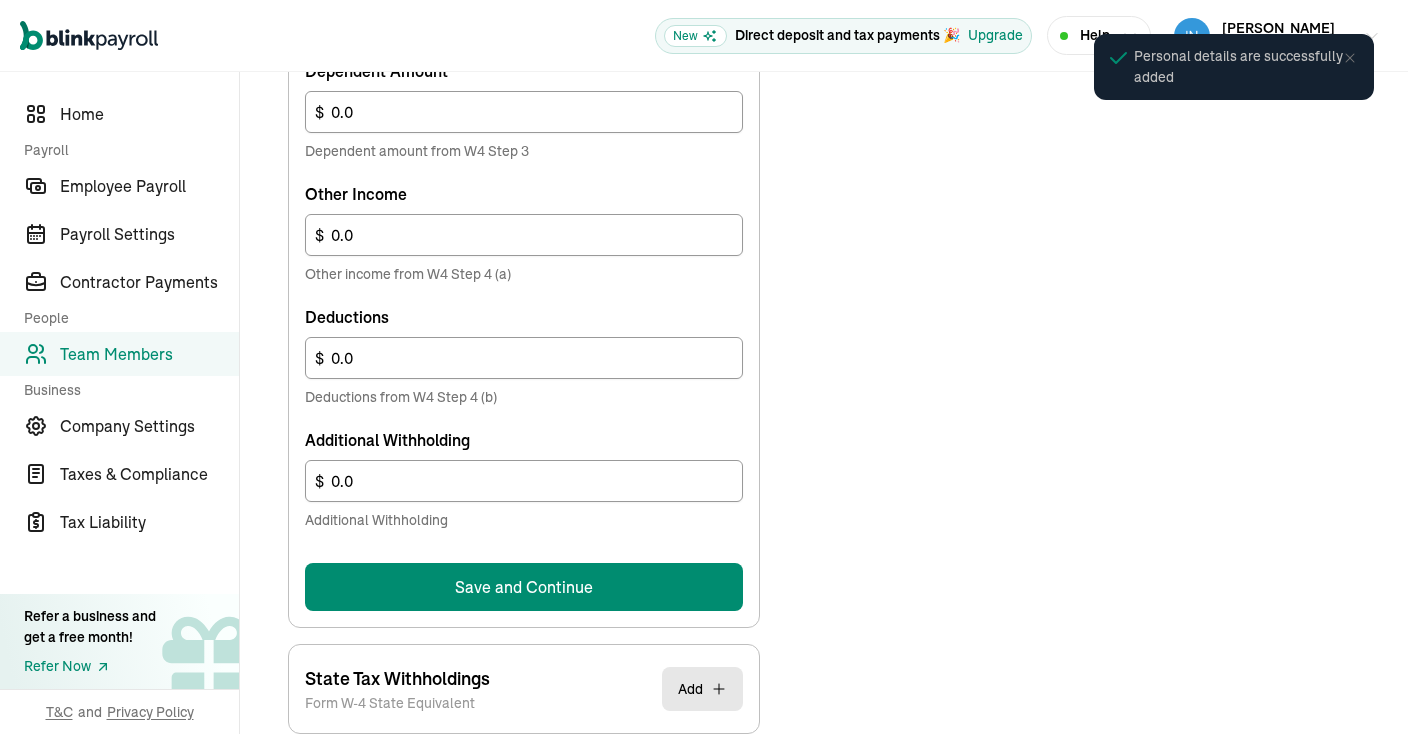 click on "Save and Continue" at bounding box center [524, 587] 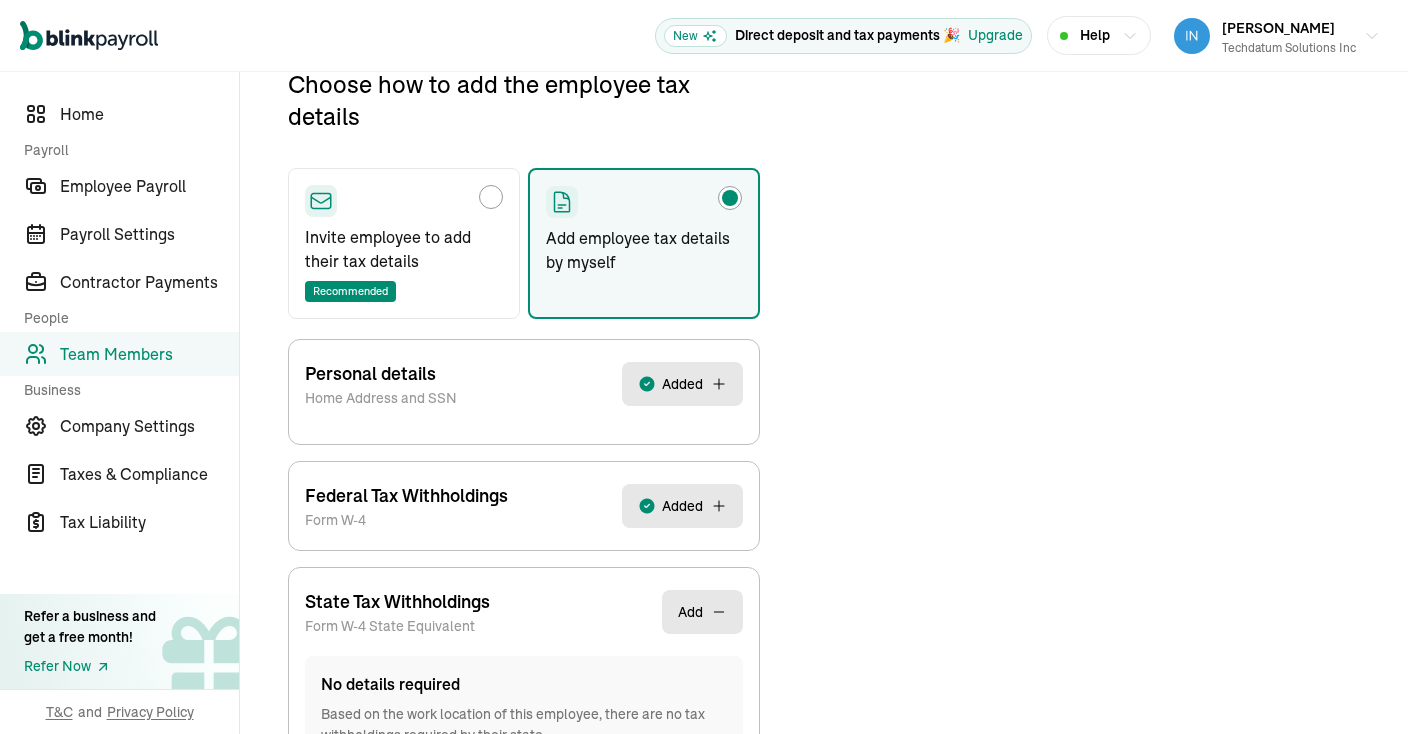scroll, scrollTop: 385, scrollLeft: 0, axis: vertical 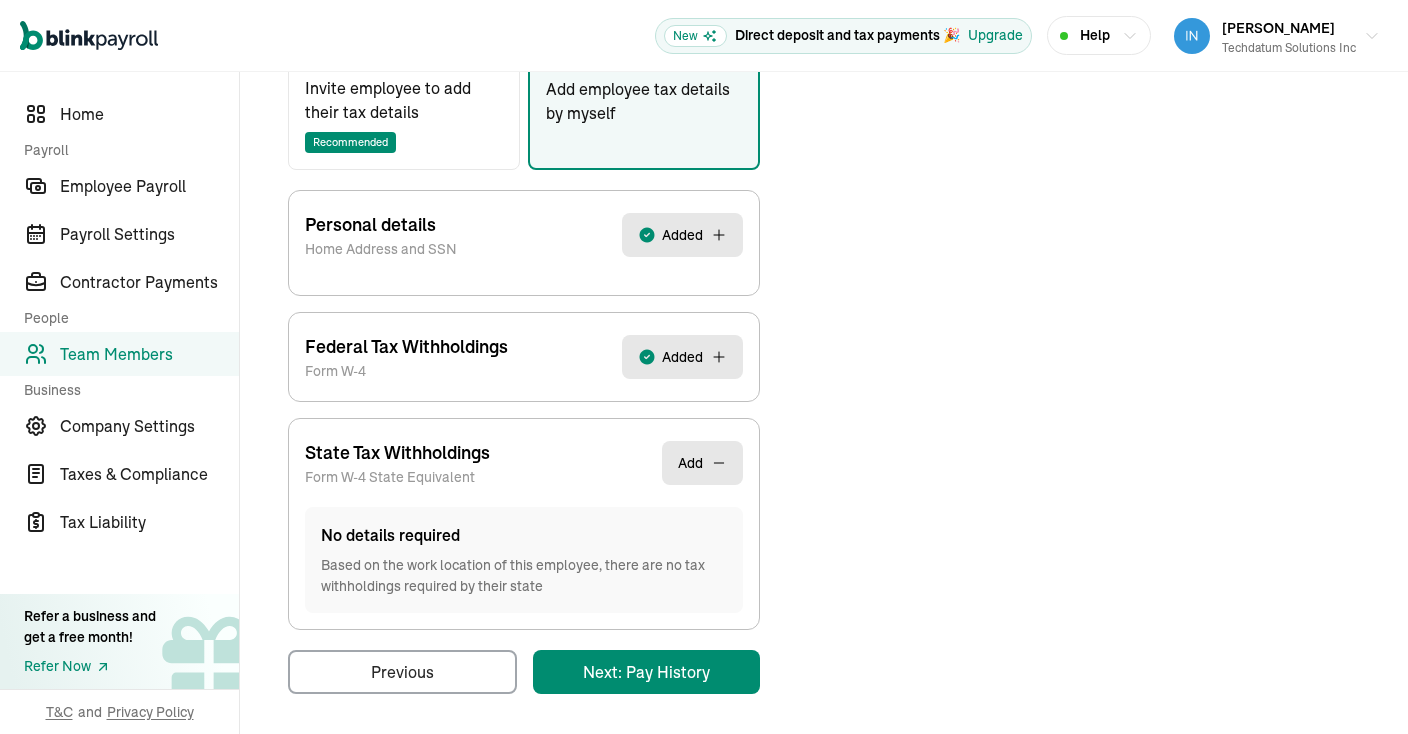 click on "Back  to team members [PERSON_NAME] W2 Employee Active   Pay Stubs General Job & Payment Time-off Benefits & Deductions Taxes Documents Pay History W2 Forms Choose how to add the employee tax details Invite employee to add their tax details Recommended Add employee tax details by myself Personal details Home Address and SSN   Added SSN   * 074-95-1079 [PERSON_NAME] 's home address * [STREET_ADDRESS] Start typing the street address and select the correct address from the dropdown options Apt/Suite #   Apt E22 Apartment, suite, unit, building, floor, etc. City   *  [GEOGRAPHIC_DATA]   *  [GEOGRAPHIC_DATA] Zip code   *  75254 Save Federal Tax Withholdings Form W-4   Added Federal tax withholdings Fill with the details from your employee's federal tax withholding form. Filing Status   Select an item Single or Married filing separately Married filing jointly or Qualifying surviving spouse Head of household Nonresident Alien Multiple jobs   Yes No Household has two jobs in total Dependent Amount 0.0 $ Other Income 0.0 $ 0.0 $" at bounding box center (824, 212) 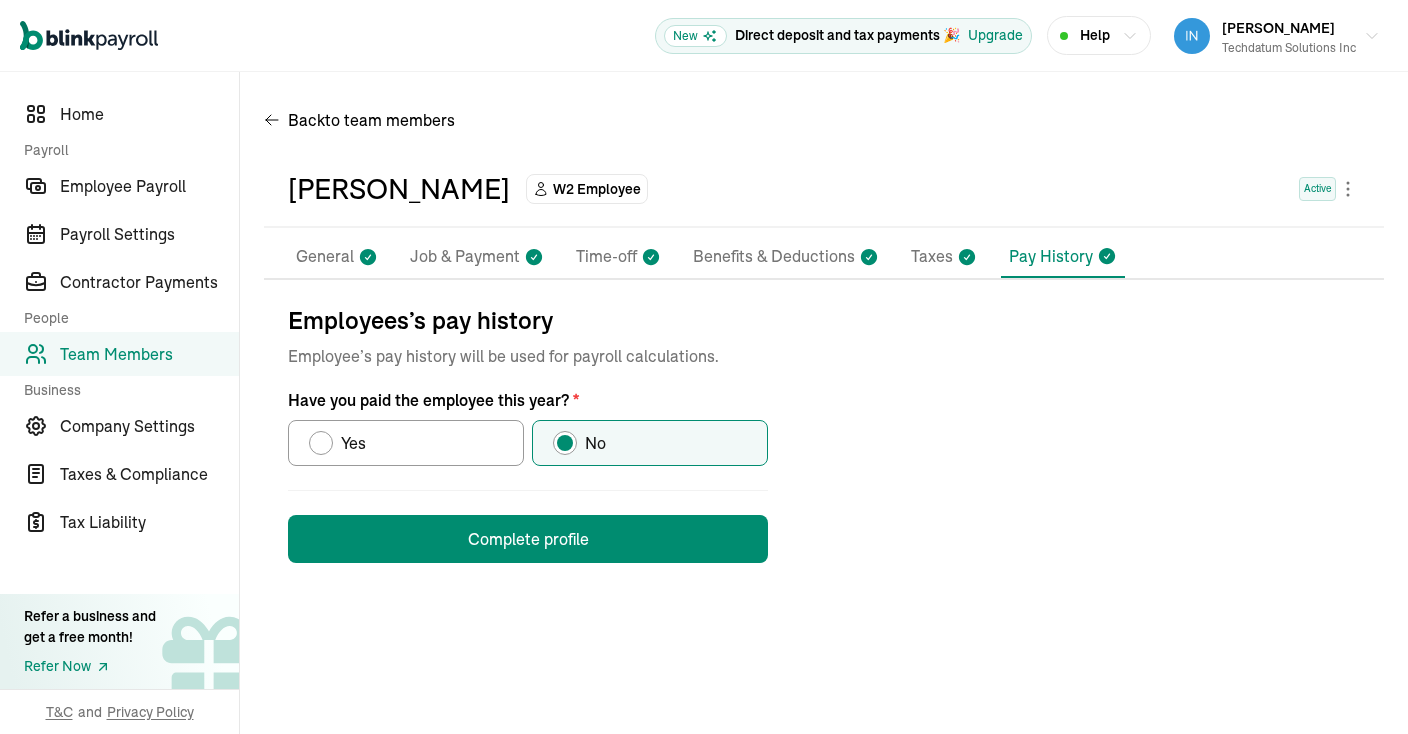 scroll, scrollTop: 0, scrollLeft: 0, axis: both 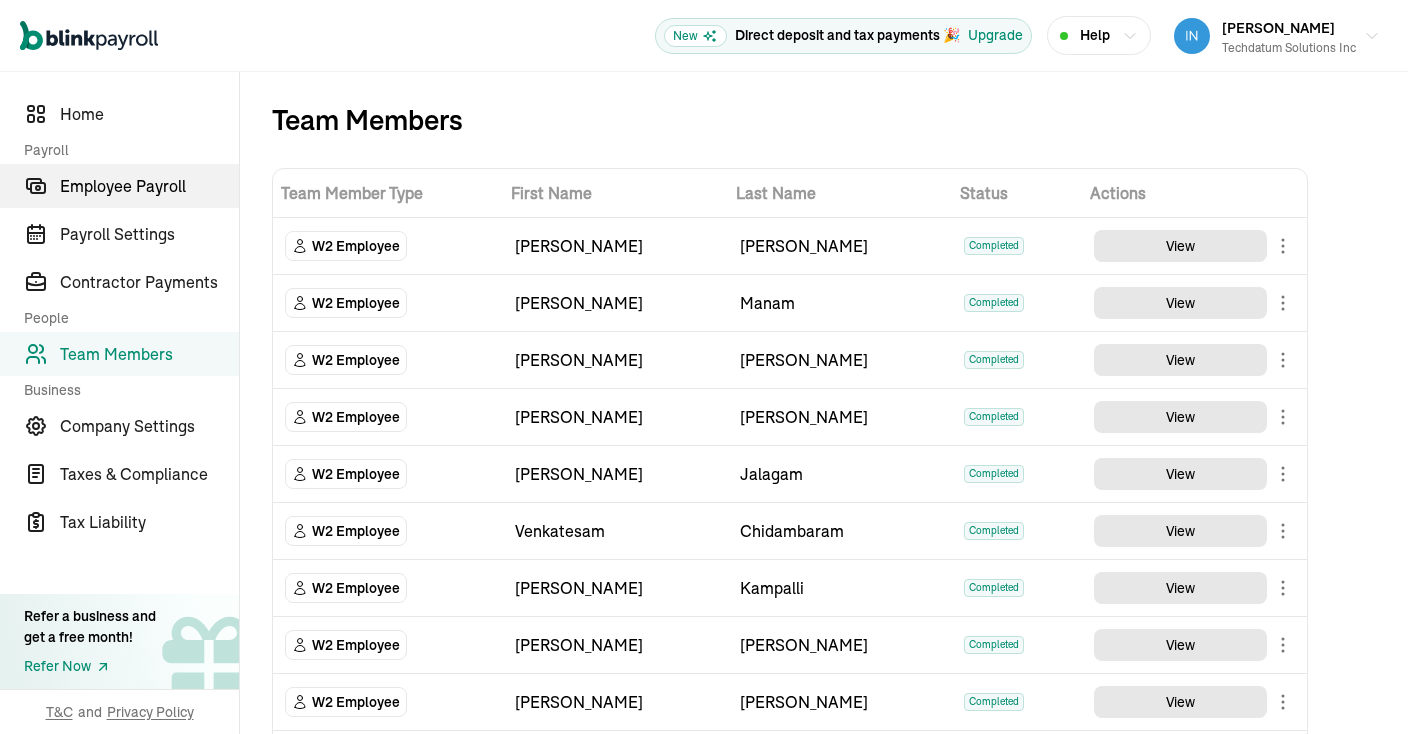 click on "Employee Payroll" at bounding box center [149, 186] 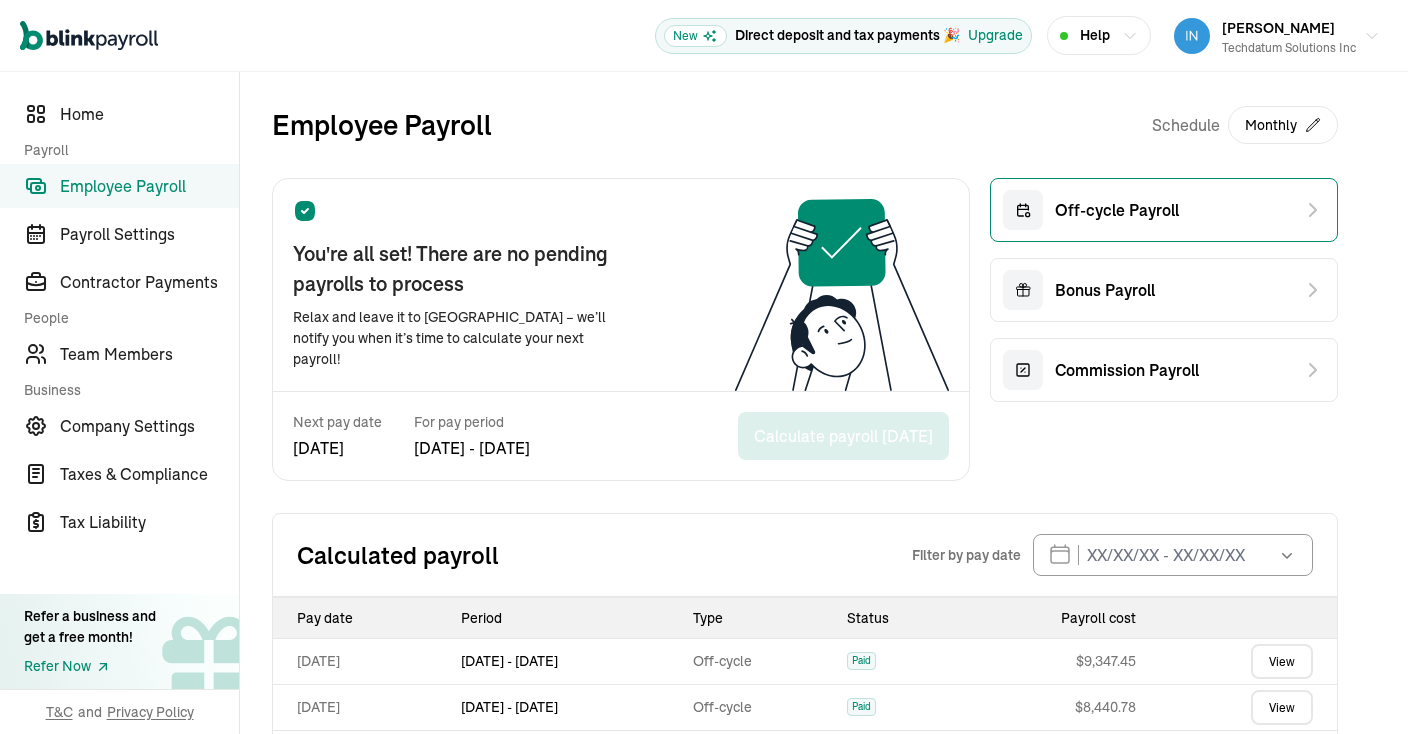 click on "Off-cycle Payroll" at bounding box center [1117, 210] 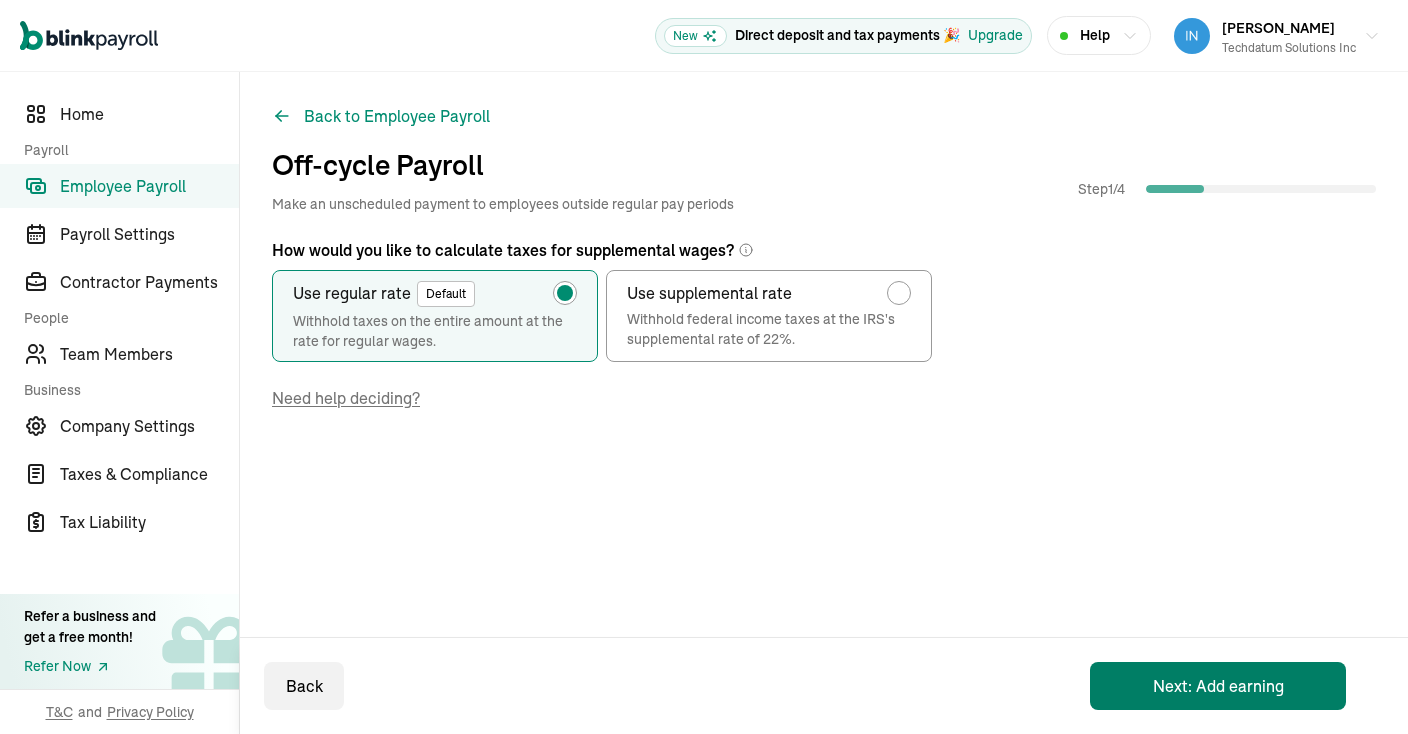 click on "Next: Add earning" at bounding box center (1218, 686) 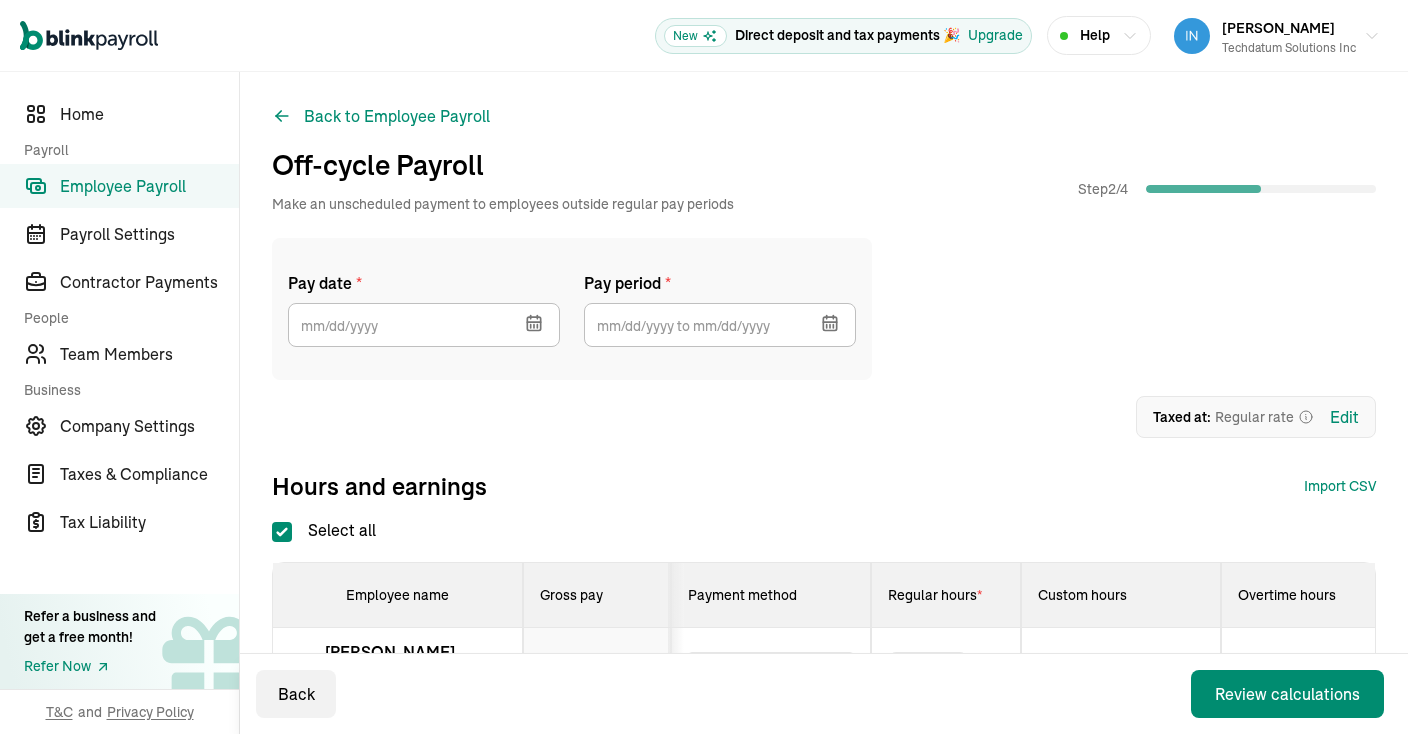 click 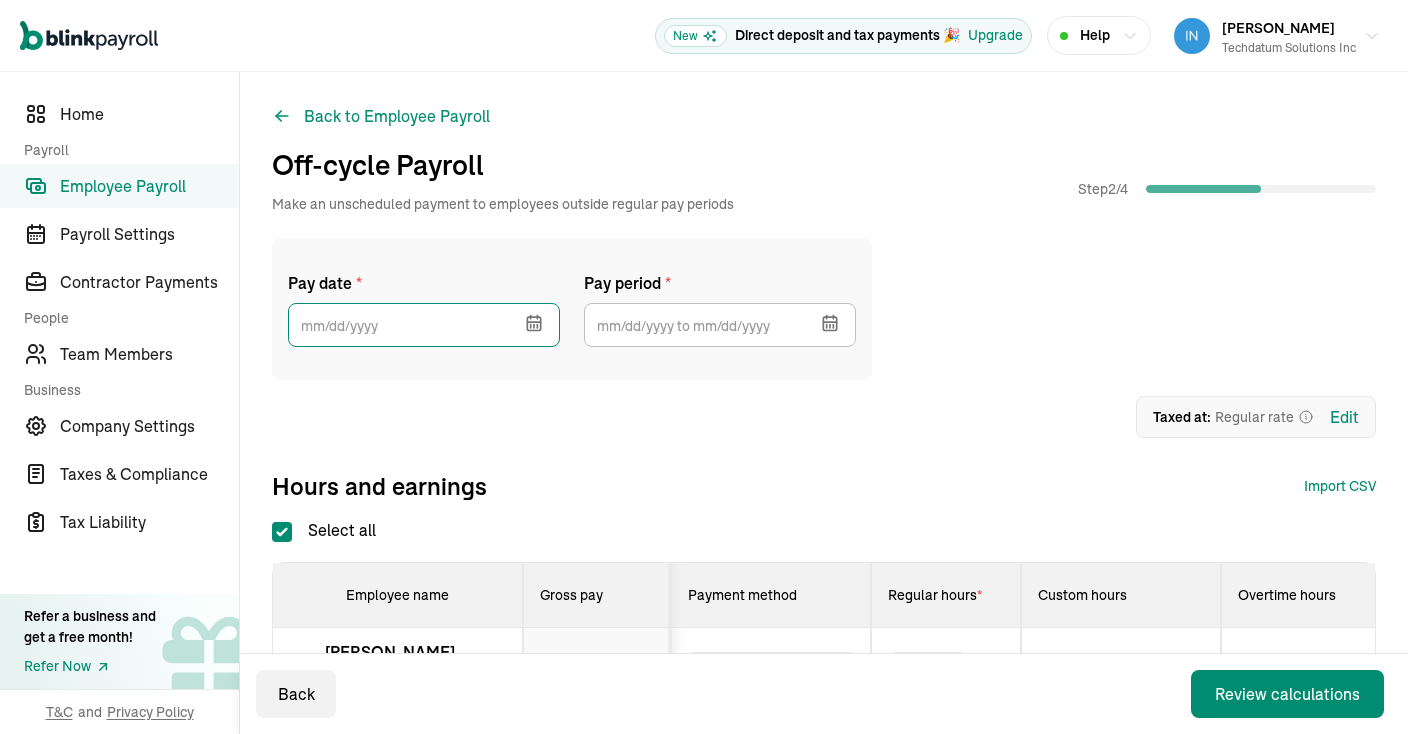 checkbox on "true" 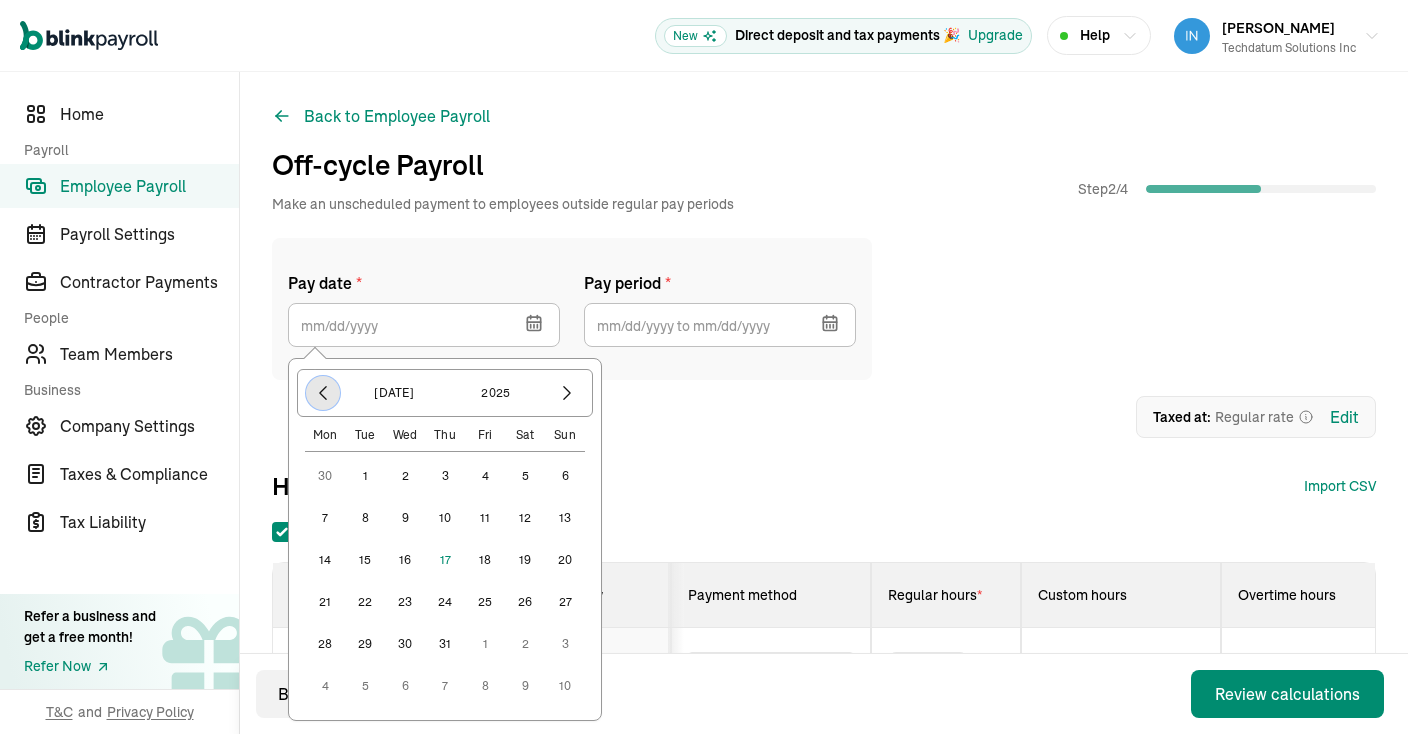 click 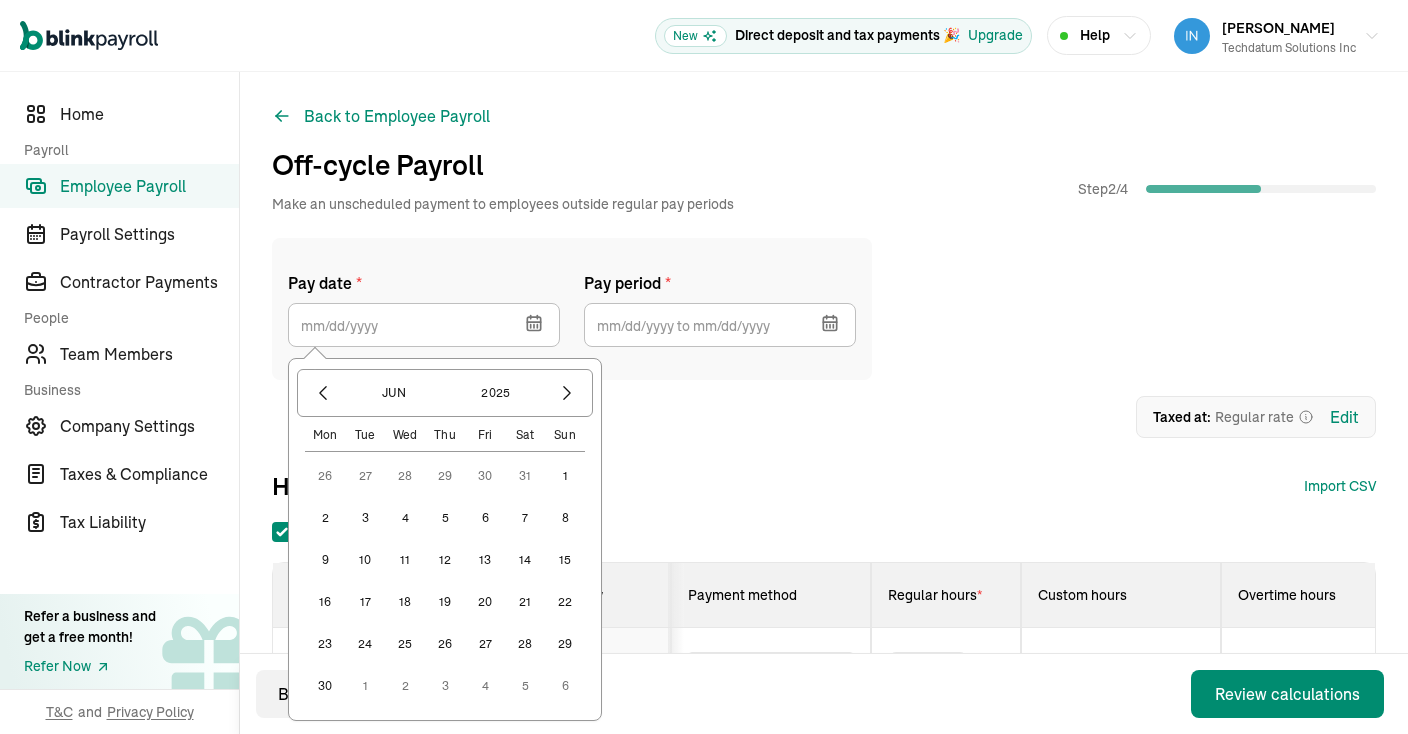 click on "13" at bounding box center (485, 560) 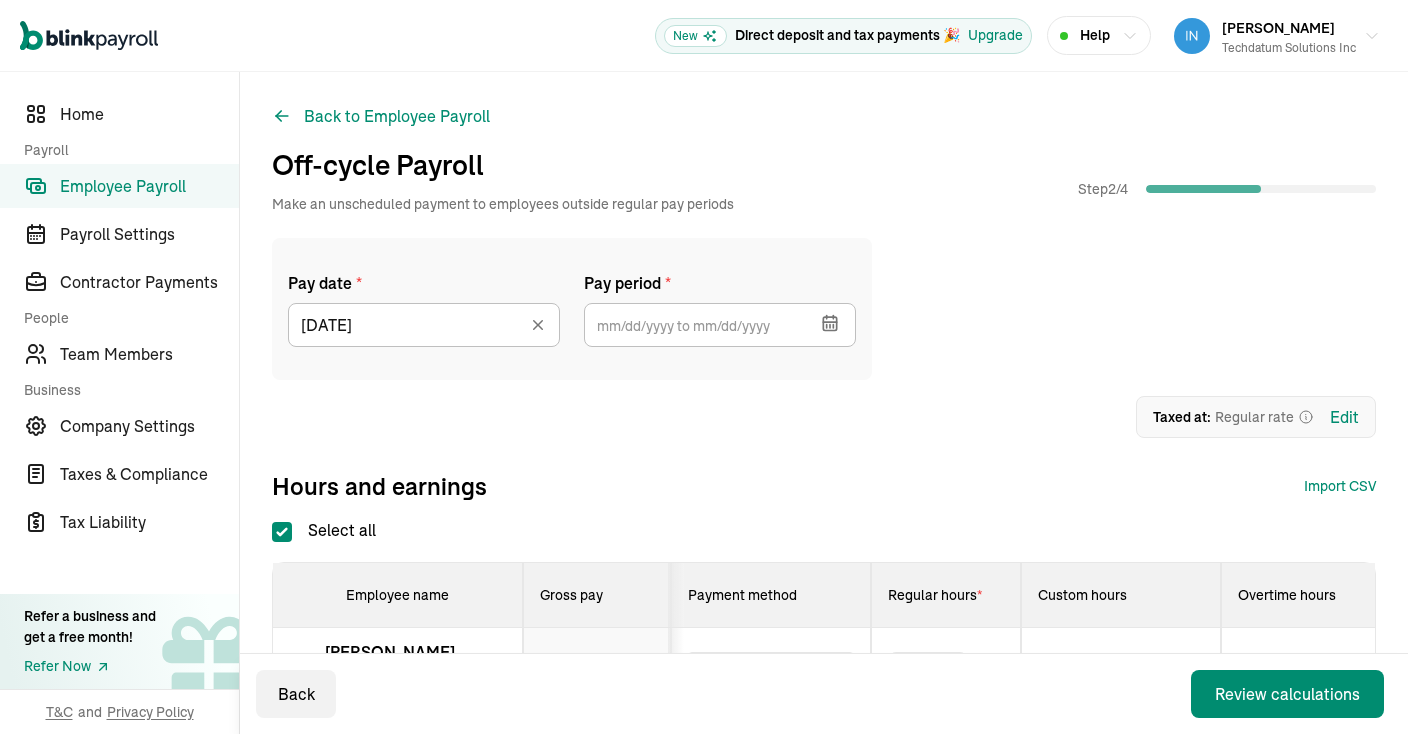 click 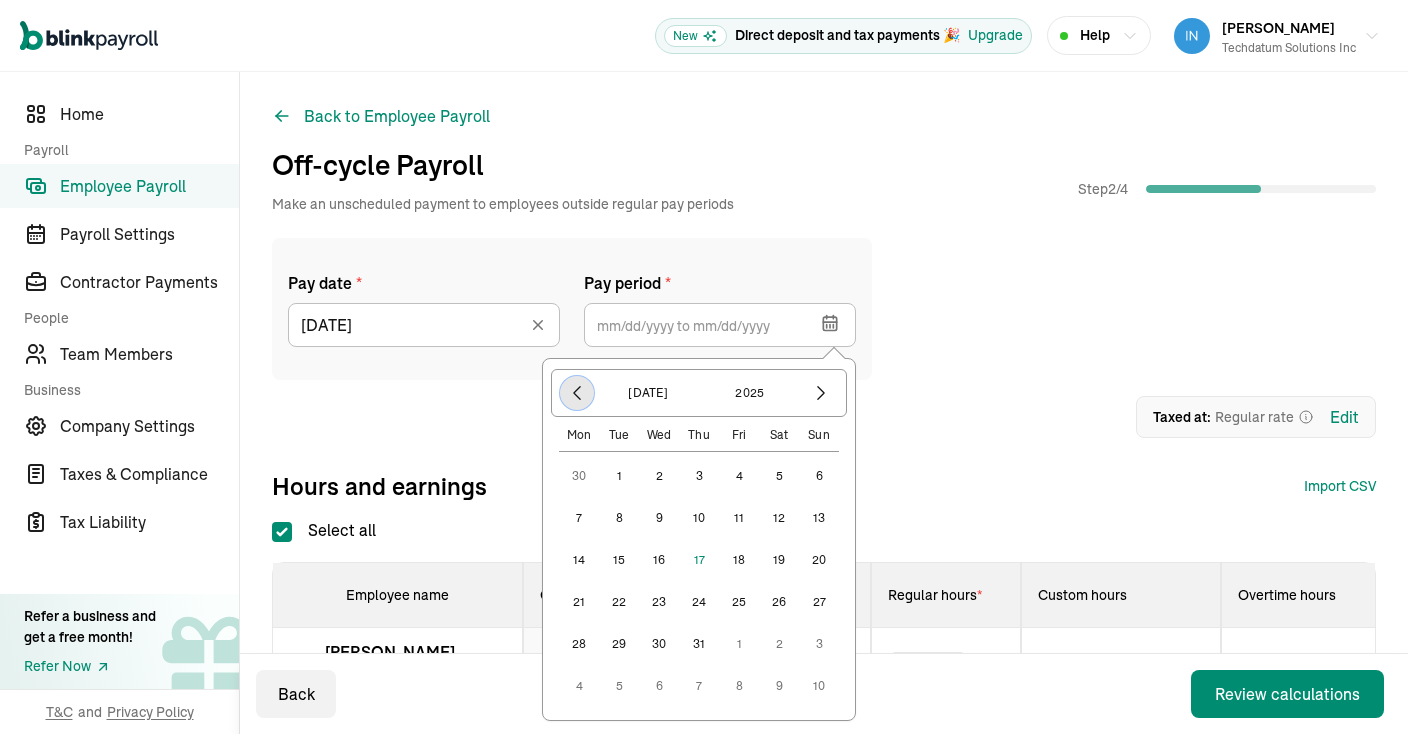 click 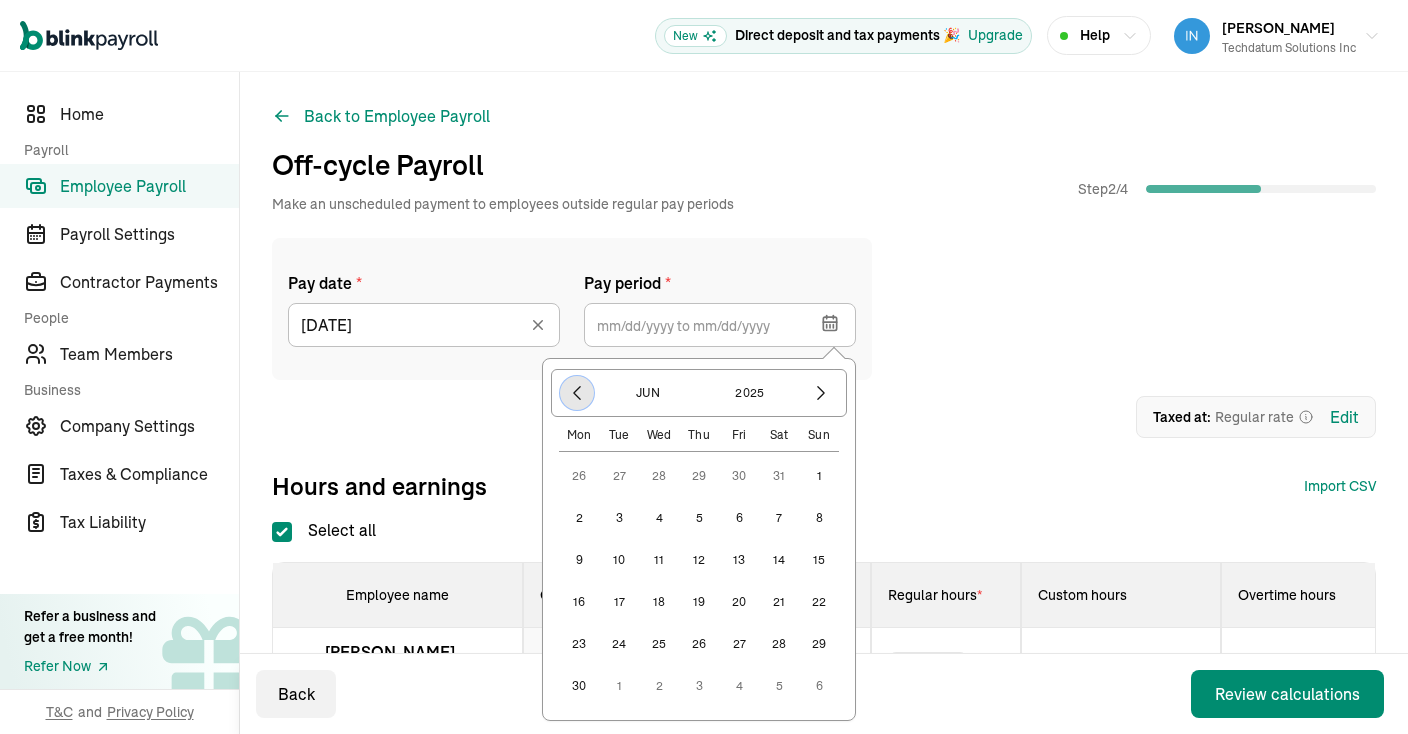 click 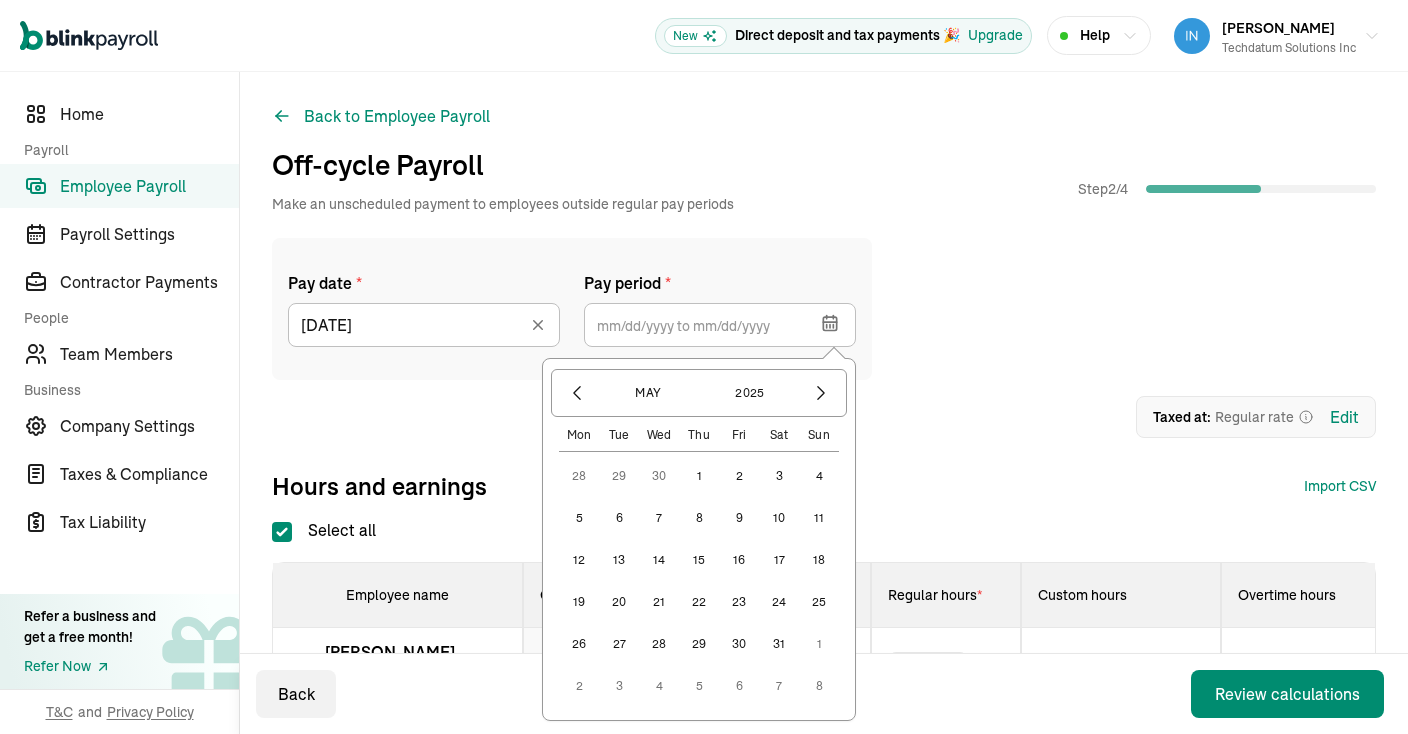 click on "1" at bounding box center (699, 476) 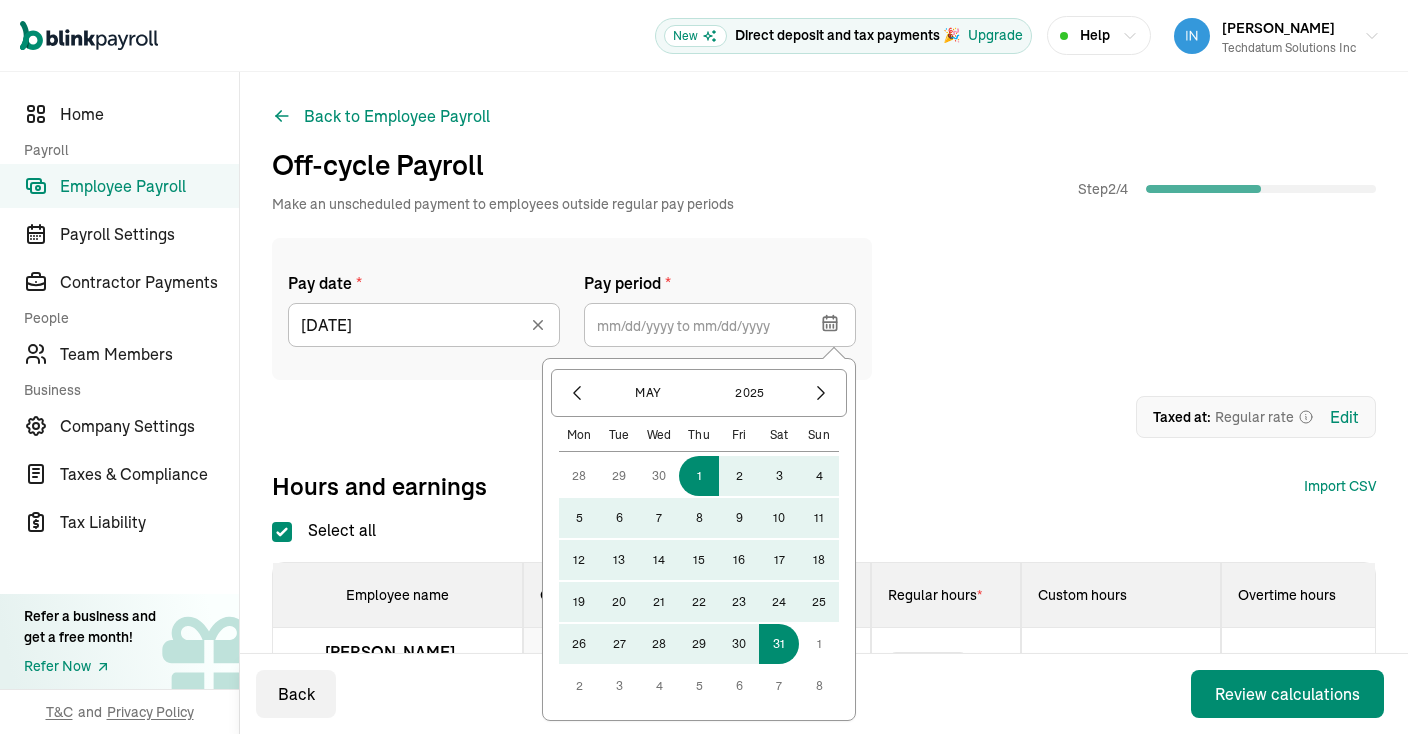 click on "31" at bounding box center [779, 644] 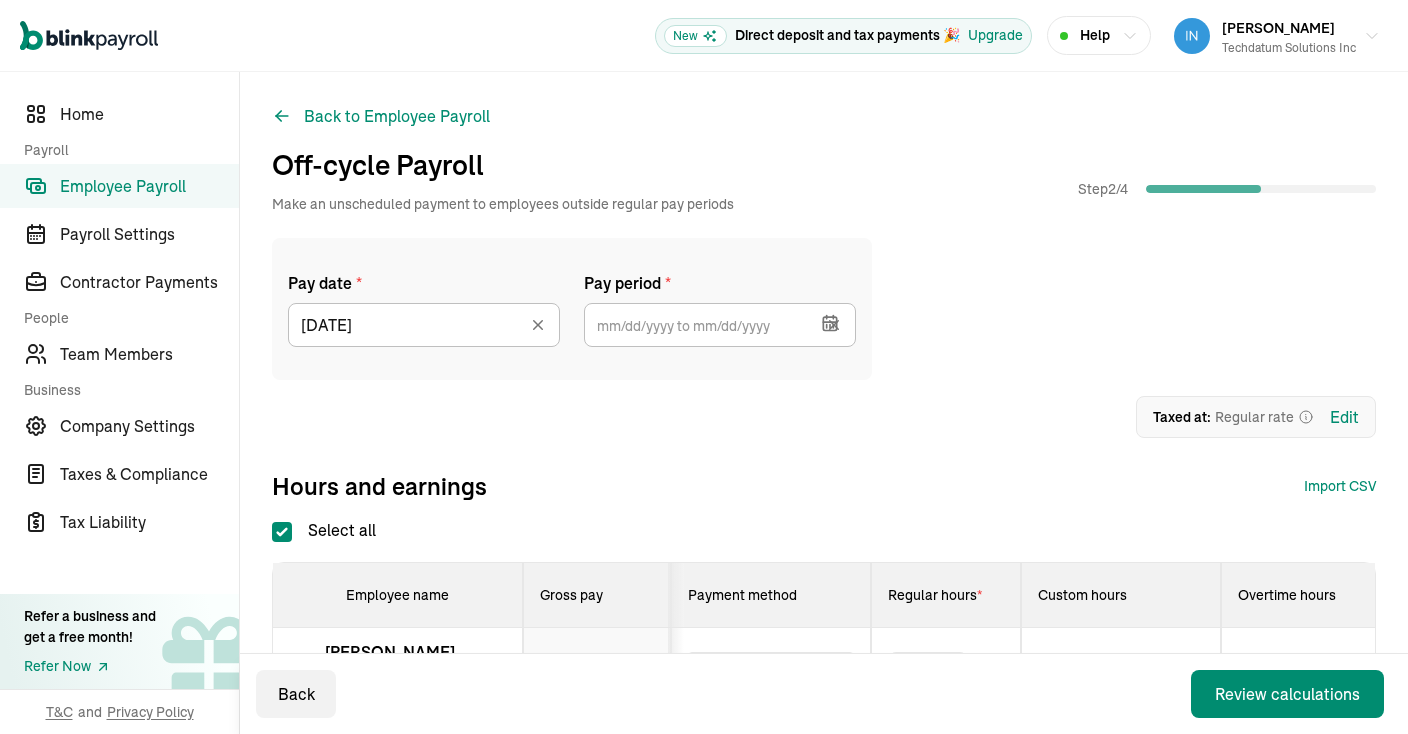 type on "[DATE] ~ [DATE]" 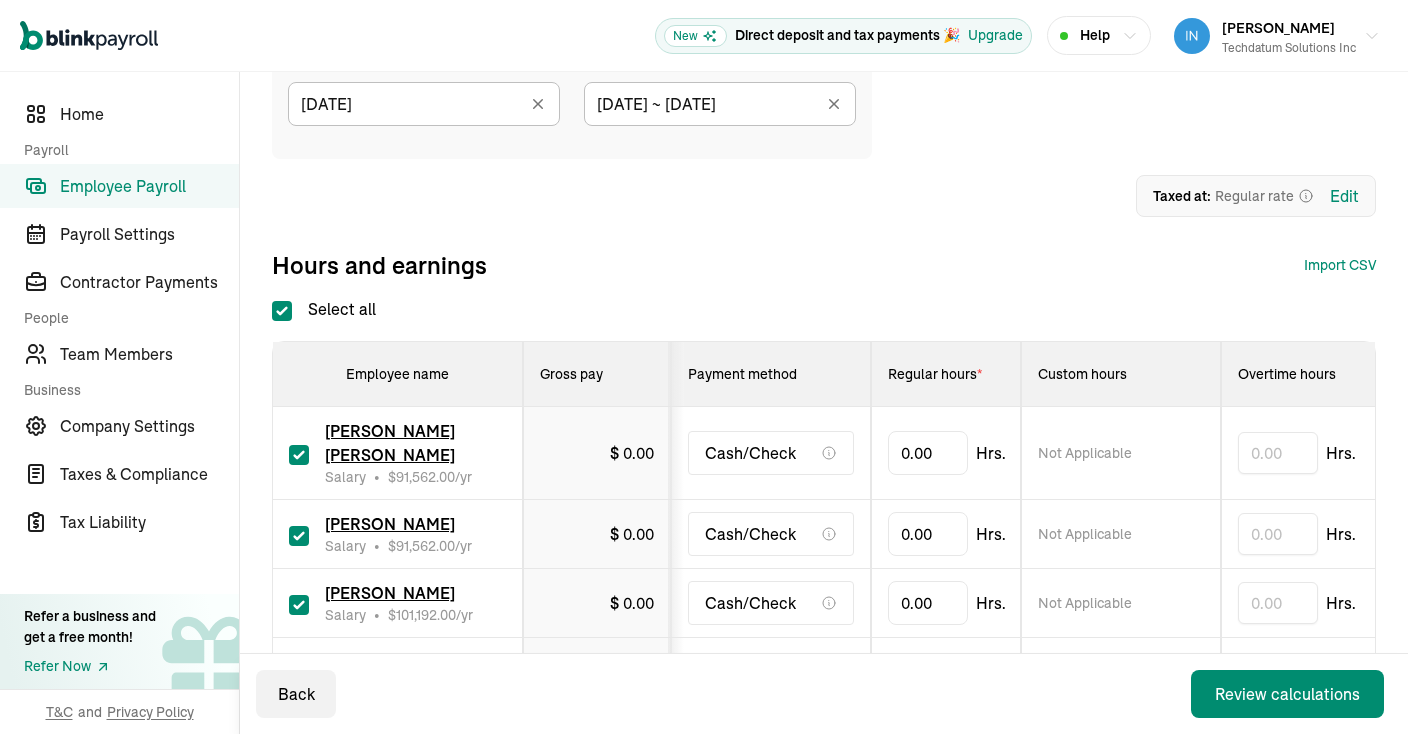 scroll, scrollTop: 221, scrollLeft: 0, axis: vertical 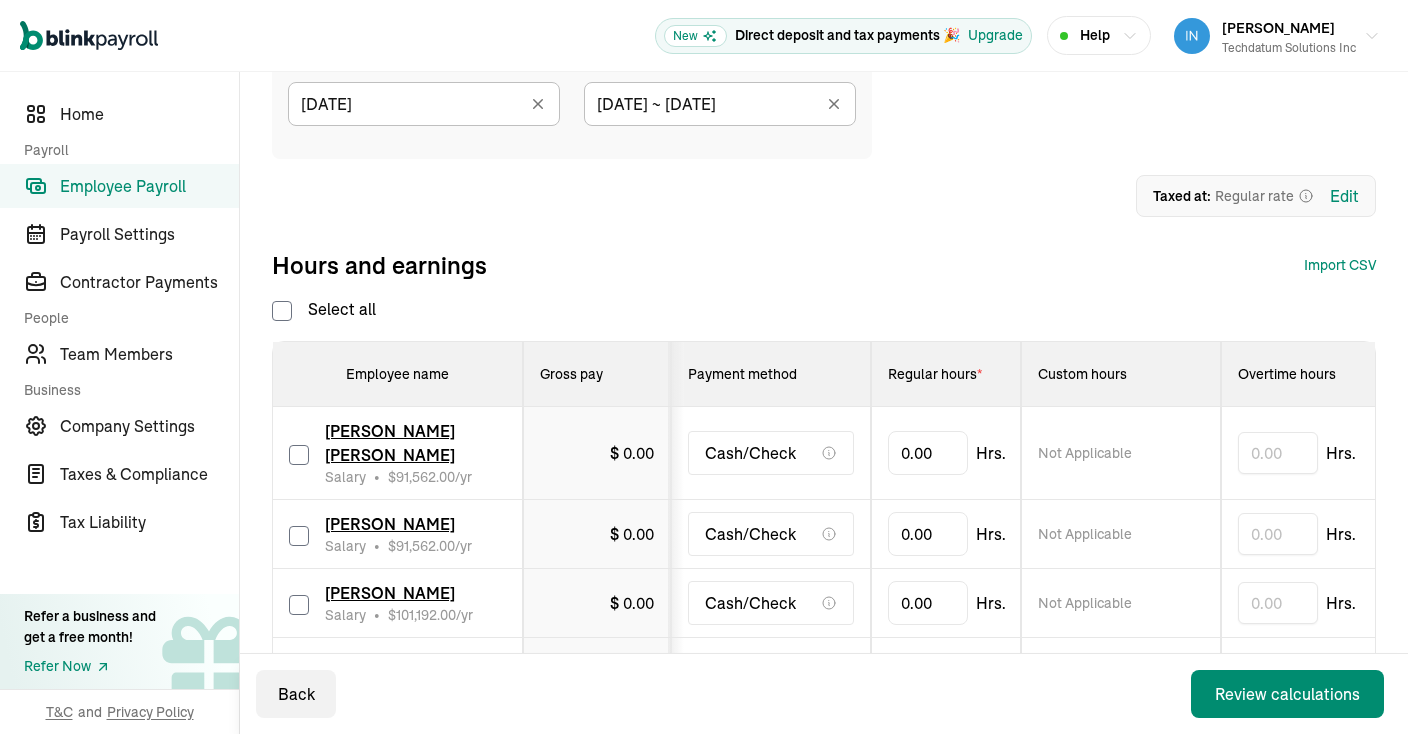 checkbox on "false" 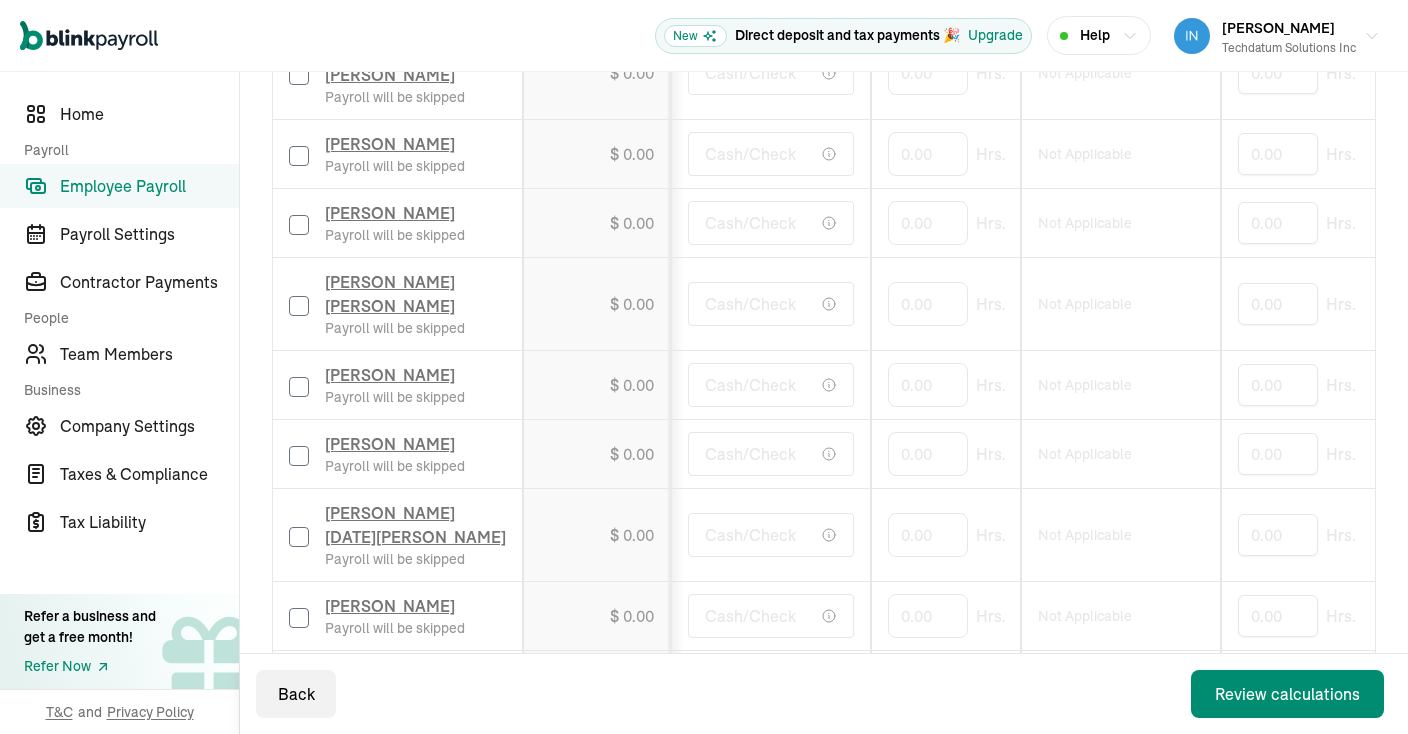 scroll, scrollTop: 934, scrollLeft: 0, axis: vertical 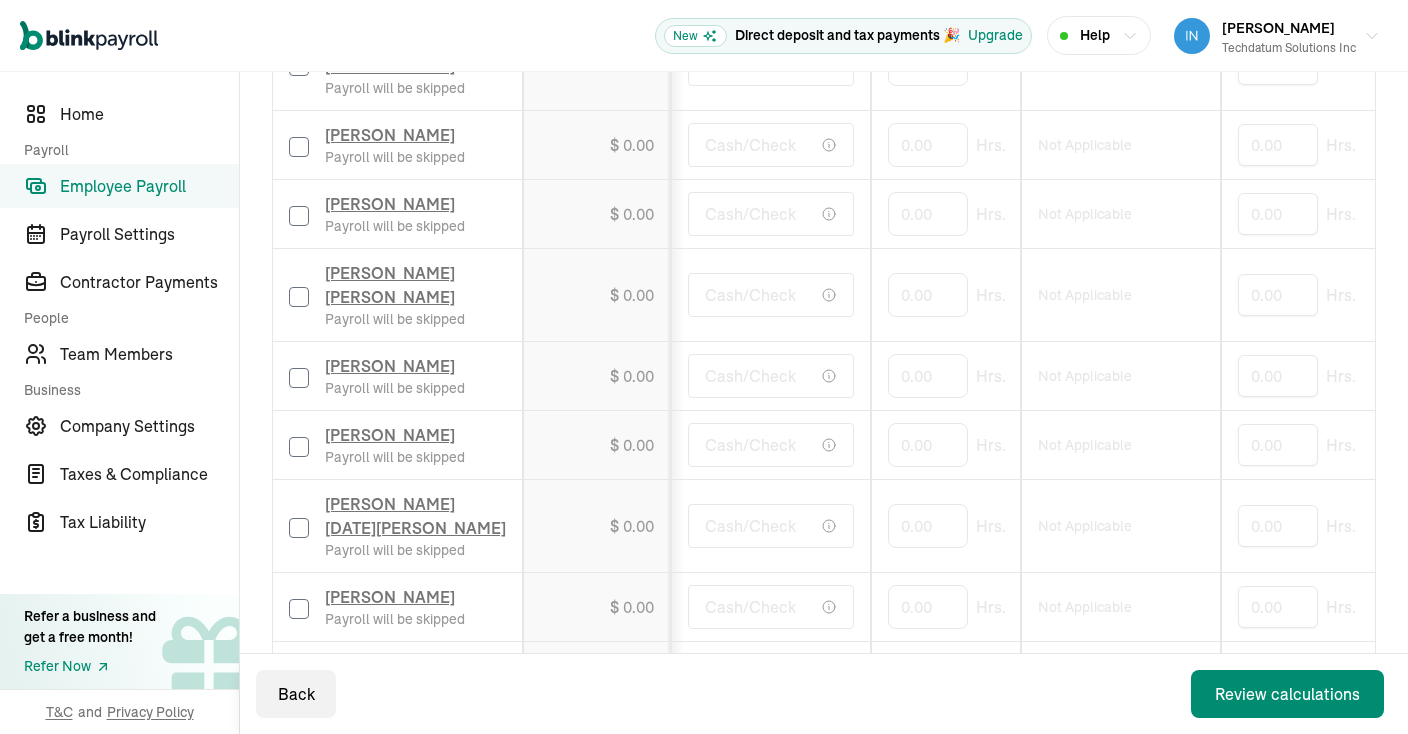 click at bounding box center (299, 216) 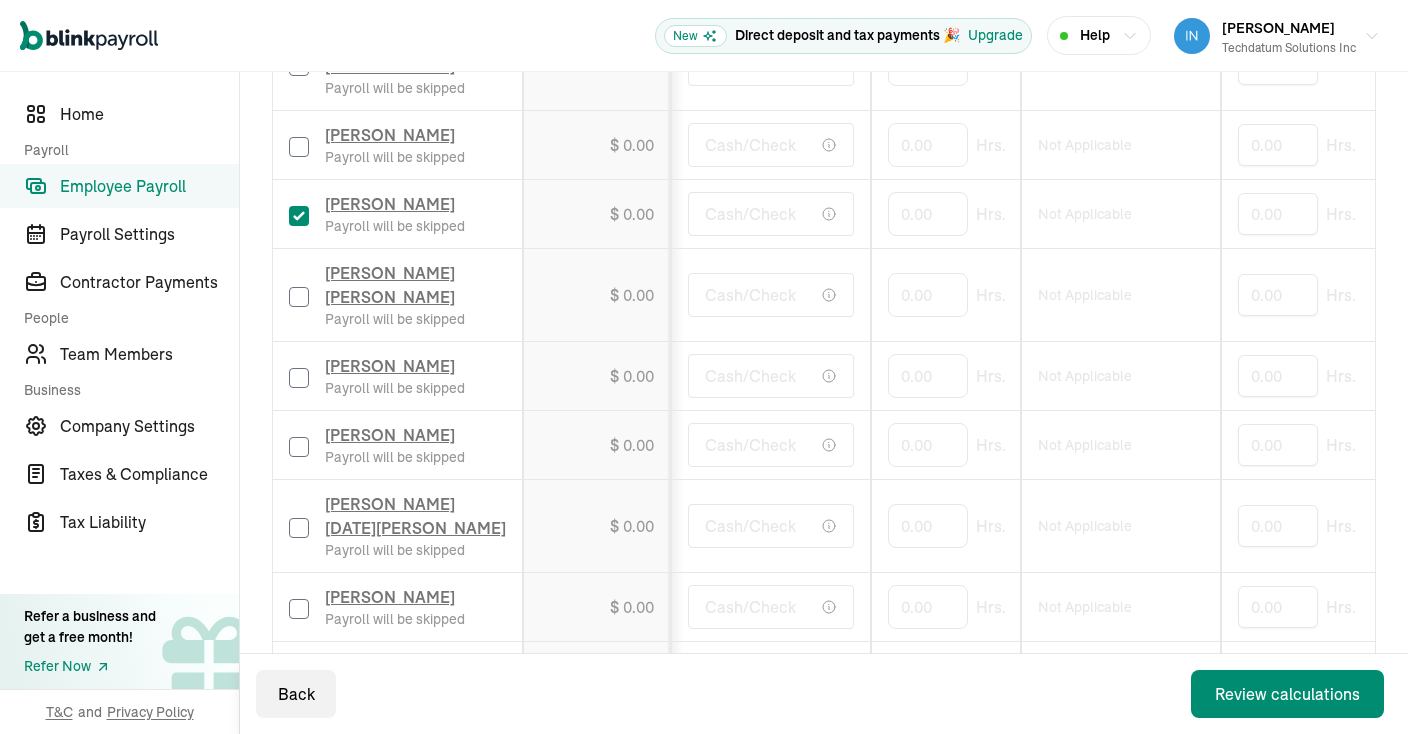 checkbox on "true" 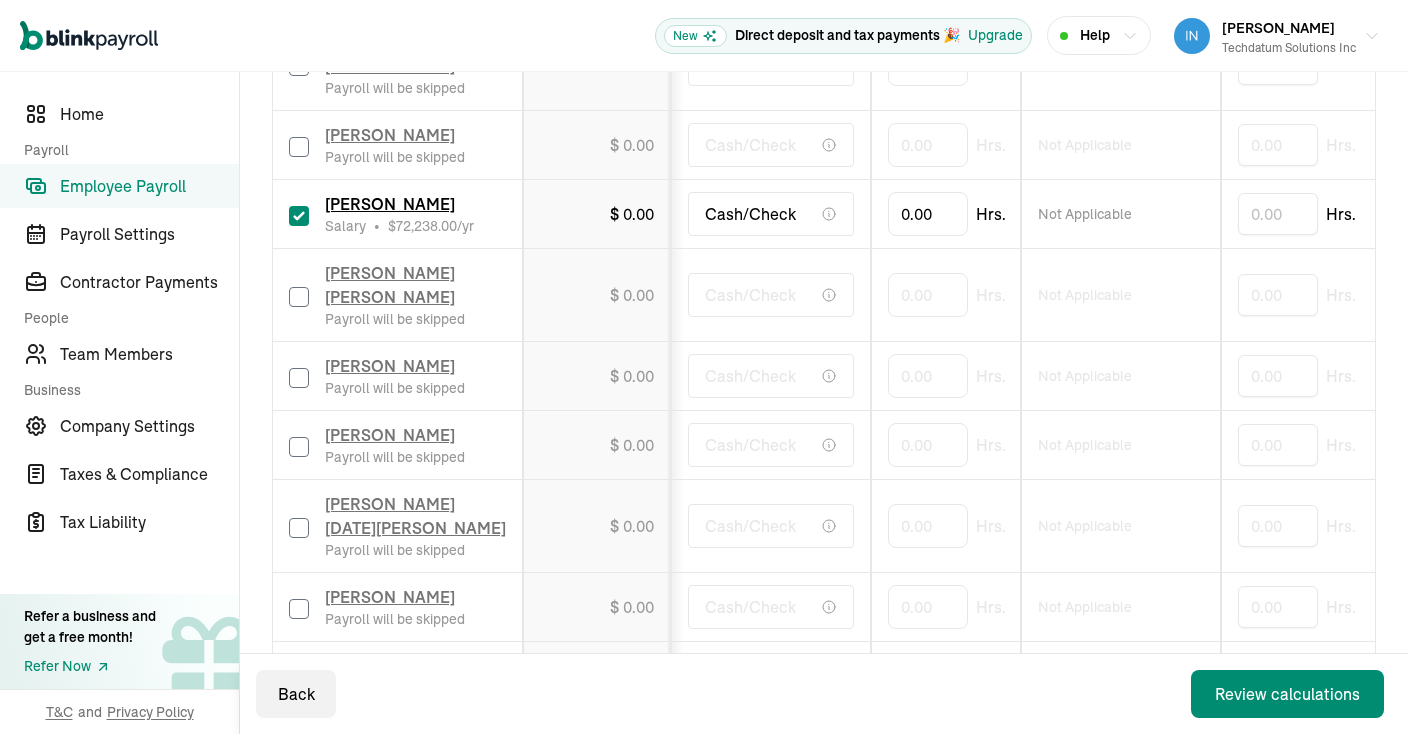 click at bounding box center (299, 297) 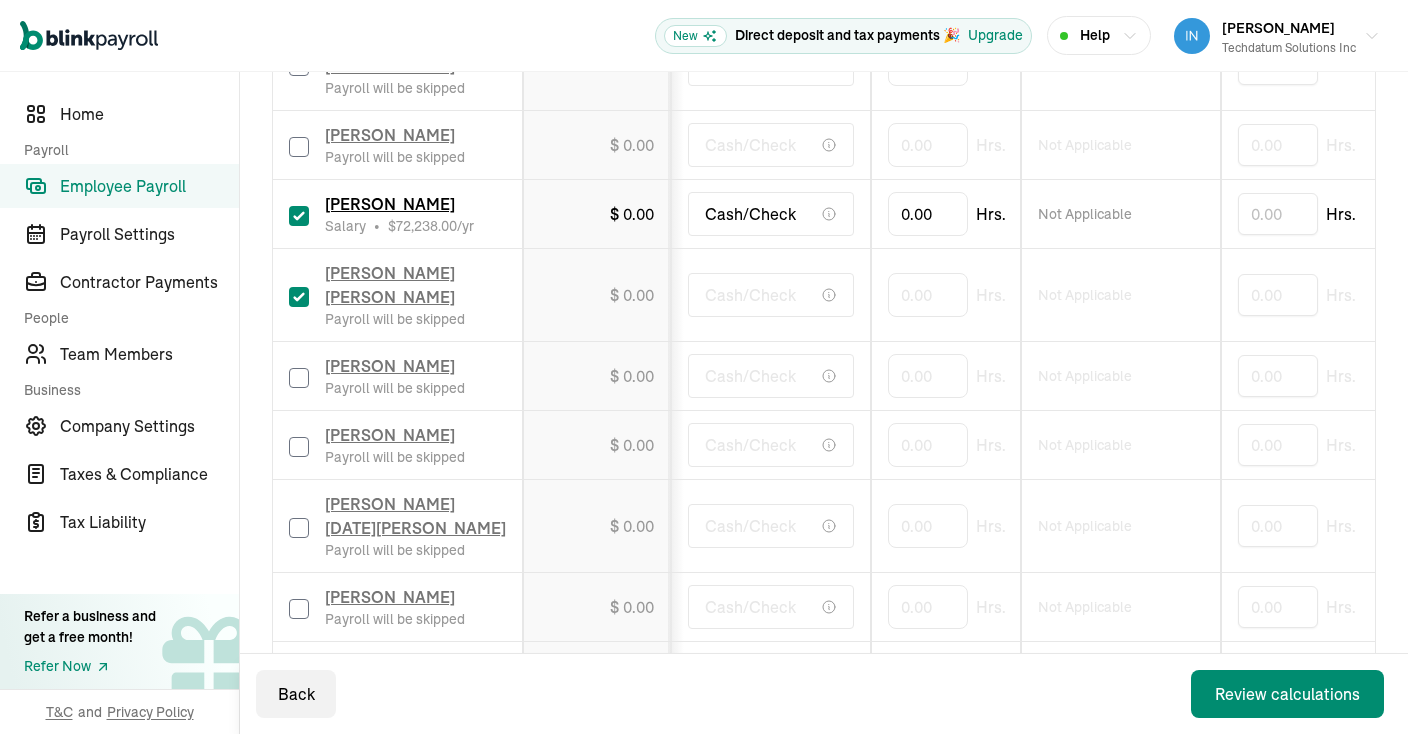 checkbox on "true" 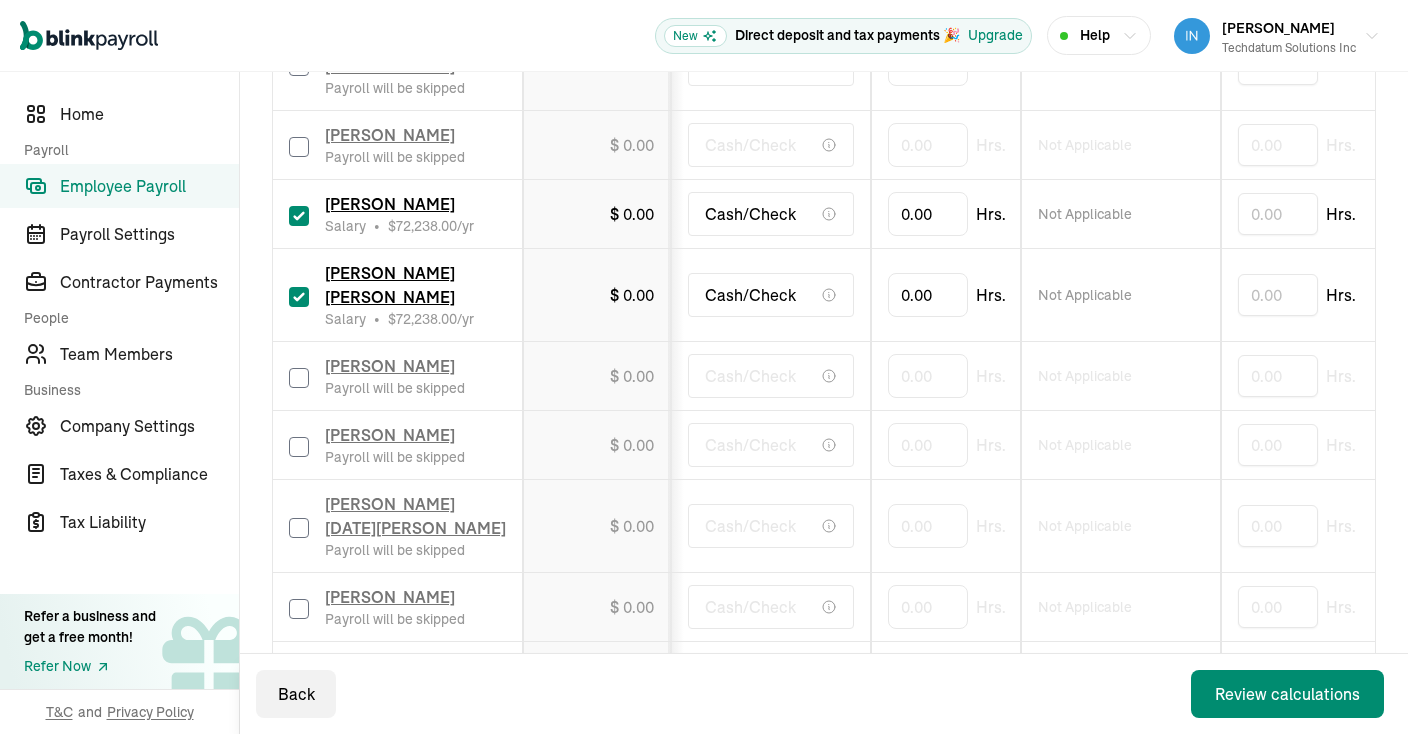 click at bounding box center (299, 378) 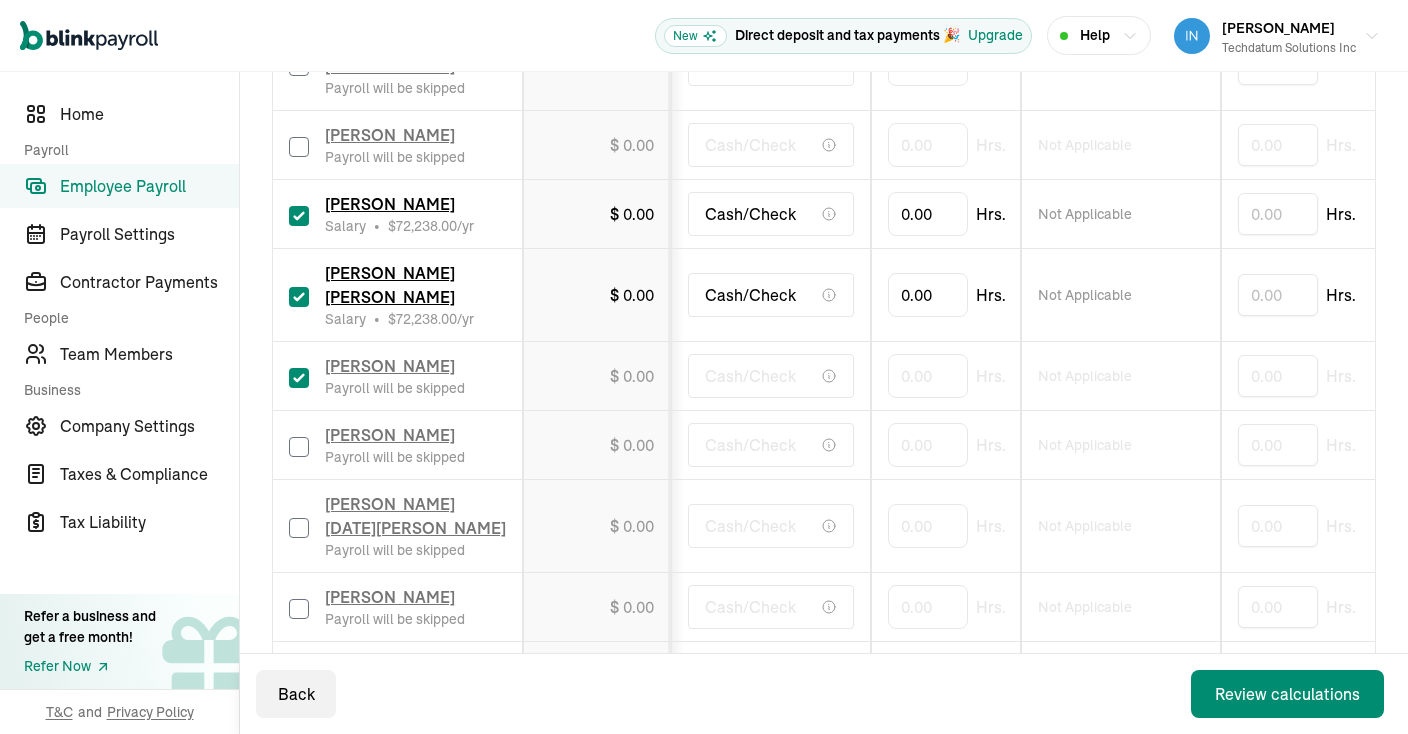 checkbox on "true" 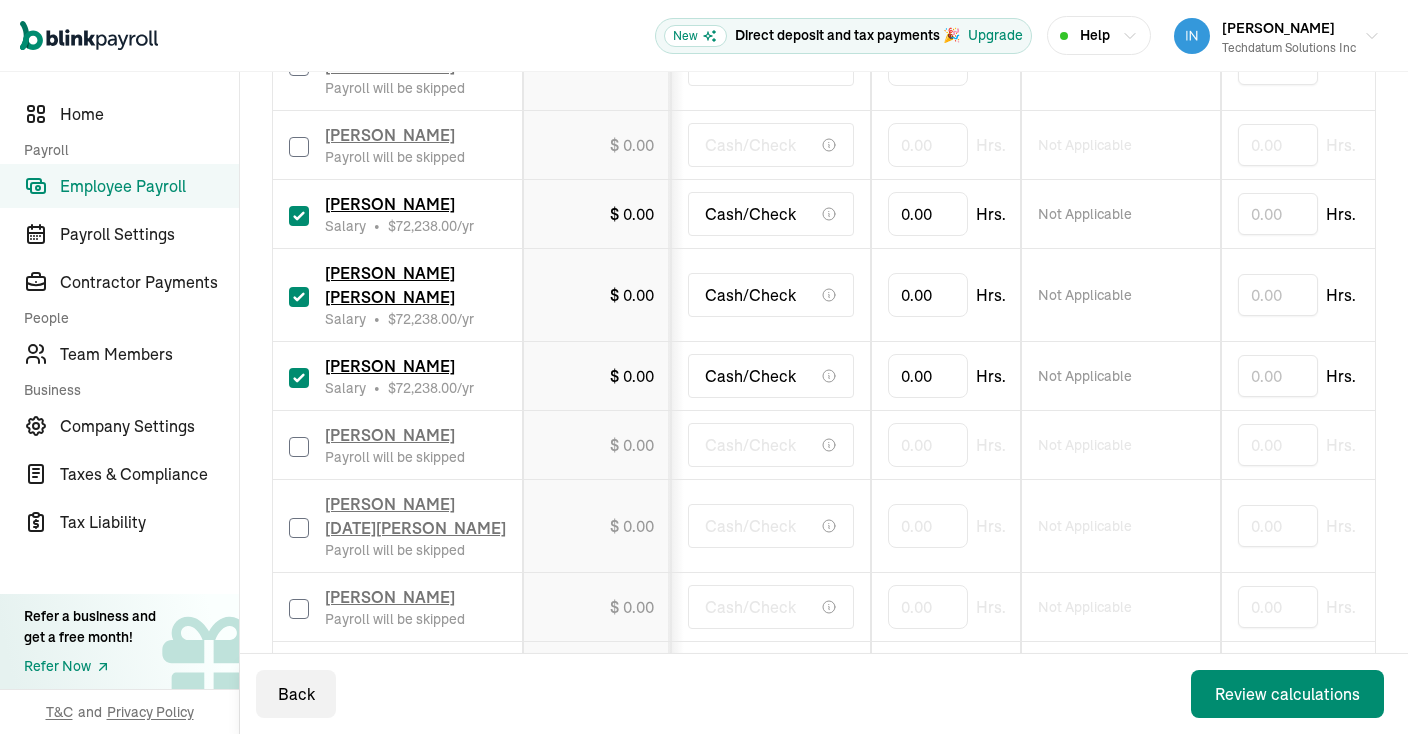 click at bounding box center [299, 447] 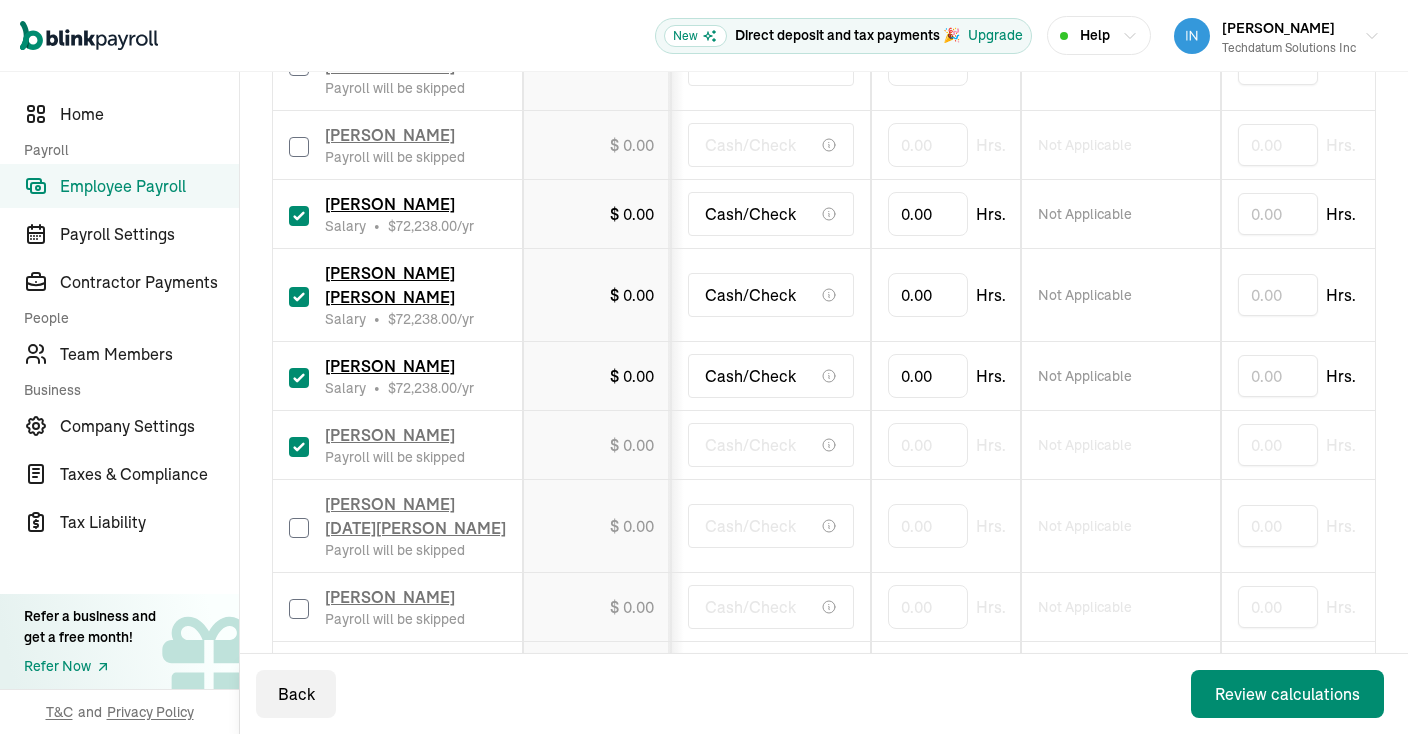 checkbox on "true" 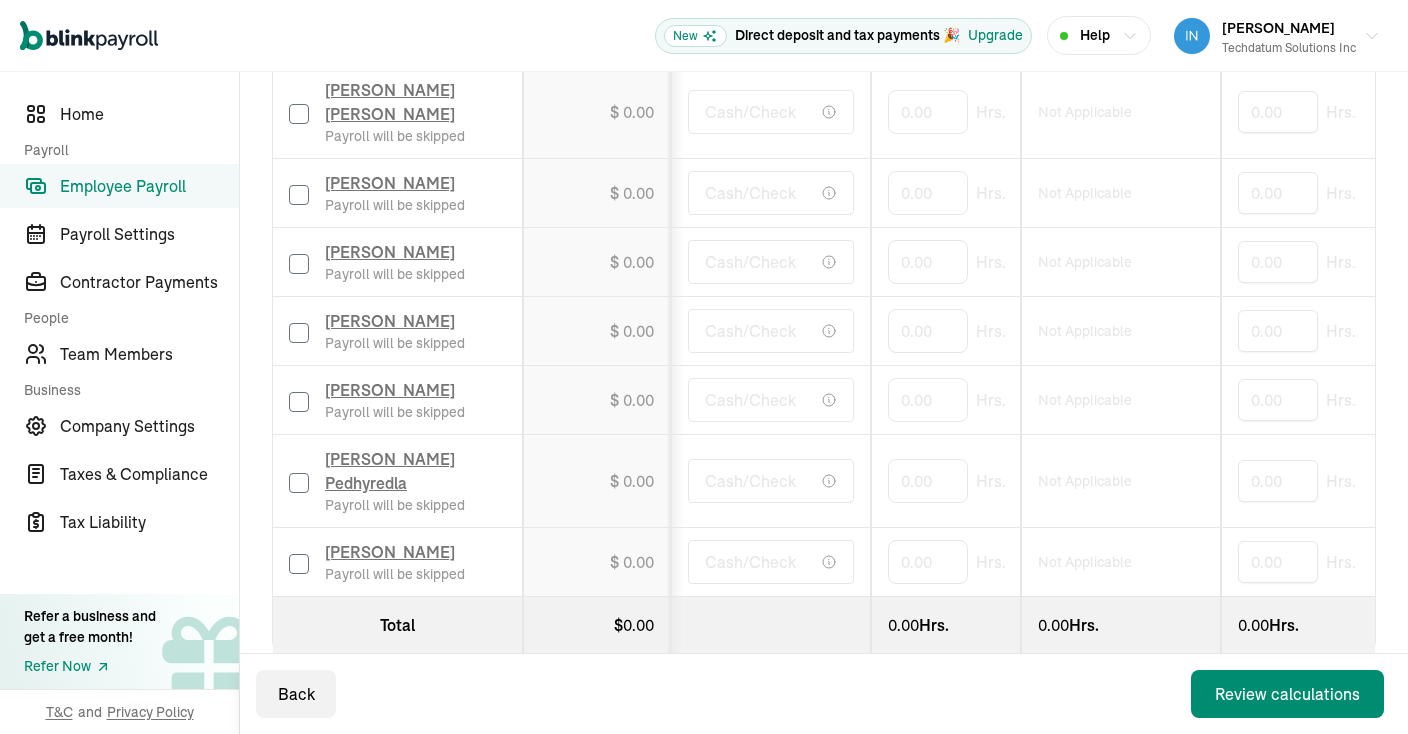 scroll, scrollTop: 1511, scrollLeft: 0, axis: vertical 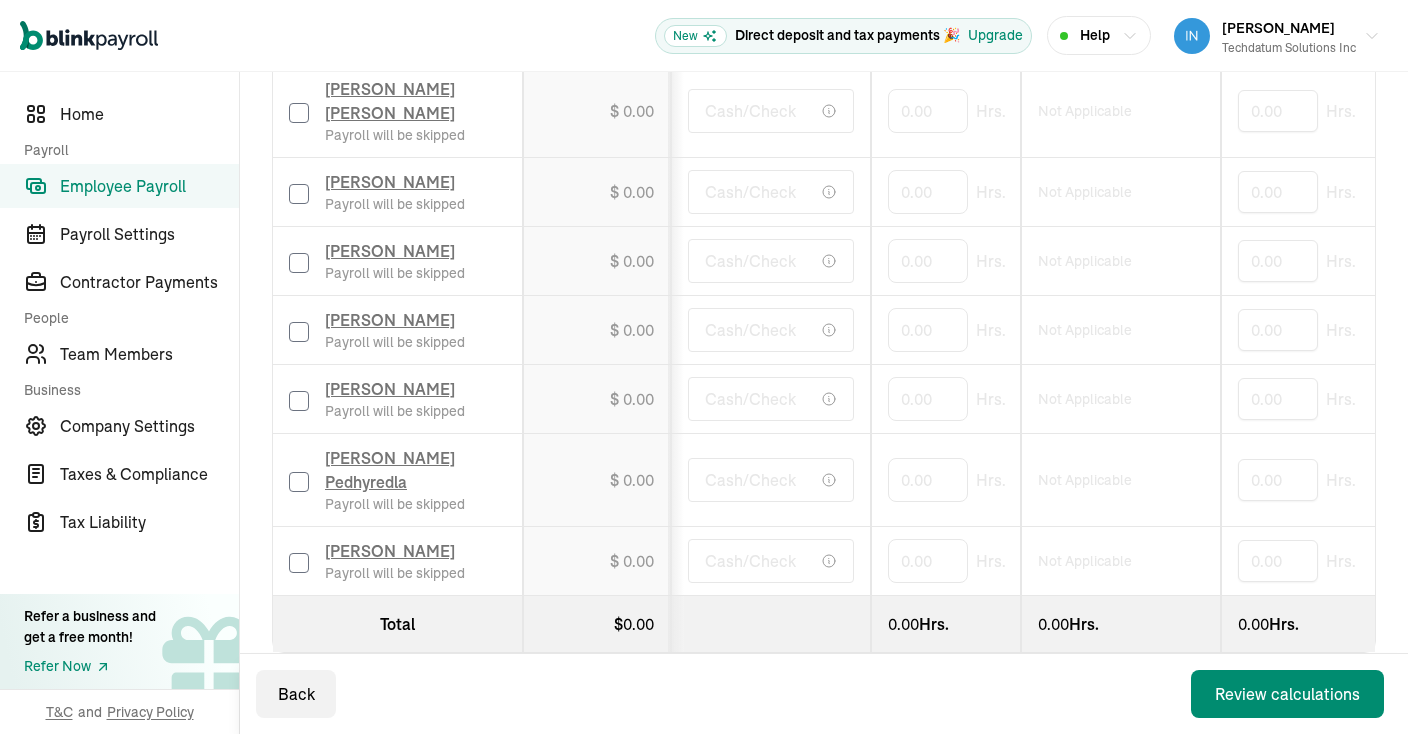 click at bounding box center (299, 563) 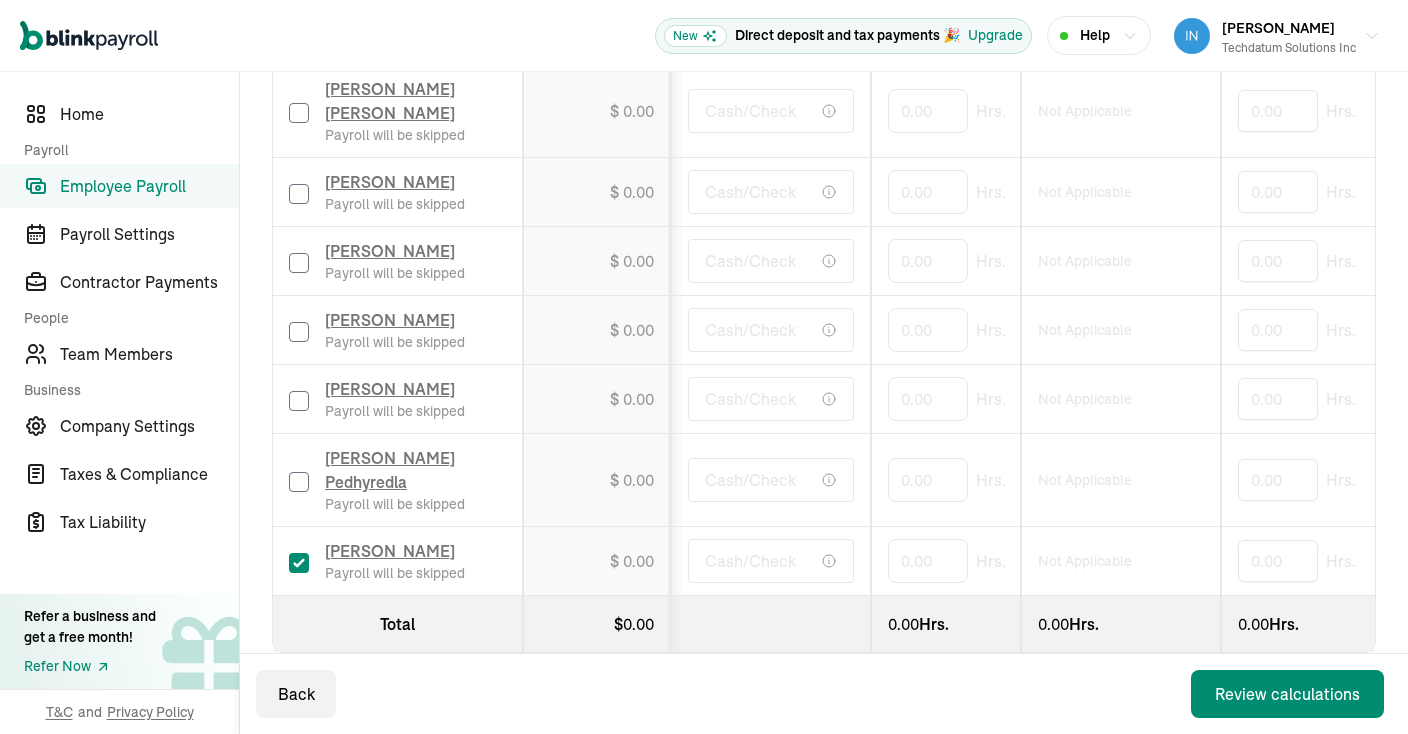 checkbox on "true" 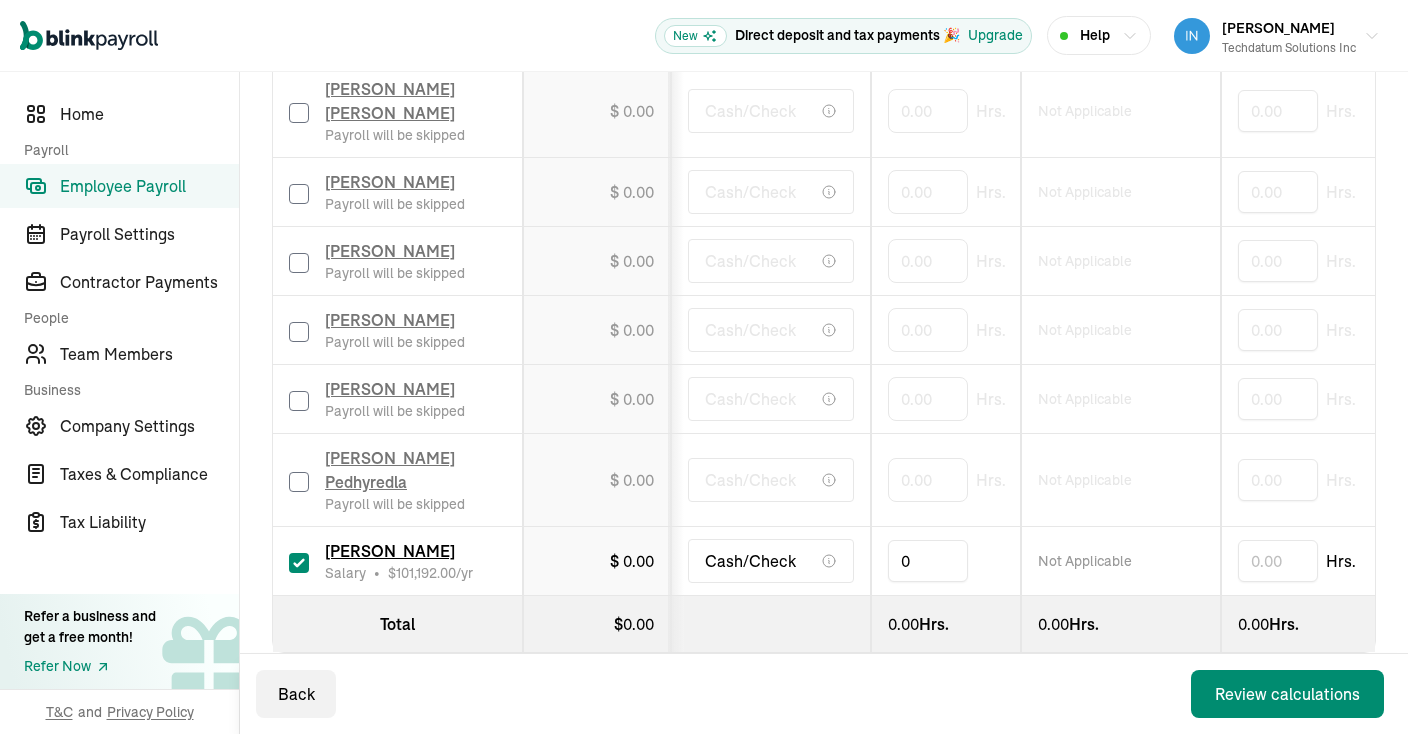 drag, startPoint x: 919, startPoint y: 528, endPoint x: 804, endPoint y: 543, distance: 115.97414 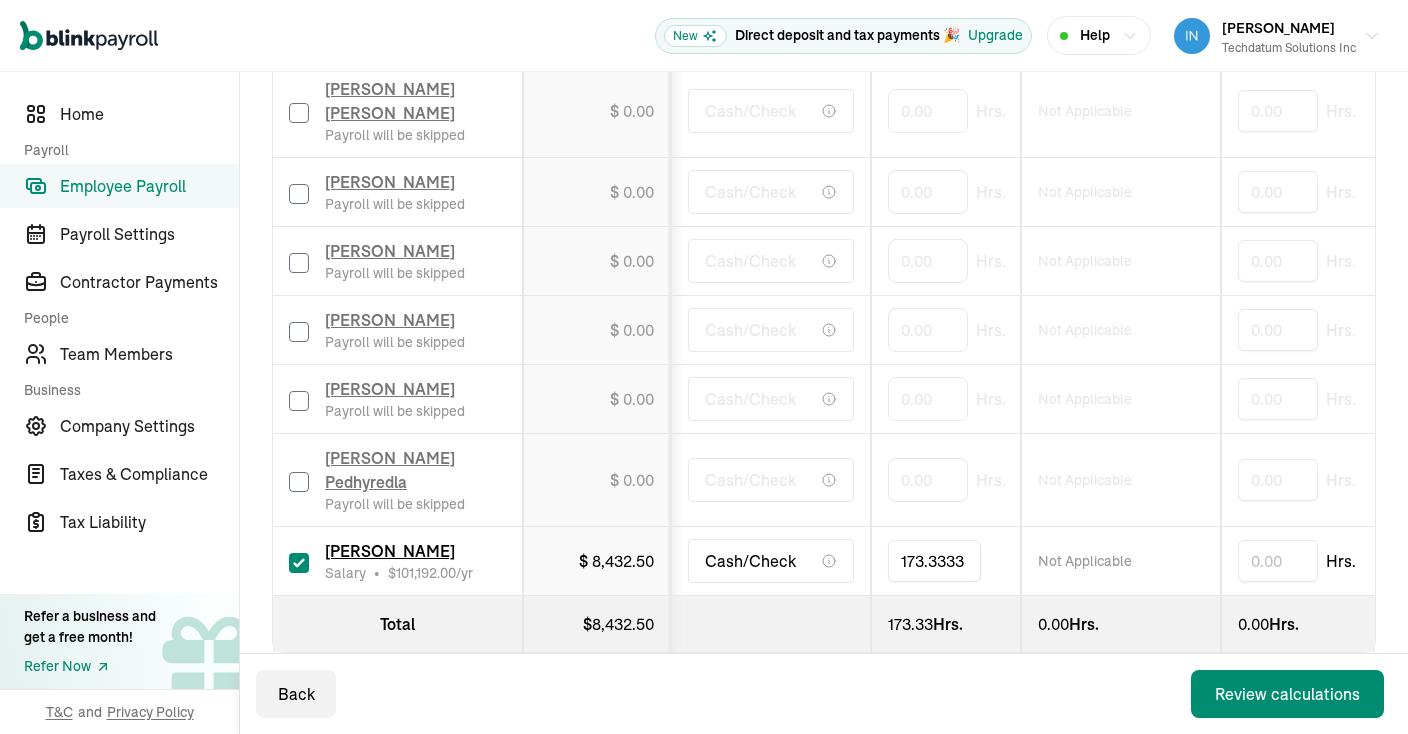 type on "173.33333" 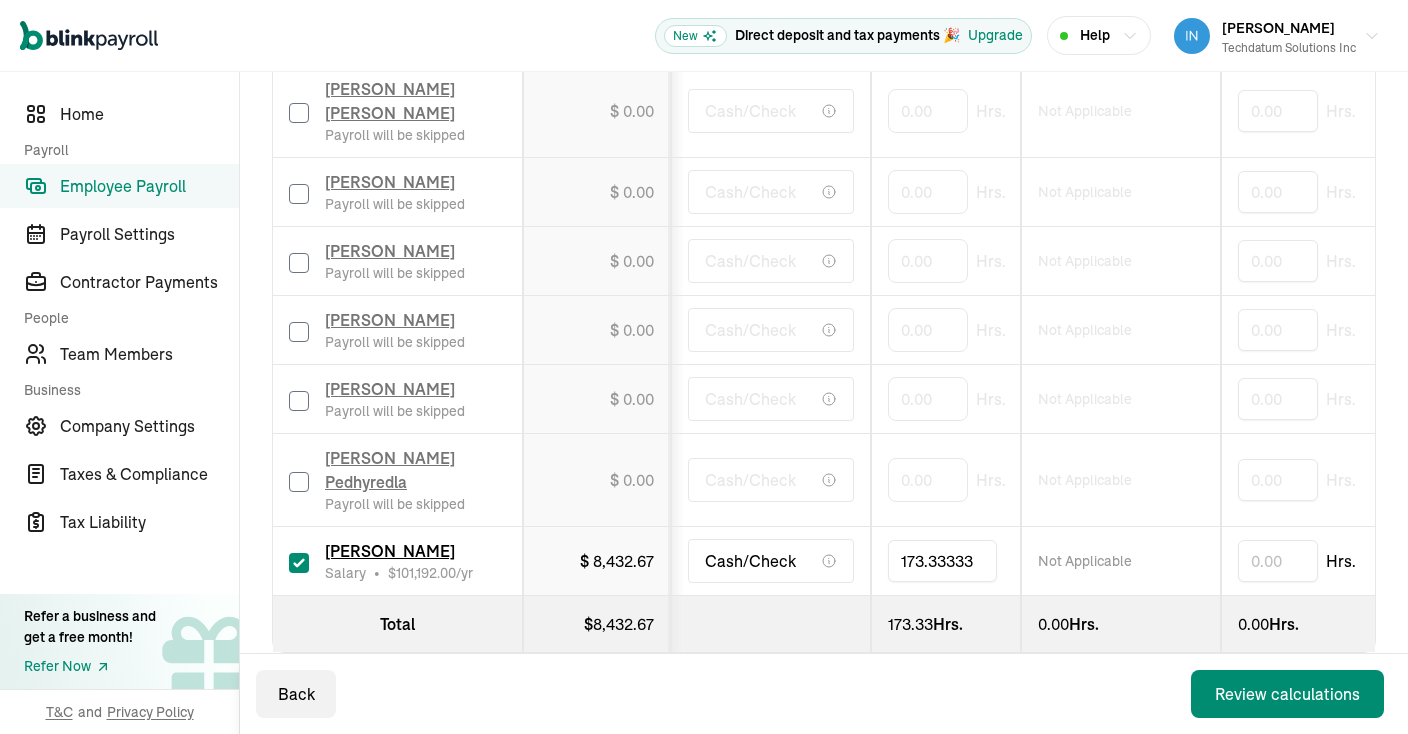 drag, startPoint x: 985, startPoint y: 532, endPoint x: 842, endPoint y: 524, distance: 143.2236 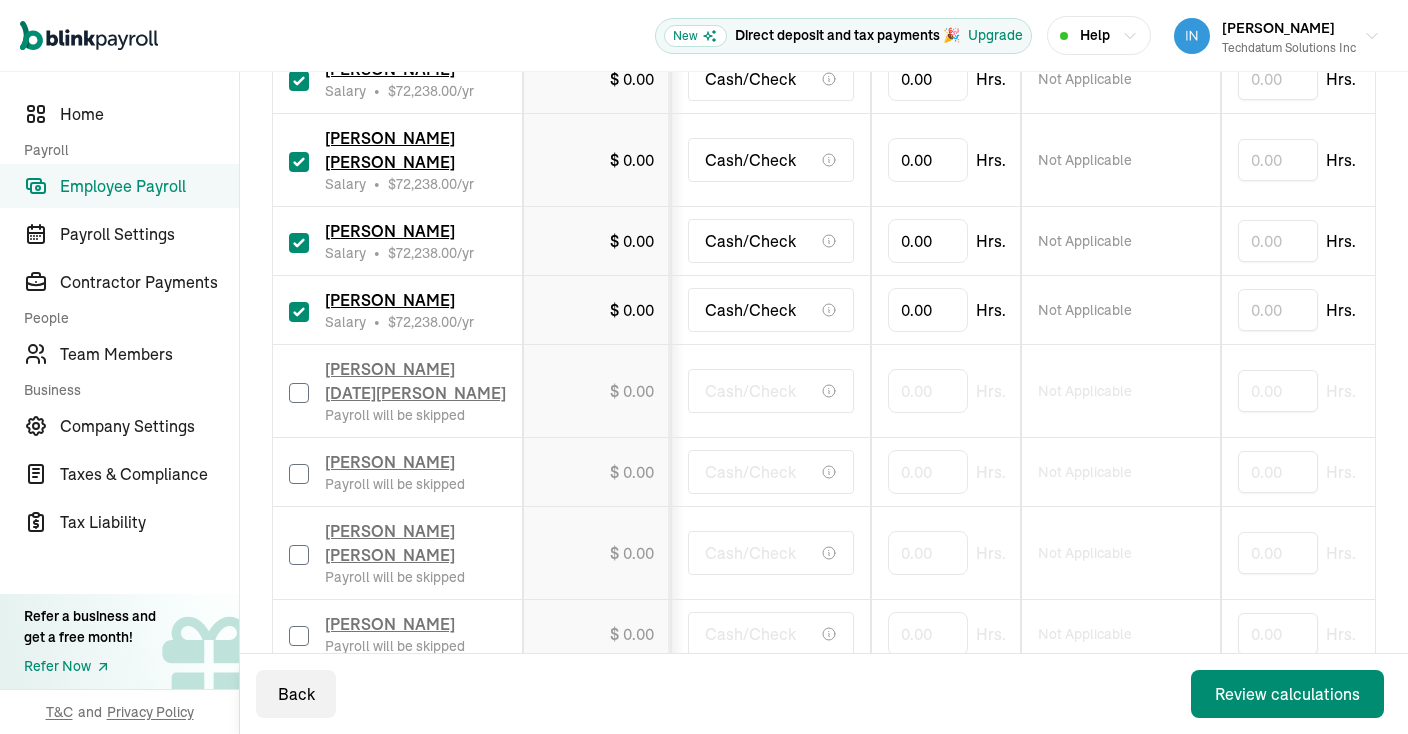 scroll, scrollTop: 1019, scrollLeft: 0, axis: vertical 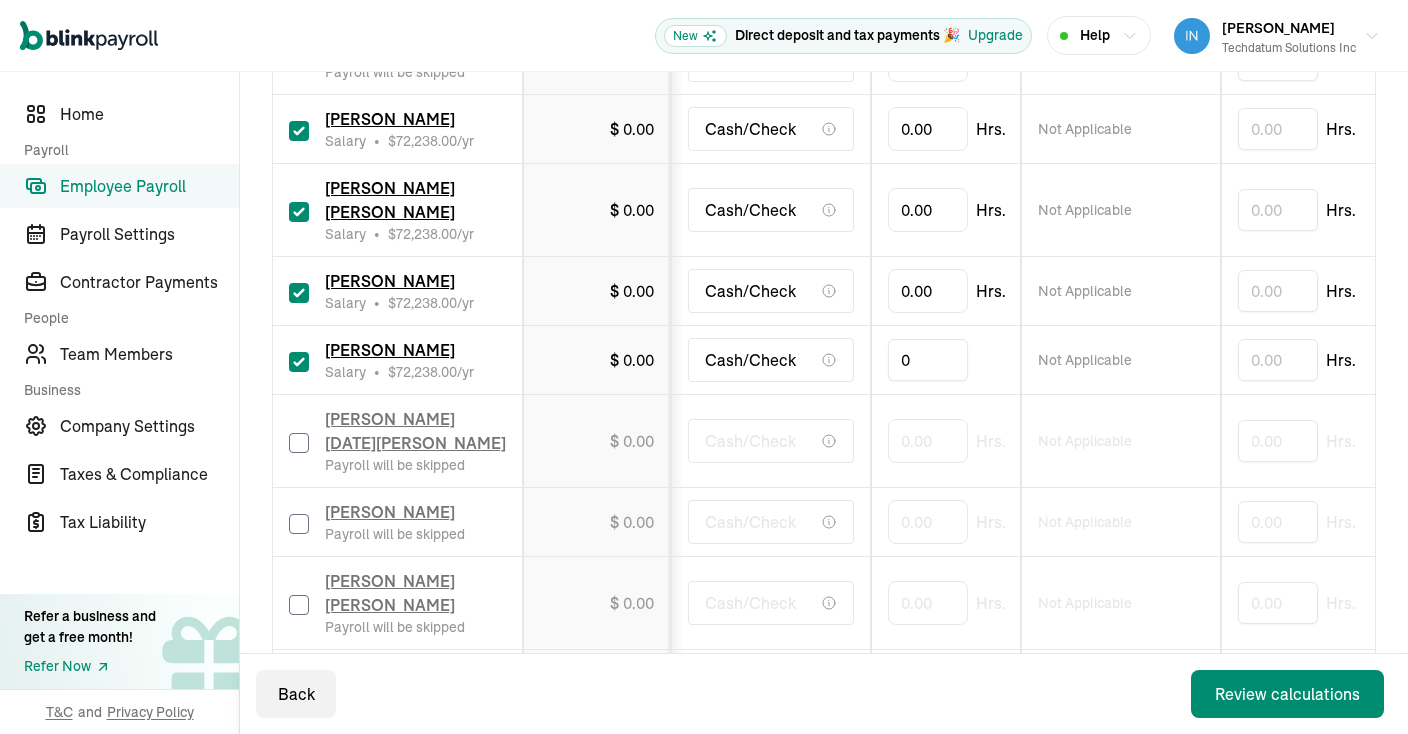 drag, startPoint x: 931, startPoint y: 377, endPoint x: 818, endPoint y: 380, distance: 113.03982 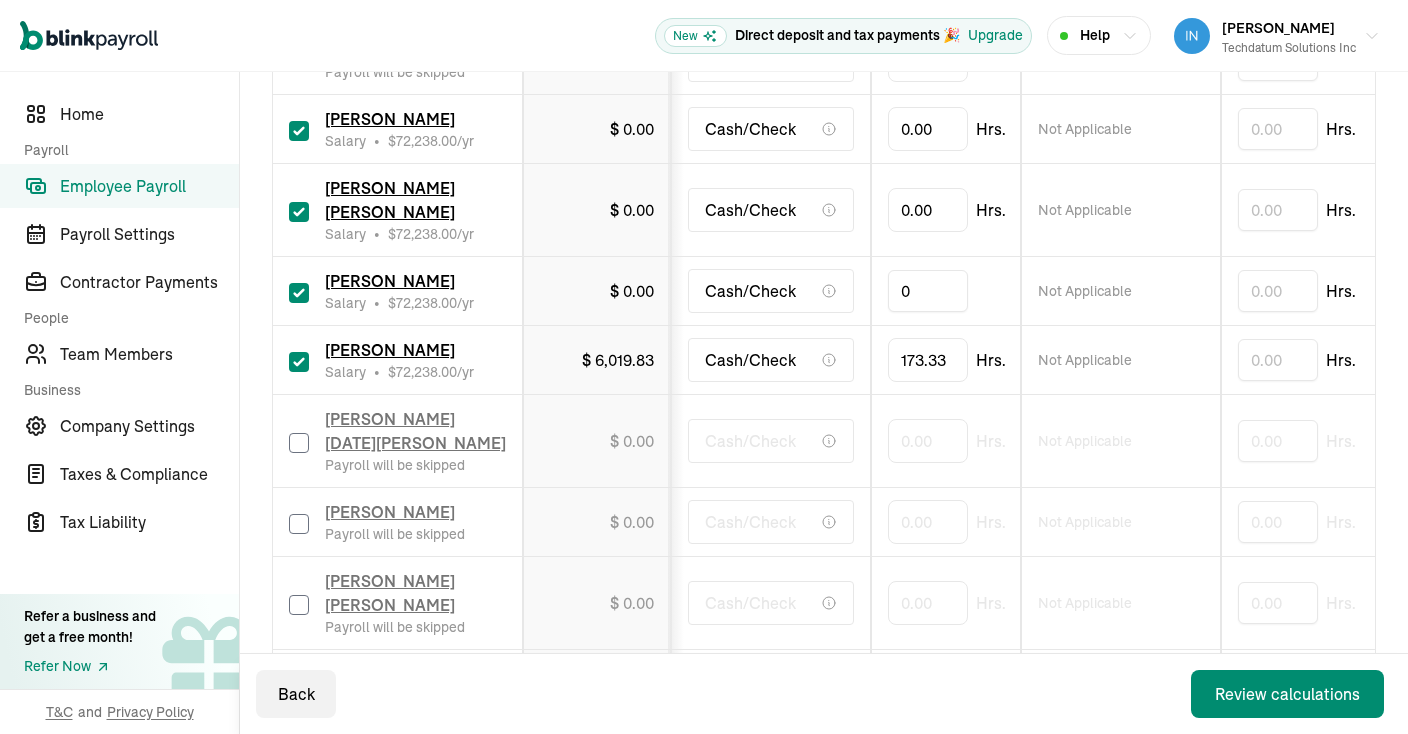 drag, startPoint x: 934, startPoint y: 298, endPoint x: 858, endPoint y: 300, distance: 76.02631 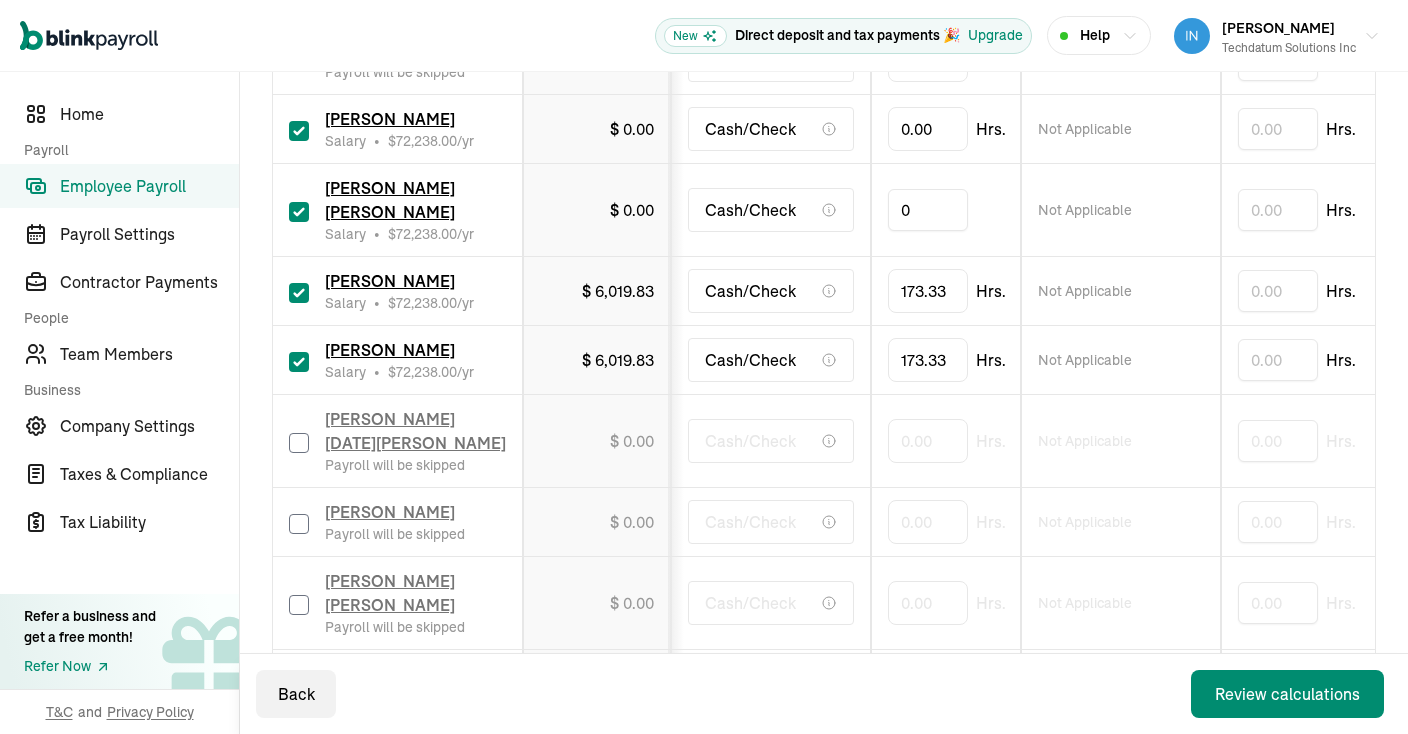 drag, startPoint x: 940, startPoint y: 214, endPoint x: 831, endPoint y: 217, distance: 109.041275 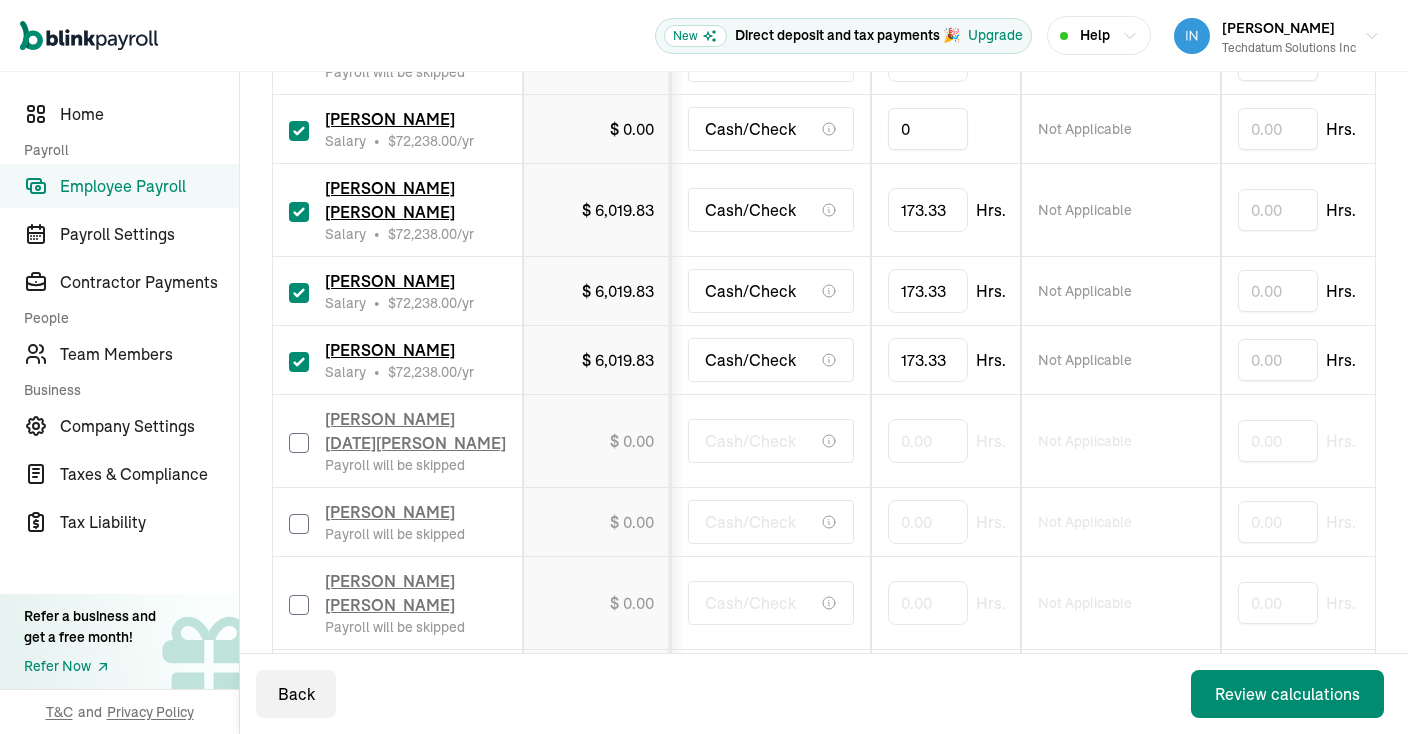 drag, startPoint x: 954, startPoint y: 150, endPoint x: 826, endPoint y: 149, distance: 128.0039 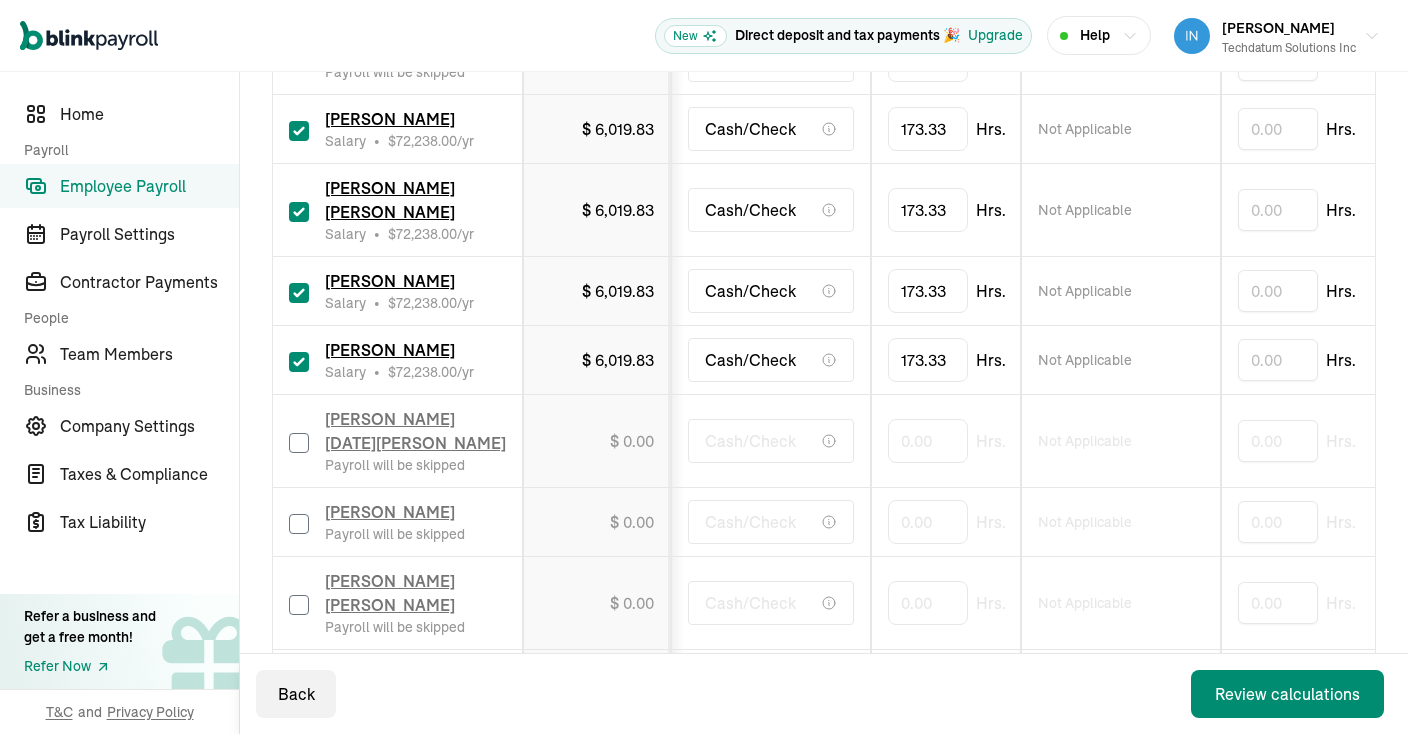 click on "Not Applicable" at bounding box center [1121, 291] 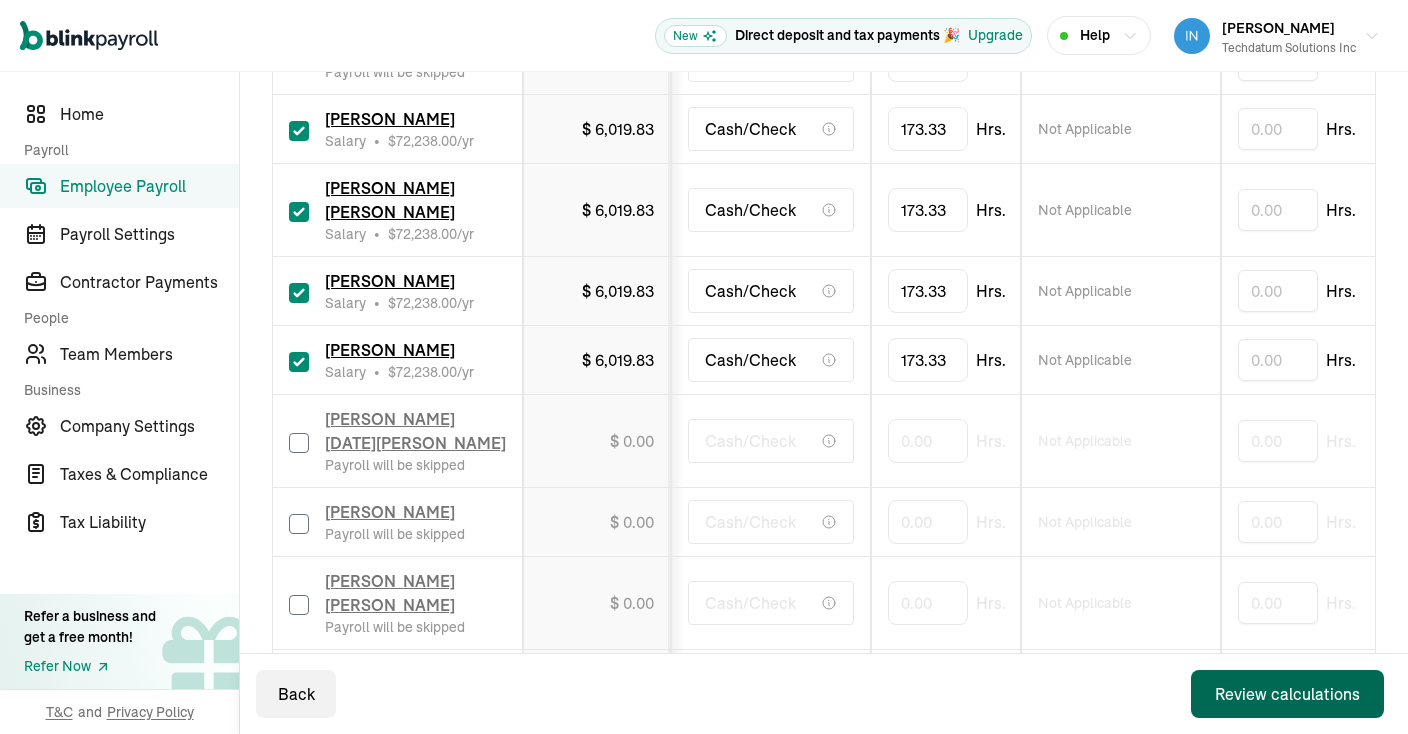 click on "Review calculations" at bounding box center [1287, 694] 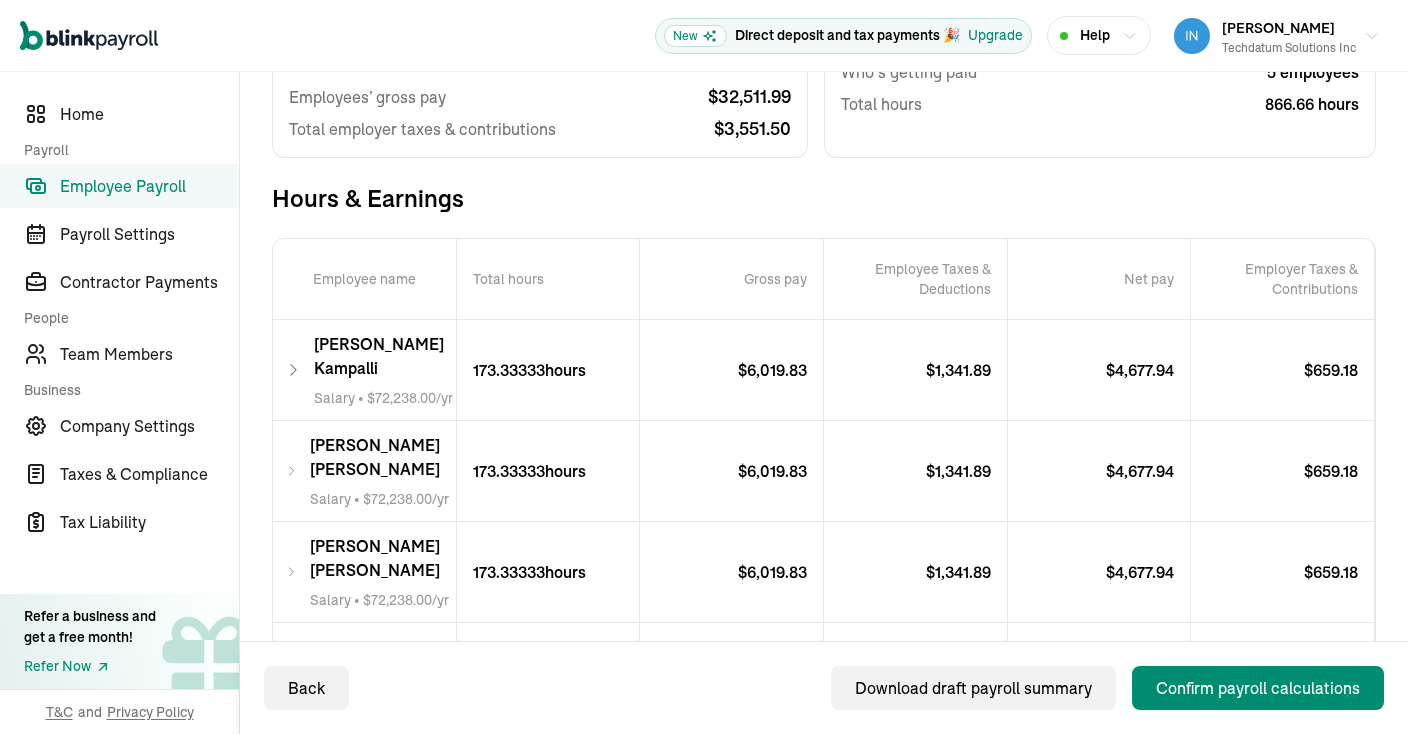 scroll, scrollTop: 312, scrollLeft: 0, axis: vertical 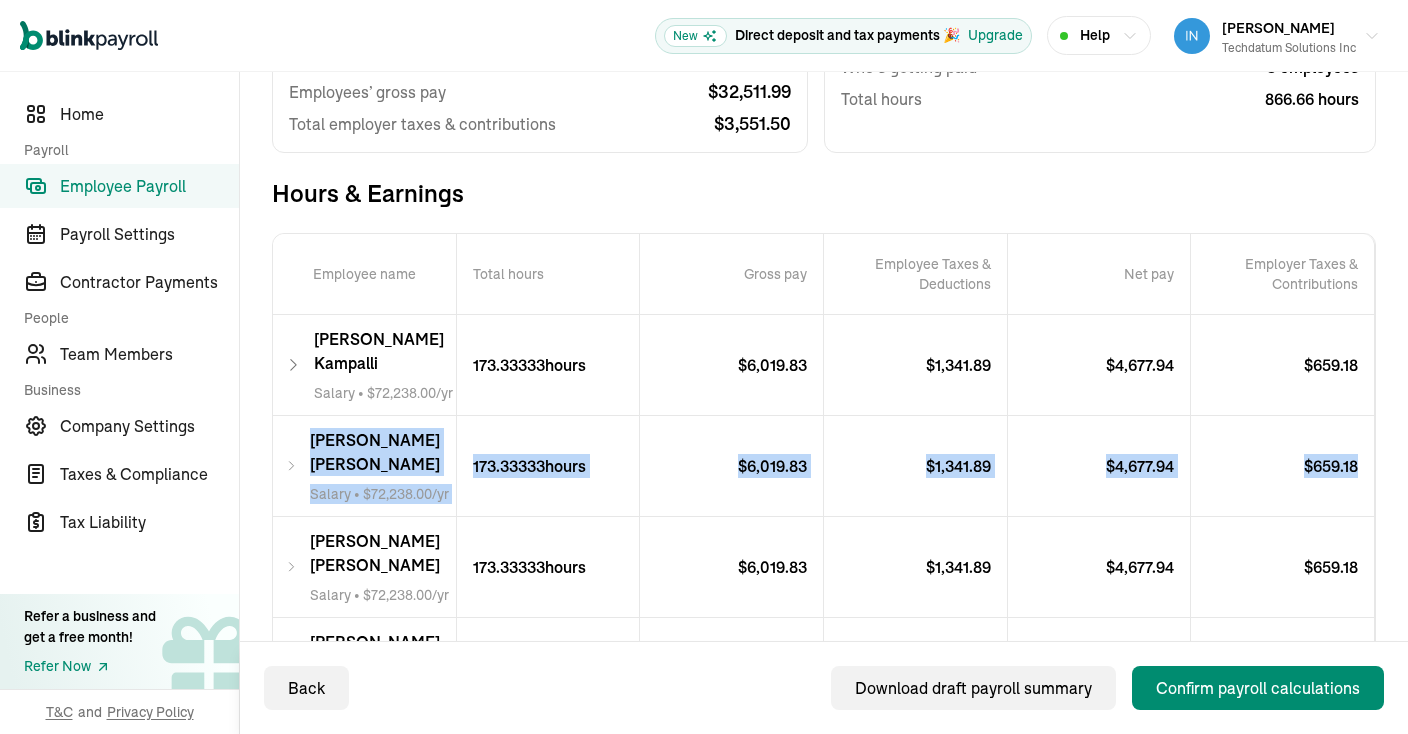 drag, startPoint x: 1407, startPoint y: 238, endPoint x: 1379, endPoint y: 462, distance: 225.74321 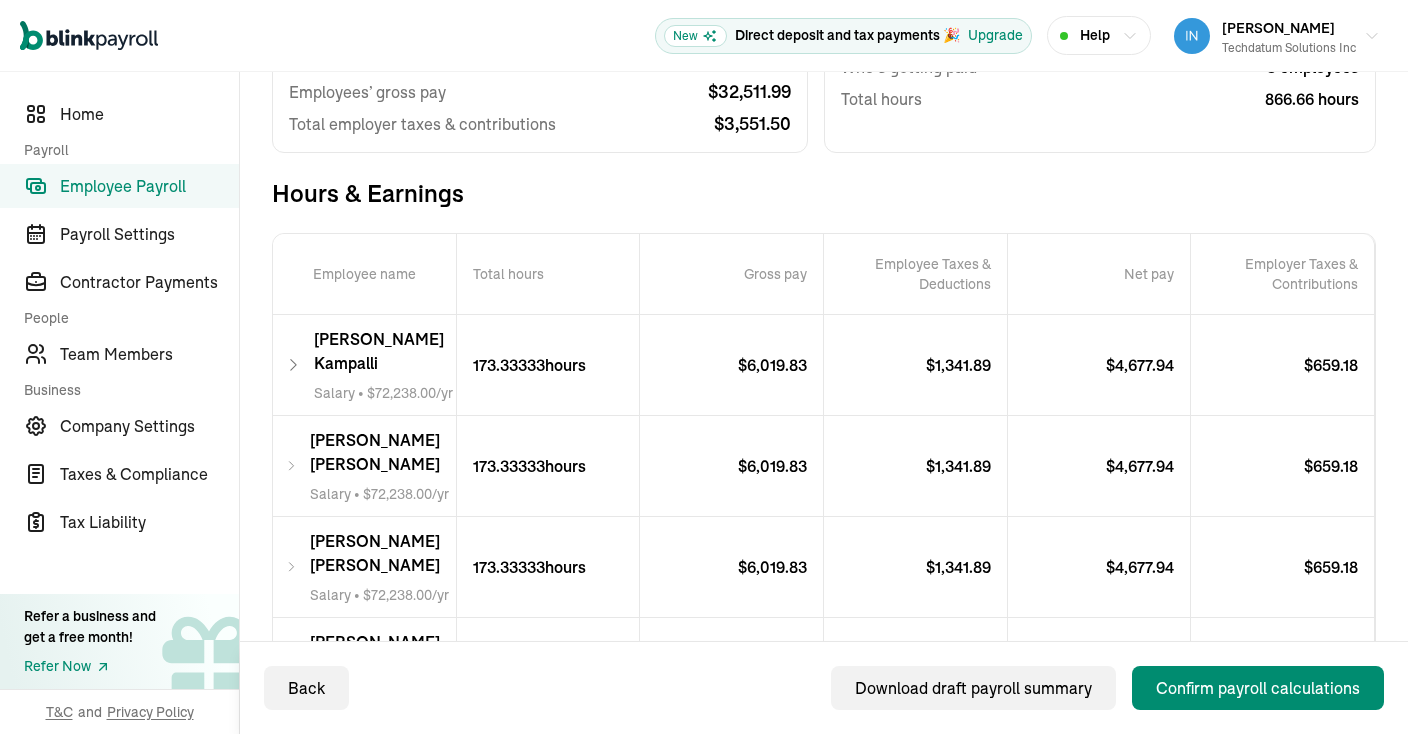 click on "Total Payroll Cost Total cost $ 36,063.49 Employees’ gross pay $ 32,511.99 Total employer taxes & contributions $ 3,551.50 Pay date [DATE] Pay period [DATE] - [DATE] Who’s getting paid 5 employees Total hours 866.66 hours Hours & Earnings Employee name Total hours Gross pay Employee Taxes & Deductions Net pay Employer Taxes & Contributions [PERSON_NAME] Salary   •   $ 72,238.00 /yr 173.33333  hours $ 6,019.83 $ 1,341.89 $ 4,677.94 $ 659.18 [PERSON_NAME] [PERSON_NAME] Salary   •   $ 72,238.00 /yr 173.33333  hours $ 6,019.83 $ 1,341.89 $ 4,677.94 $ 659.18 [PERSON_NAME] [PERSON_NAME] Salary   •   $ 72,238.00 /yr 173.33333  hours $ 6,019.83 $ 1,341.89 $ 4,677.94 $ 659.18 [PERSON_NAME] Salary   •   $ 72,238.00 /yr 173.33333  hours $ 6,019.83 $ 1,341.89 $ 4,677.94 $ 659.18 [PERSON_NAME] Salary   •   $ 101,192.00 /yr 173.33333  hours $ 8,432.67 $ 1,801.45 $ 6,631.22 $ 914.78 Total 866.66  hours $ 32,511.99 $ 7,169.01 $ 25,342.98 $ 3,551.50 [PERSON_NAME]" at bounding box center (824, 478) 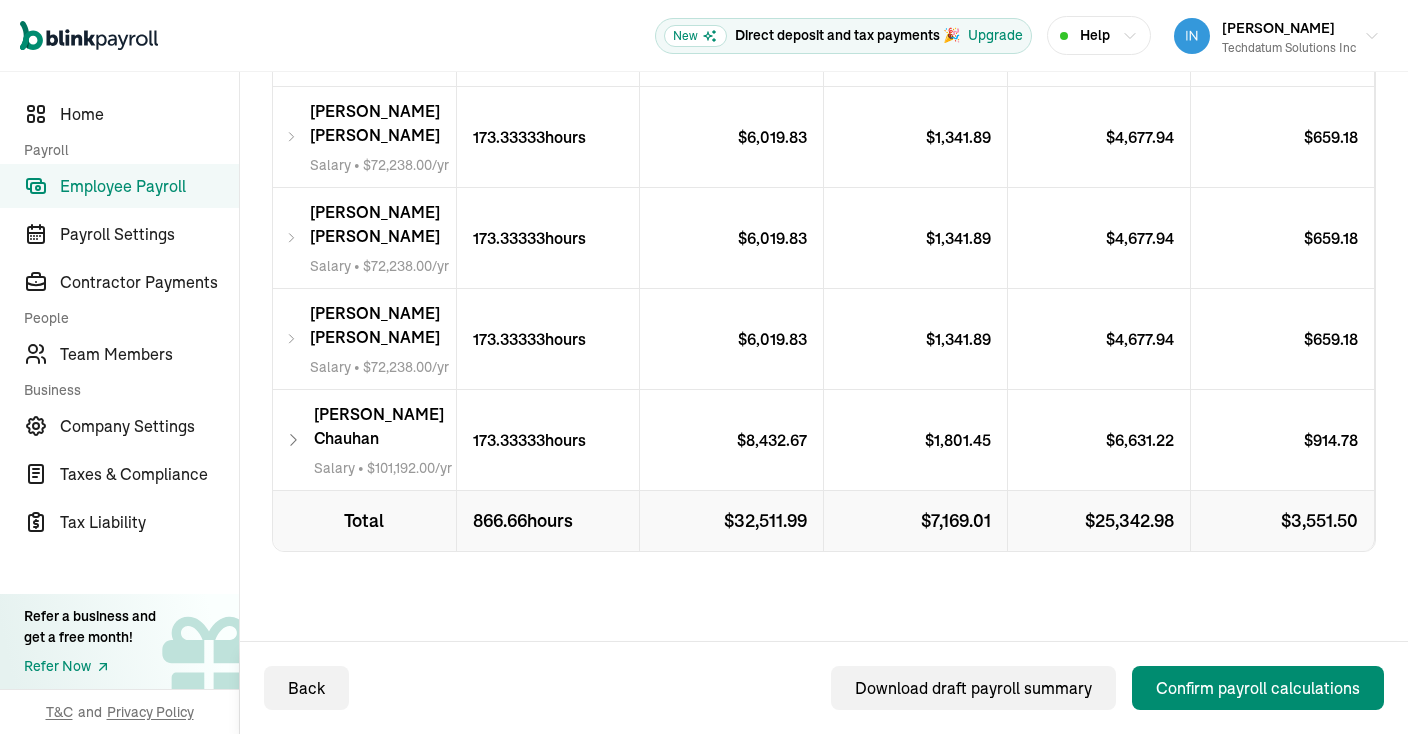 scroll, scrollTop: 694, scrollLeft: 0, axis: vertical 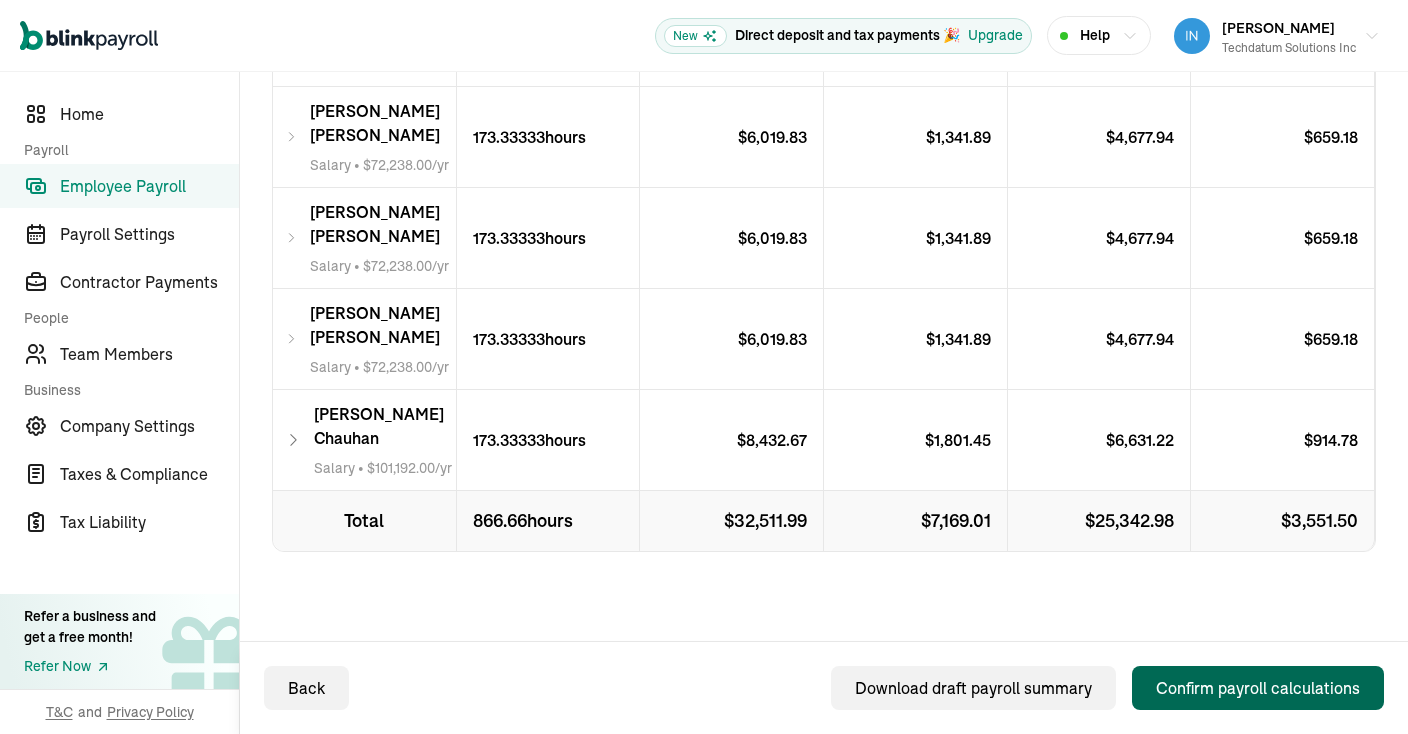 click on "Confirm payroll calculations" at bounding box center (1258, 688) 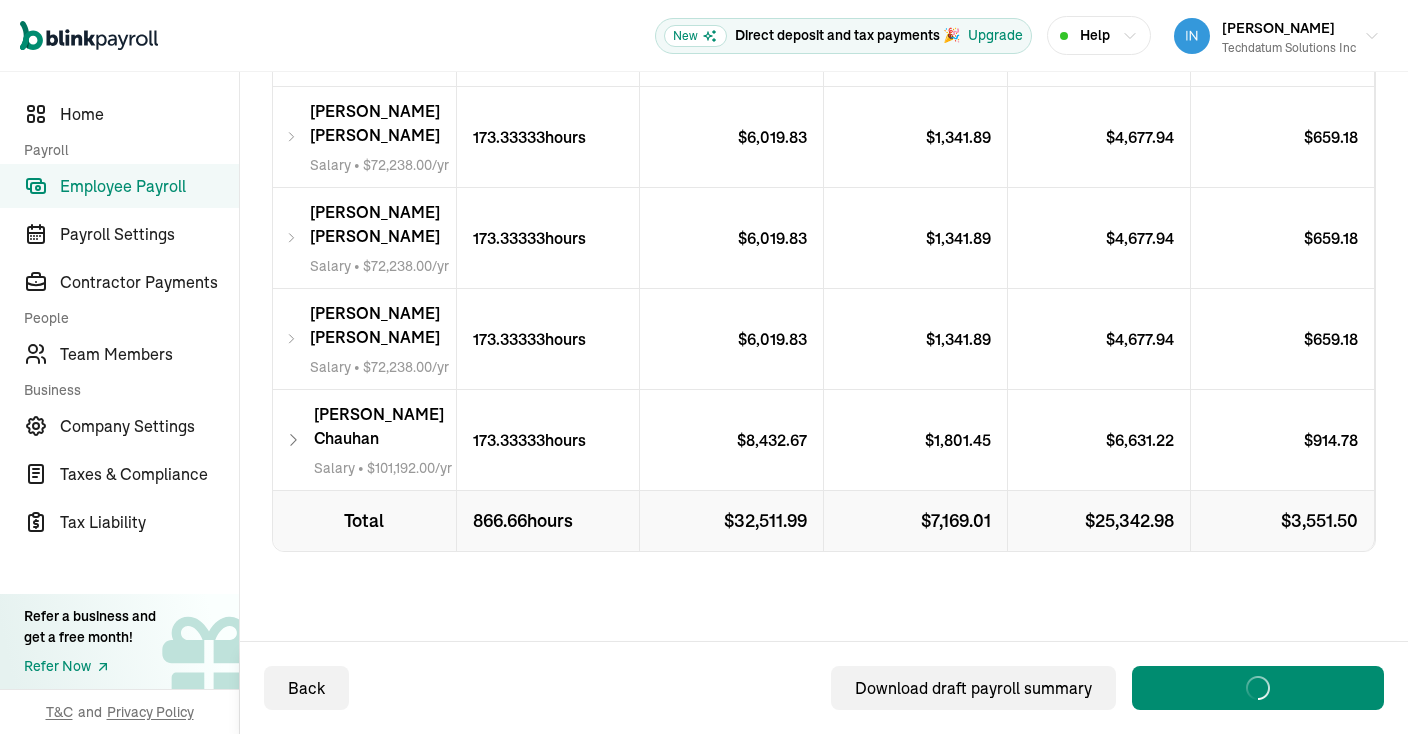 scroll, scrollTop: 73, scrollLeft: 0, axis: vertical 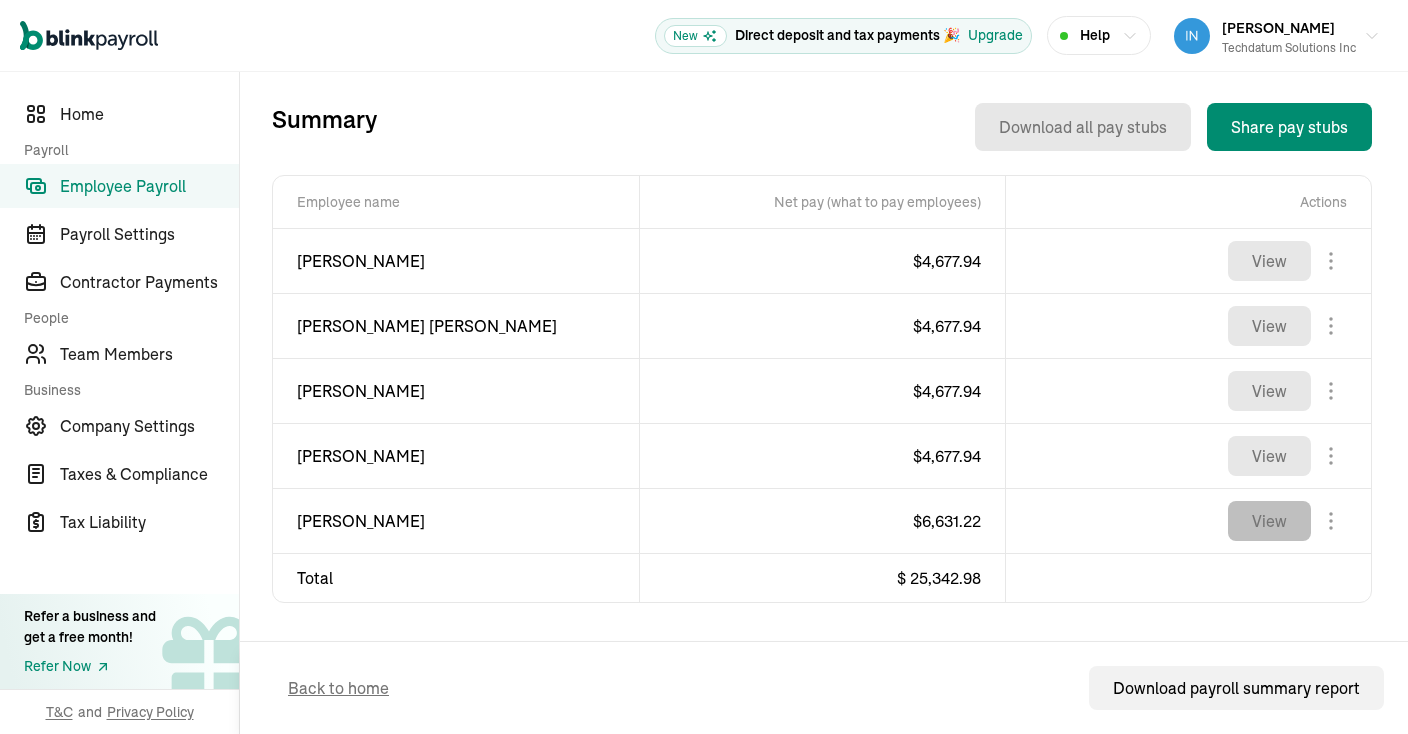 click on "View" at bounding box center [1269, 521] 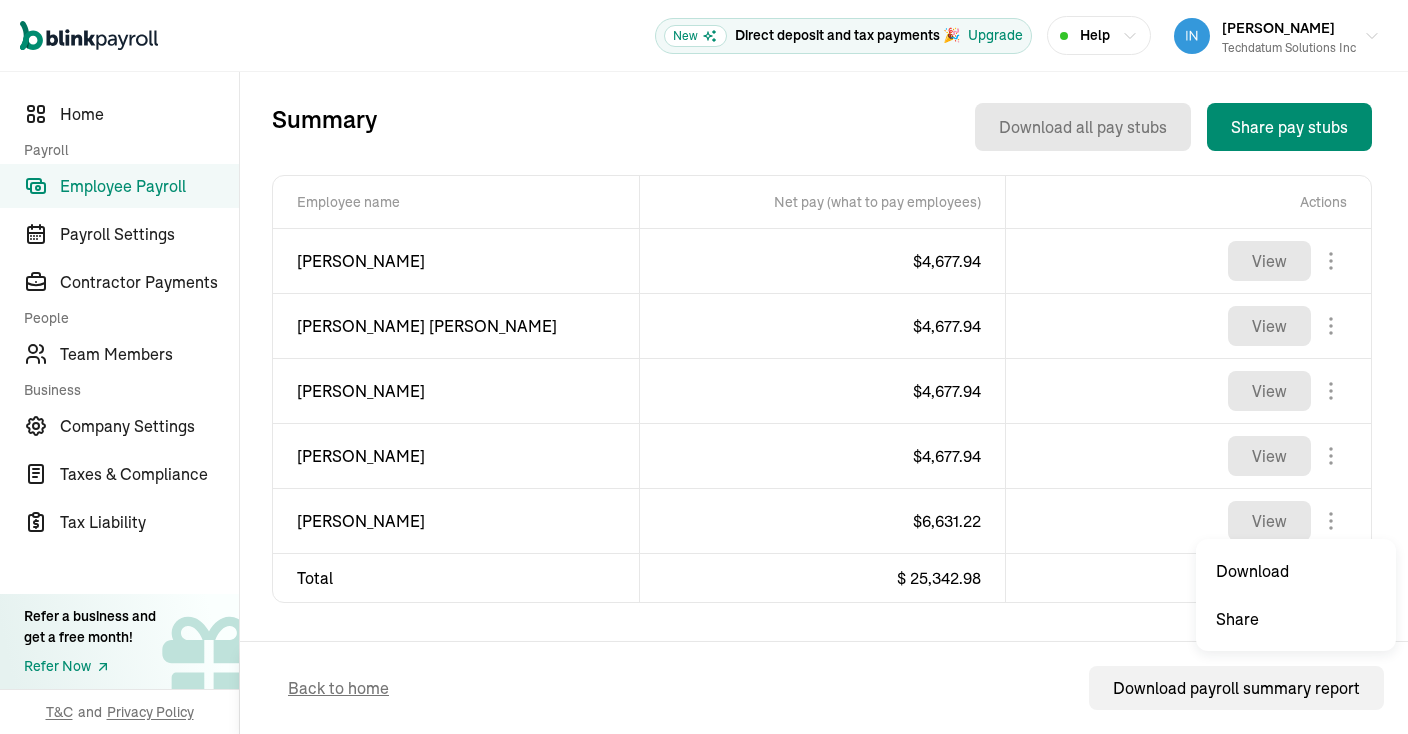 click on "Open main menu New  Direct deposit and tax payments 🎉 Upgrade Help [PERSON_NAME] Techdatum Solutions Inc Direct deposit and tax payments 🎉 Upgrade Home Payroll Employee Payroll Payroll Settings Contractor Payments People Team Members Business Company Settings Taxes & Compliance Tax Liability Refer a business and   get a free month! Refer Now T&C   and   Privacy Policy Back to Employee Payroll Off-cycle Payroll Make an unscheduled payment to employees outside regular pay periods Step  4 / 4 Introducing Full-Service Payroll 🎉 We handle everything. Payroll and taxes, fully automated. Simplify your payroll process and ensure you’re always tax compliant. 50% off for the next 6 months Schedule a call now Total Payroll Cost Total cost $ 36,063.49 Employees’ gross pay $ 32,511.99 Total employer taxes & contributions $ 3,551.50 Pay date [DATE] Pay period [DATE] - [DATE] Who’s getting paid 5 employees Total hours 866.66 hours Summary Download all pay stubs Share pay stubs [PERSON_NAME]" at bounding box center (704, 367) 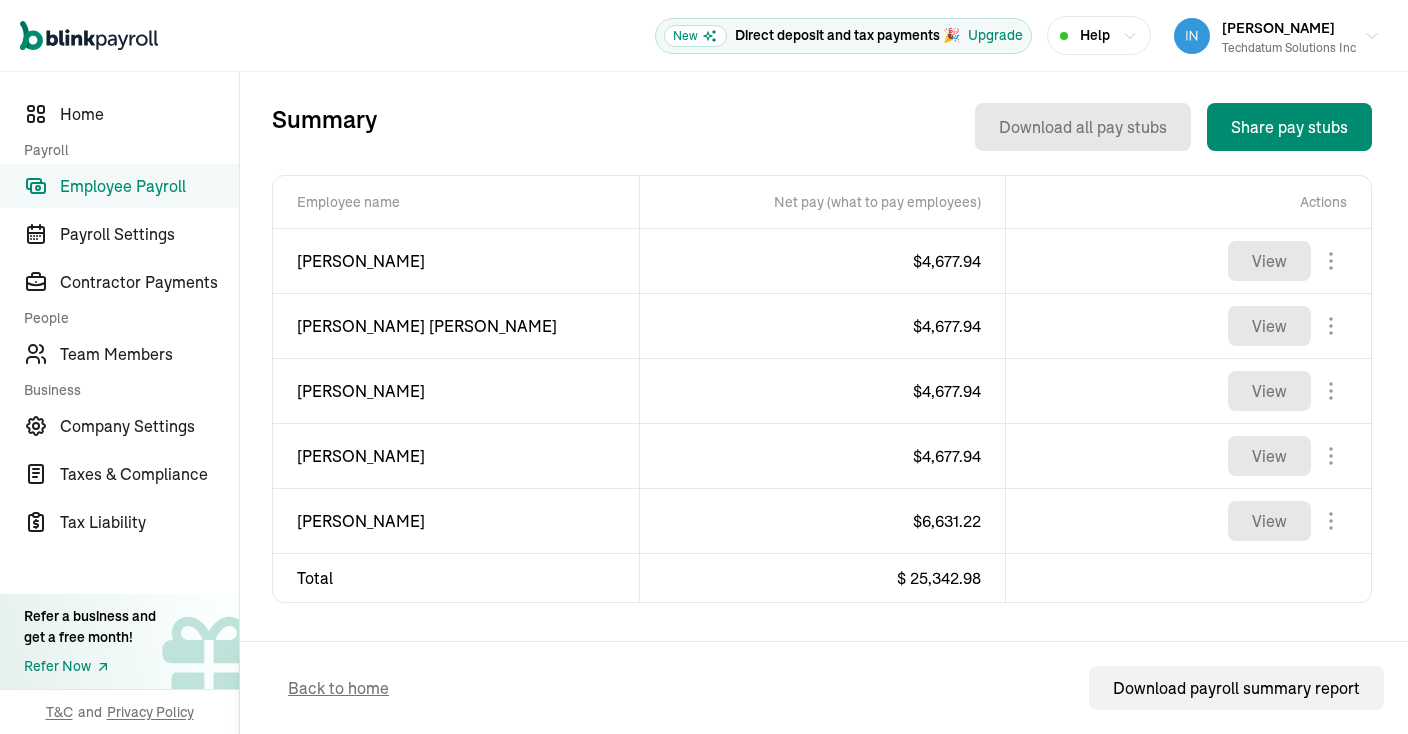 click on "Employee Payroll" at bounding box center (149, 186) 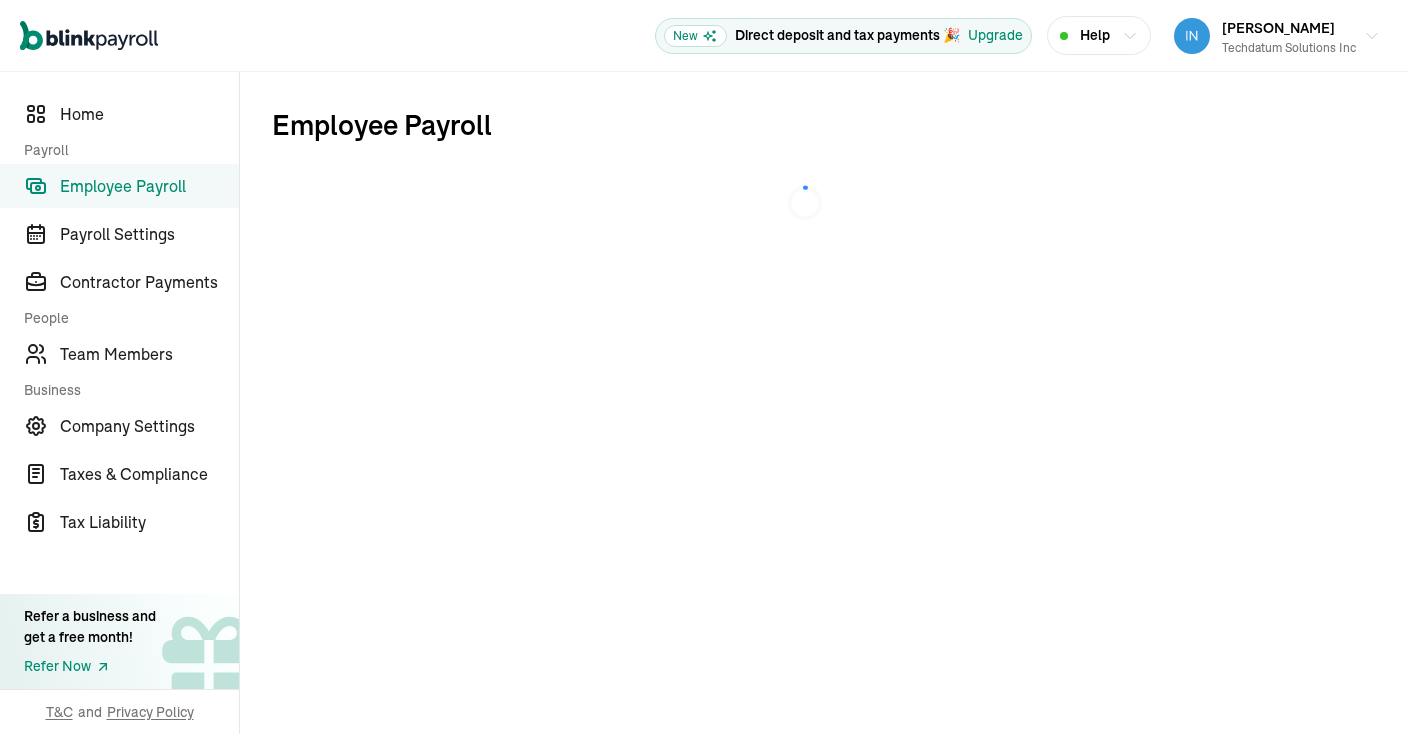 scroll, scrollTop: 0, scrollLeft: 0, axis: both 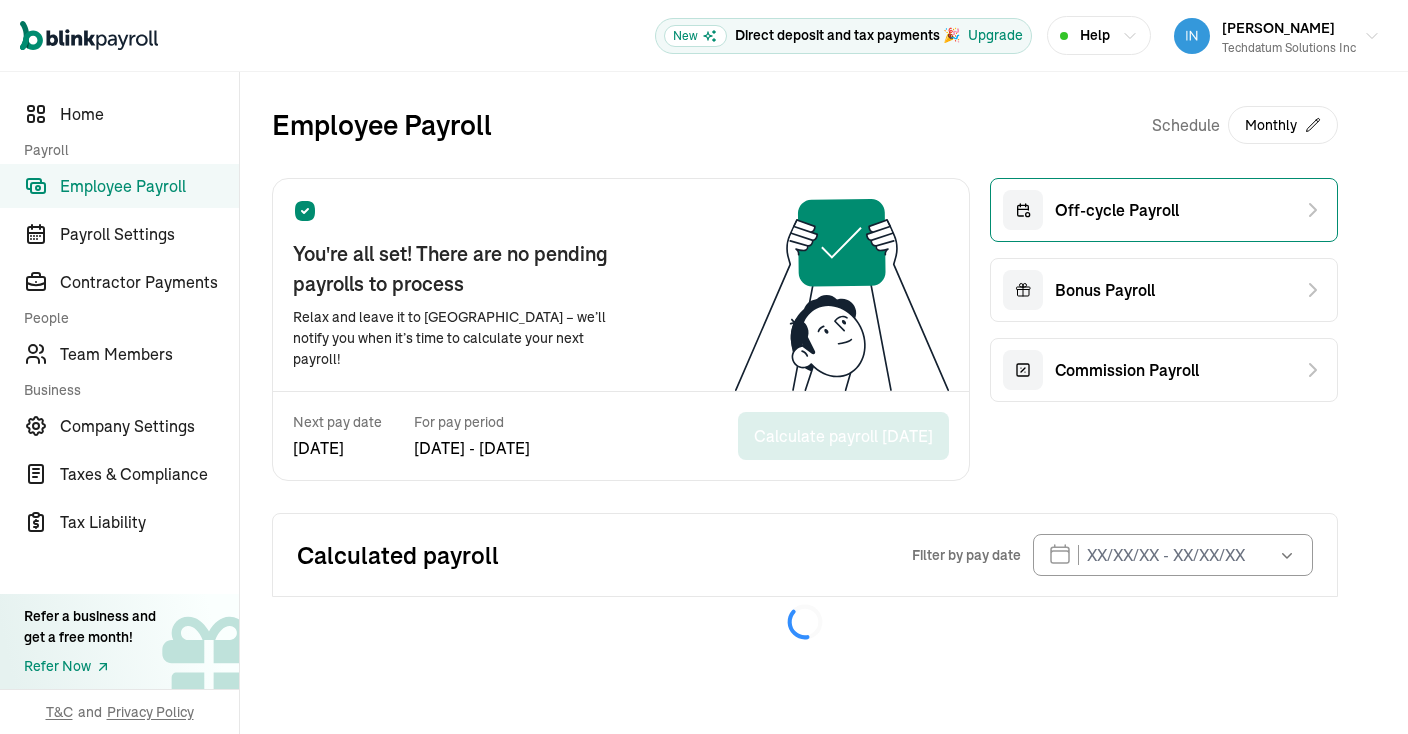 click on "Off-cycle Payroll" at bounding box center [1117, 210] 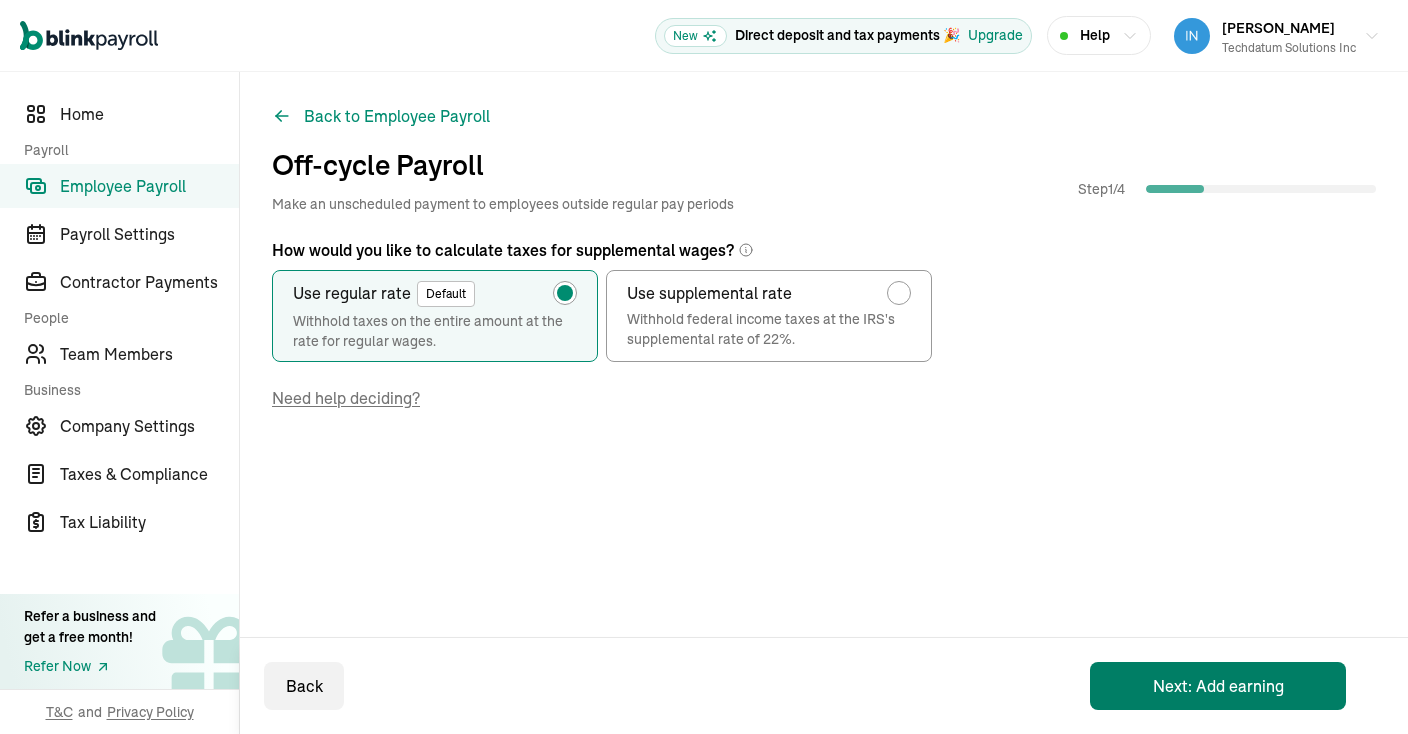 click on "Next: Add earning" at bounding box center (1218, 686) 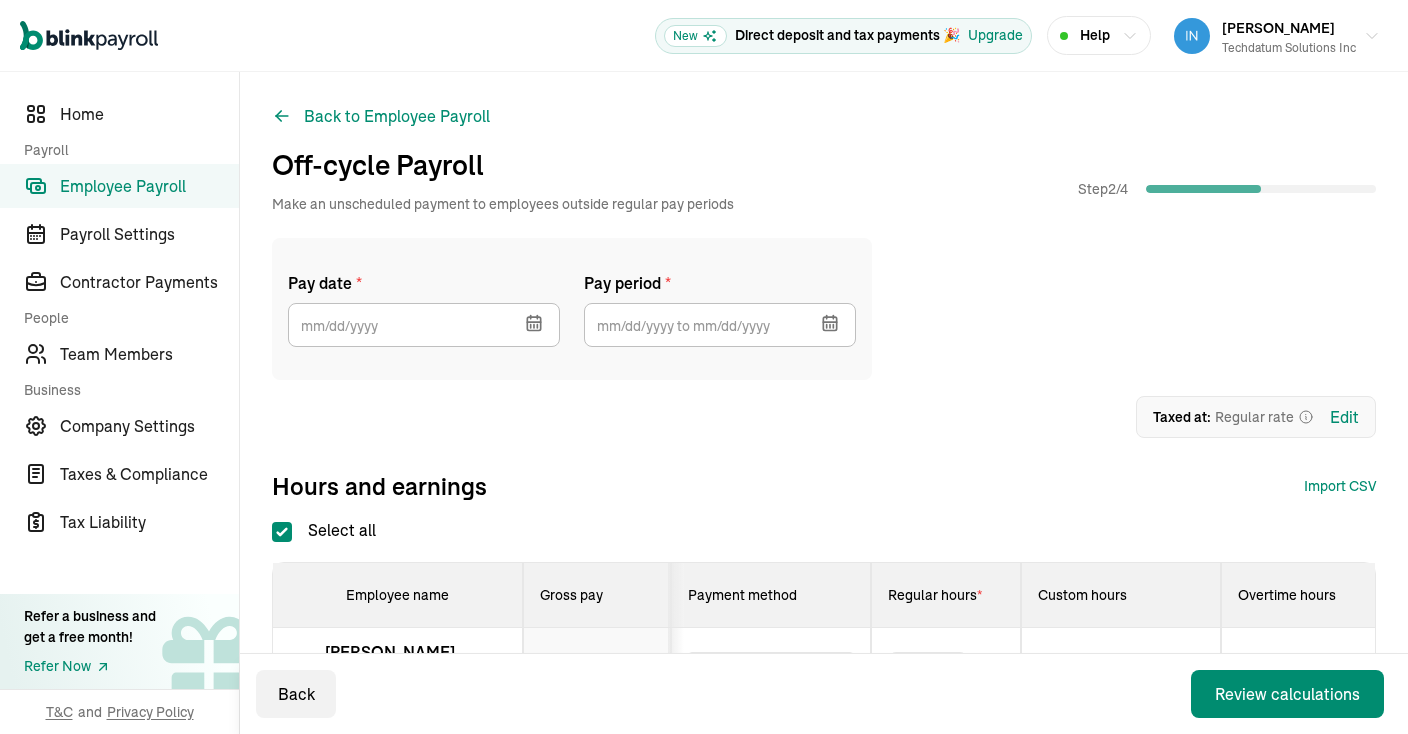 click 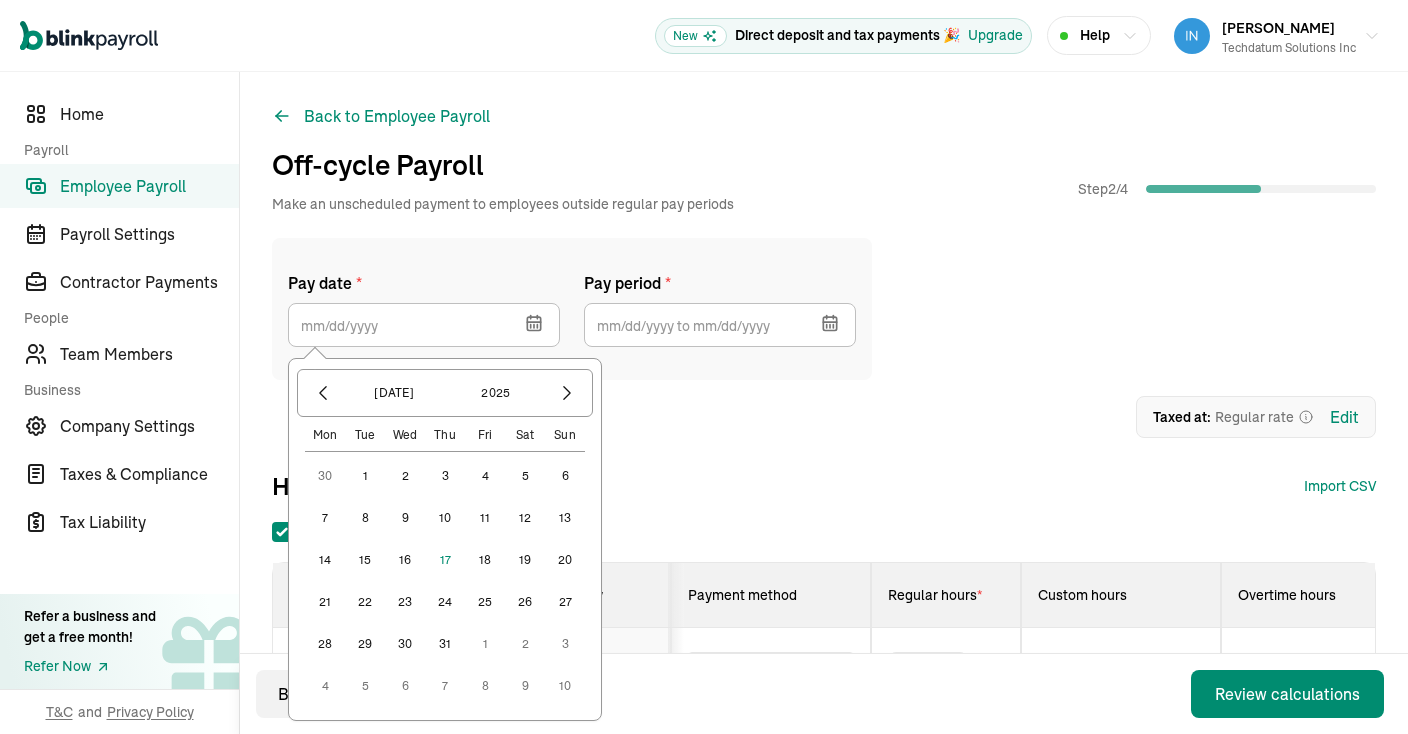 click on "15" at bounding box center (365, 560) 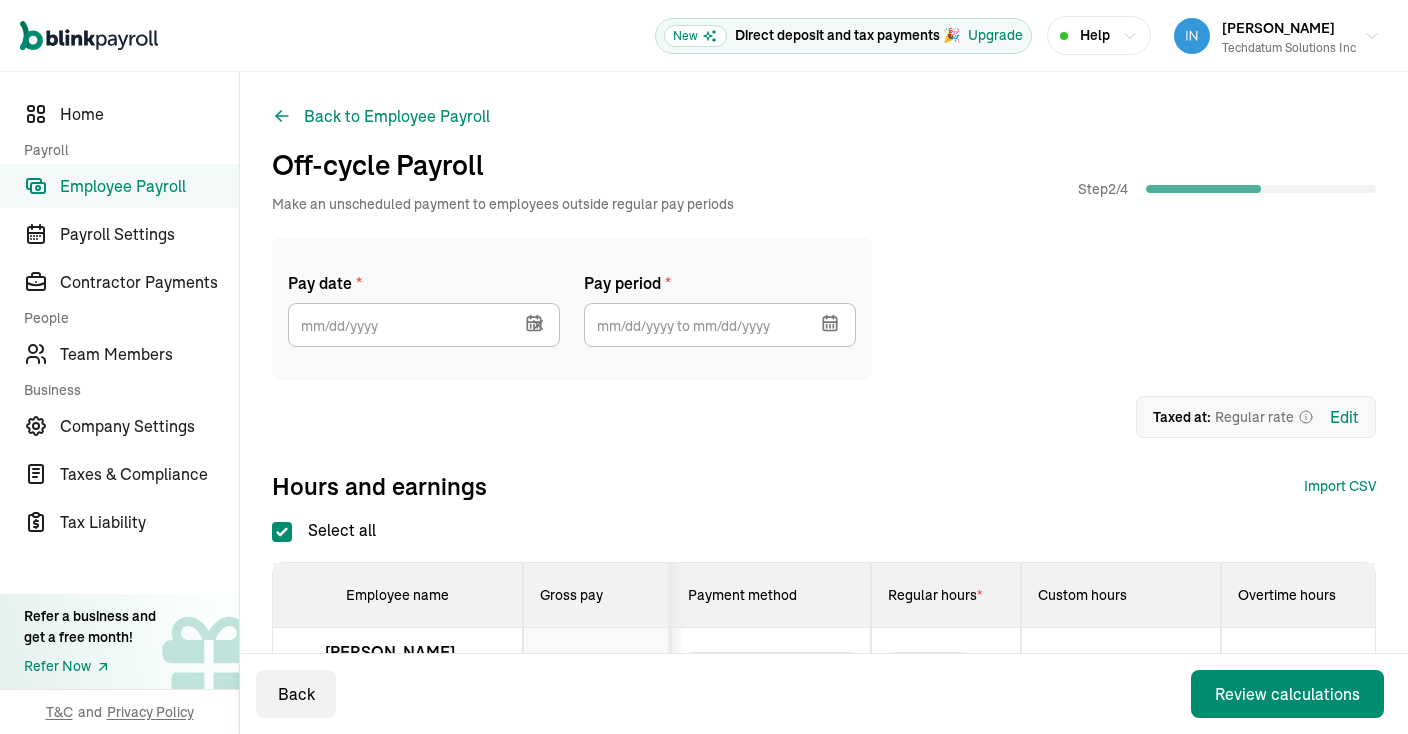 type on "[DATE]" 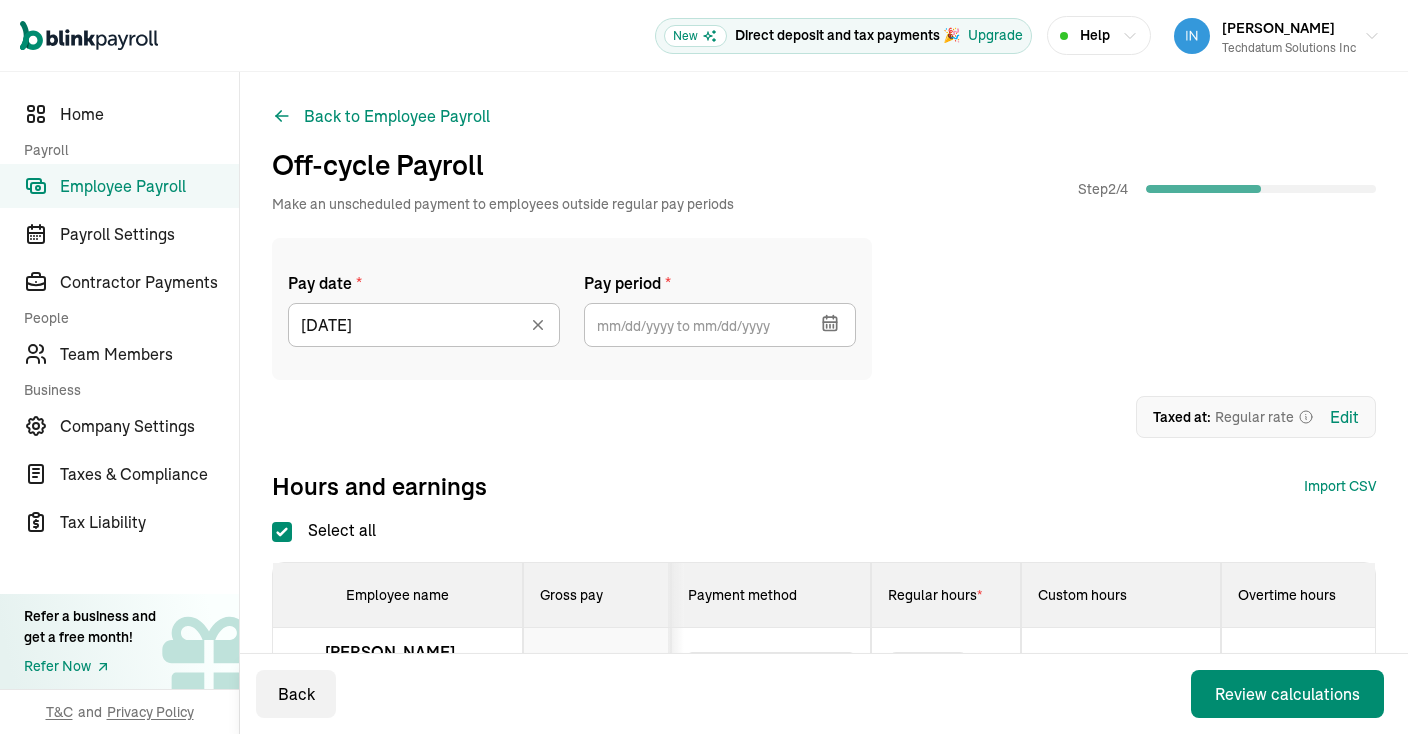 click at bounding box center (828, 321) 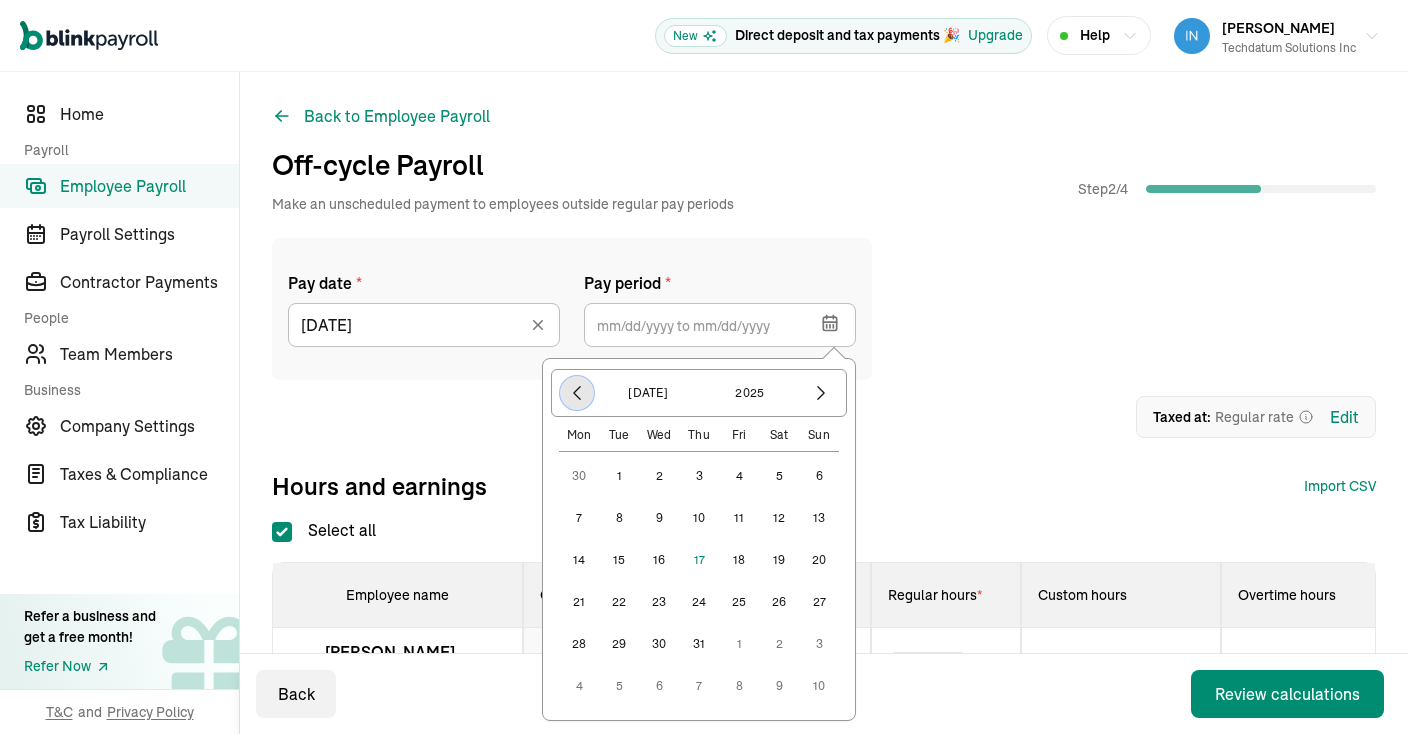click 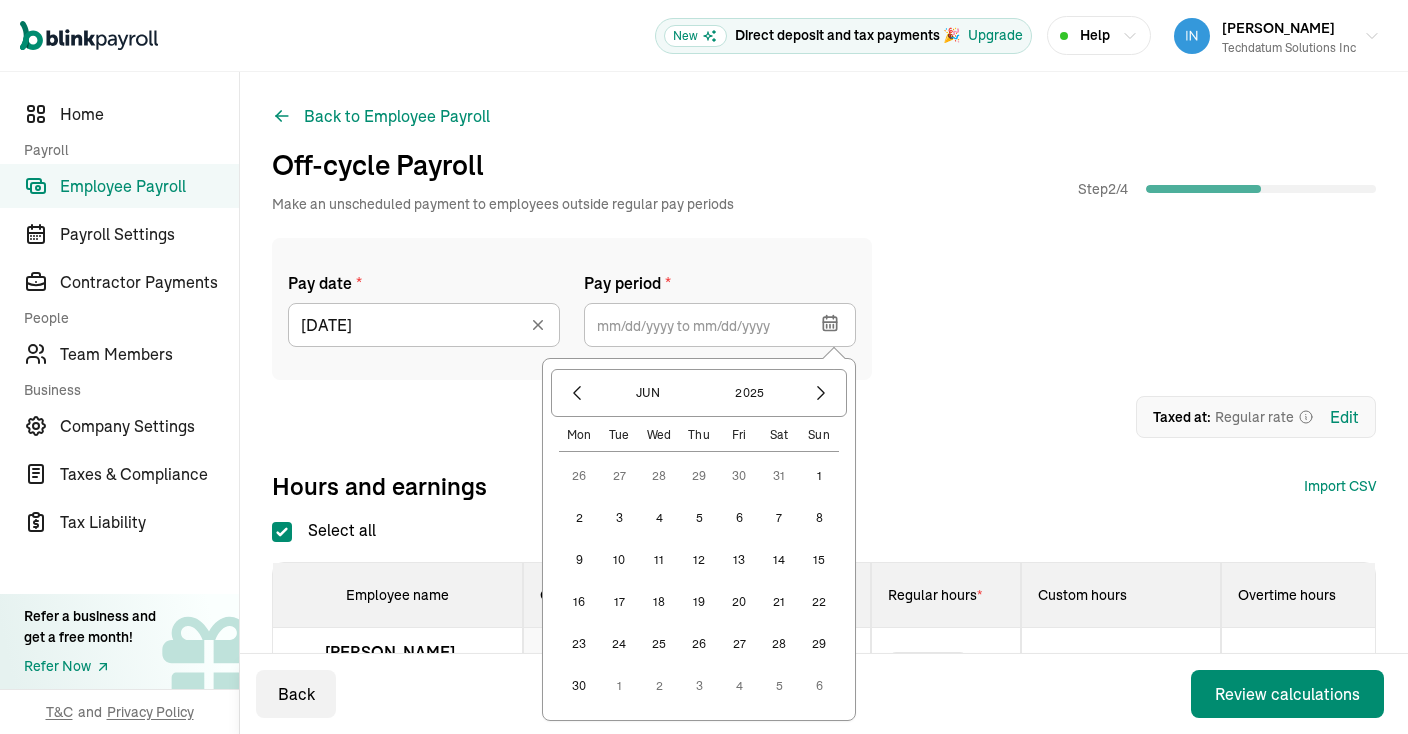 click on "1" at bounding box center (819, 476) 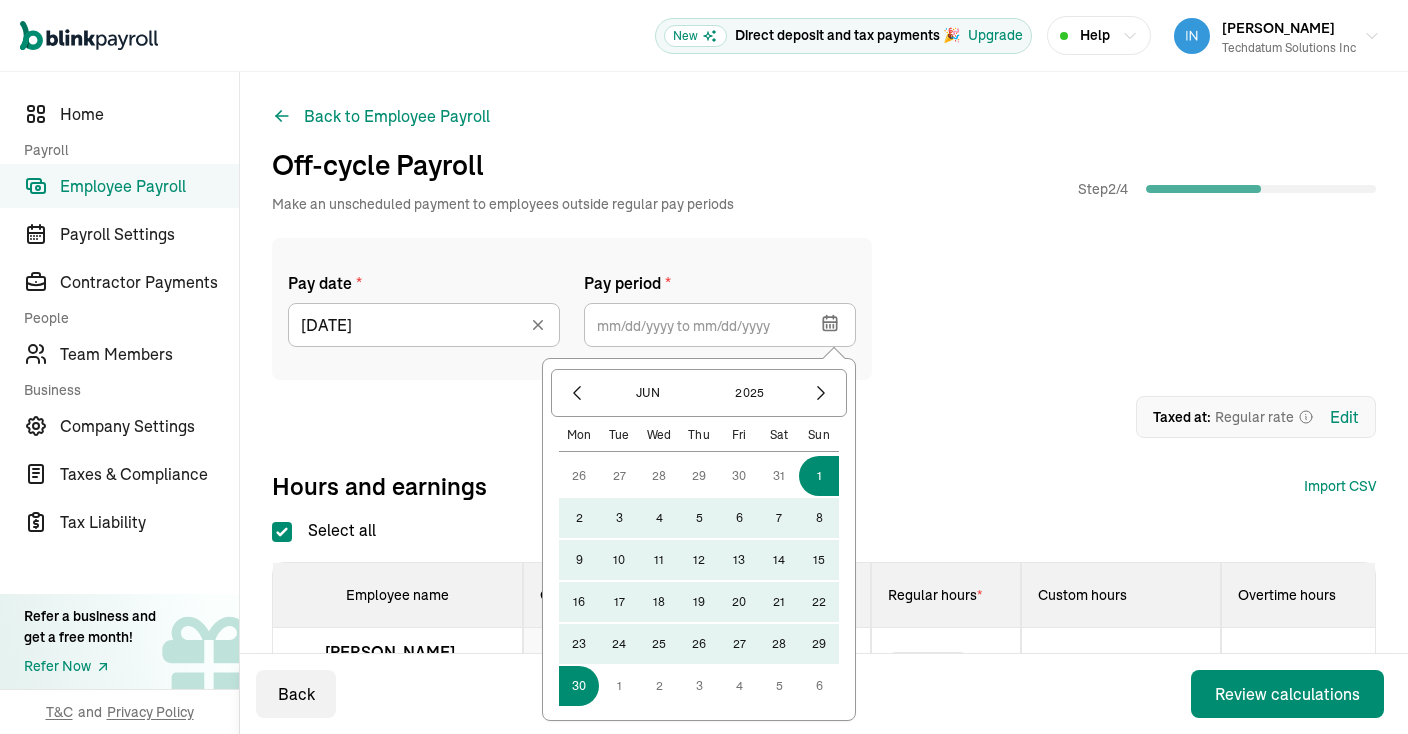 click on "30" at bounding box center (579, 686) 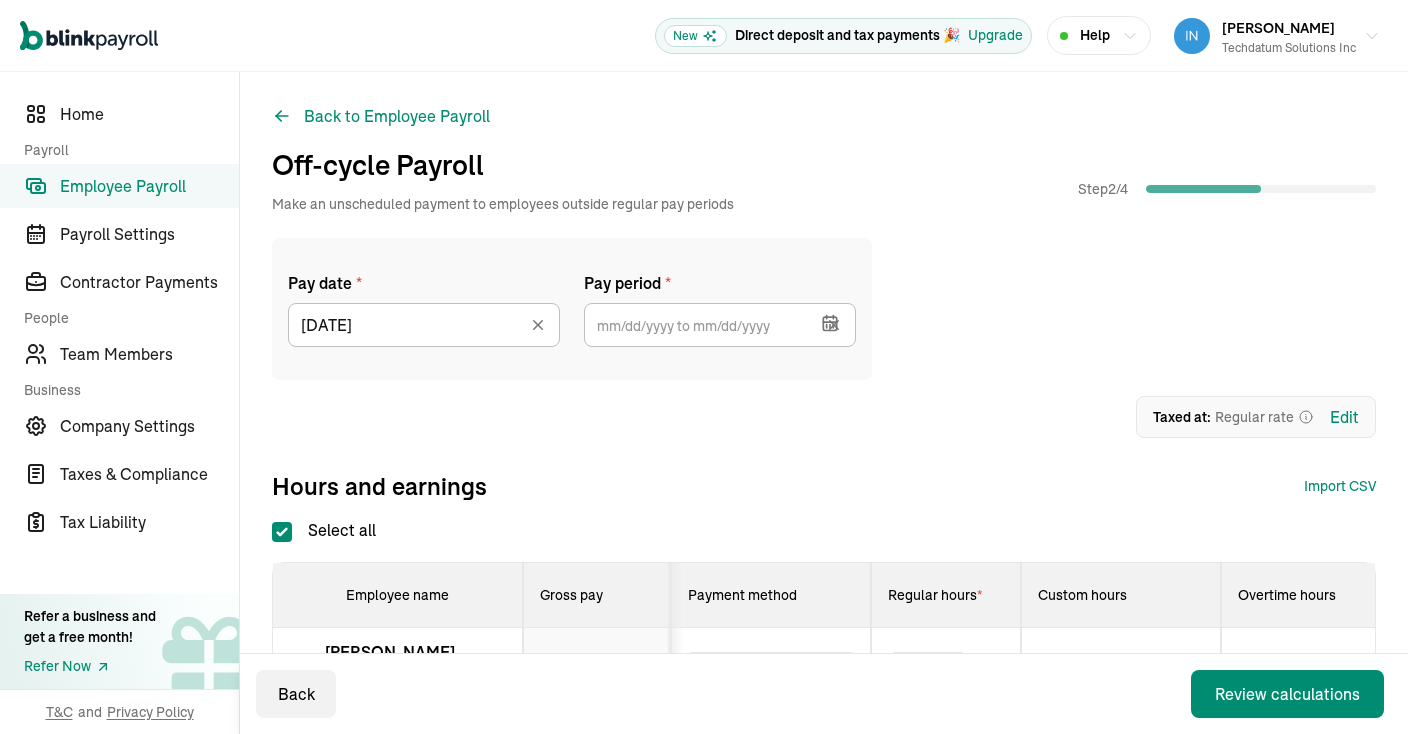 type on "[DATE] ~ [DATE]" 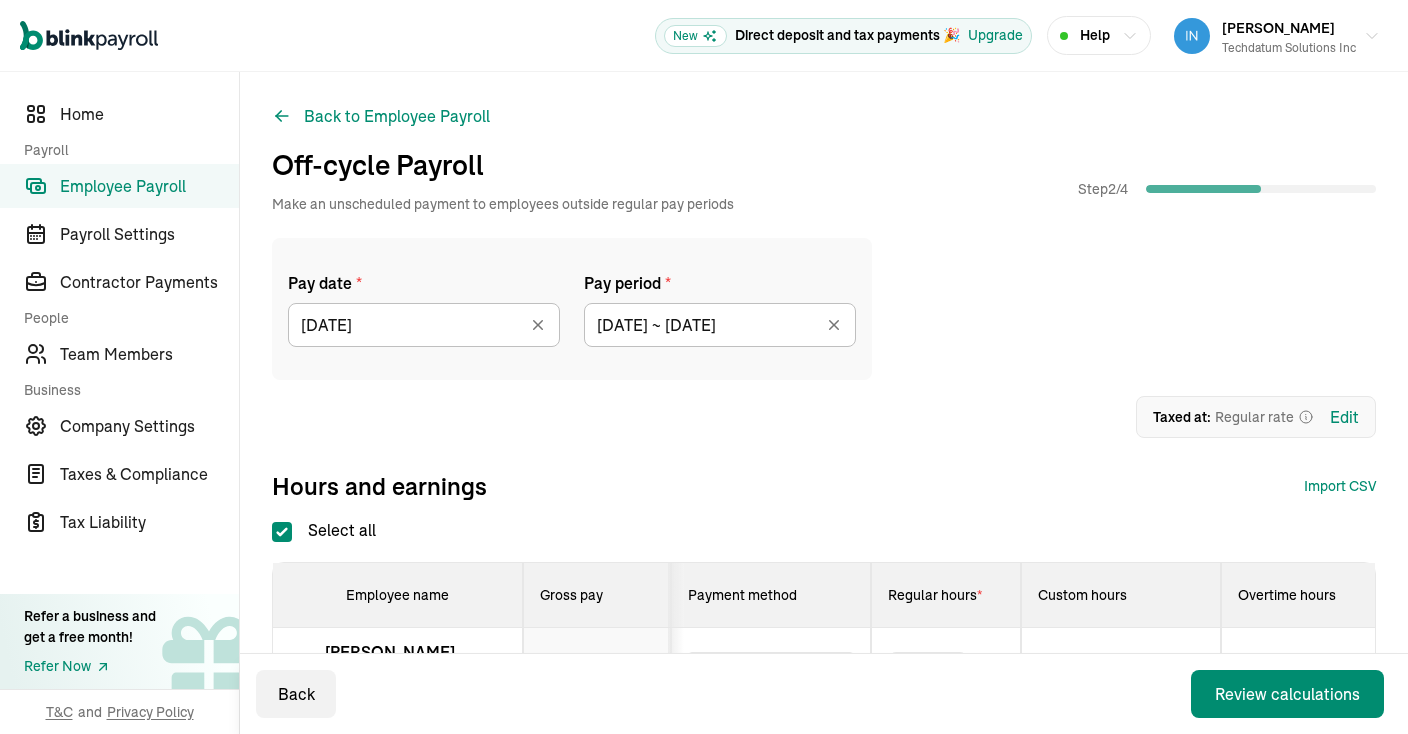 scroll, scrollTop: 693, scrollLeft: 0, axis: vertical 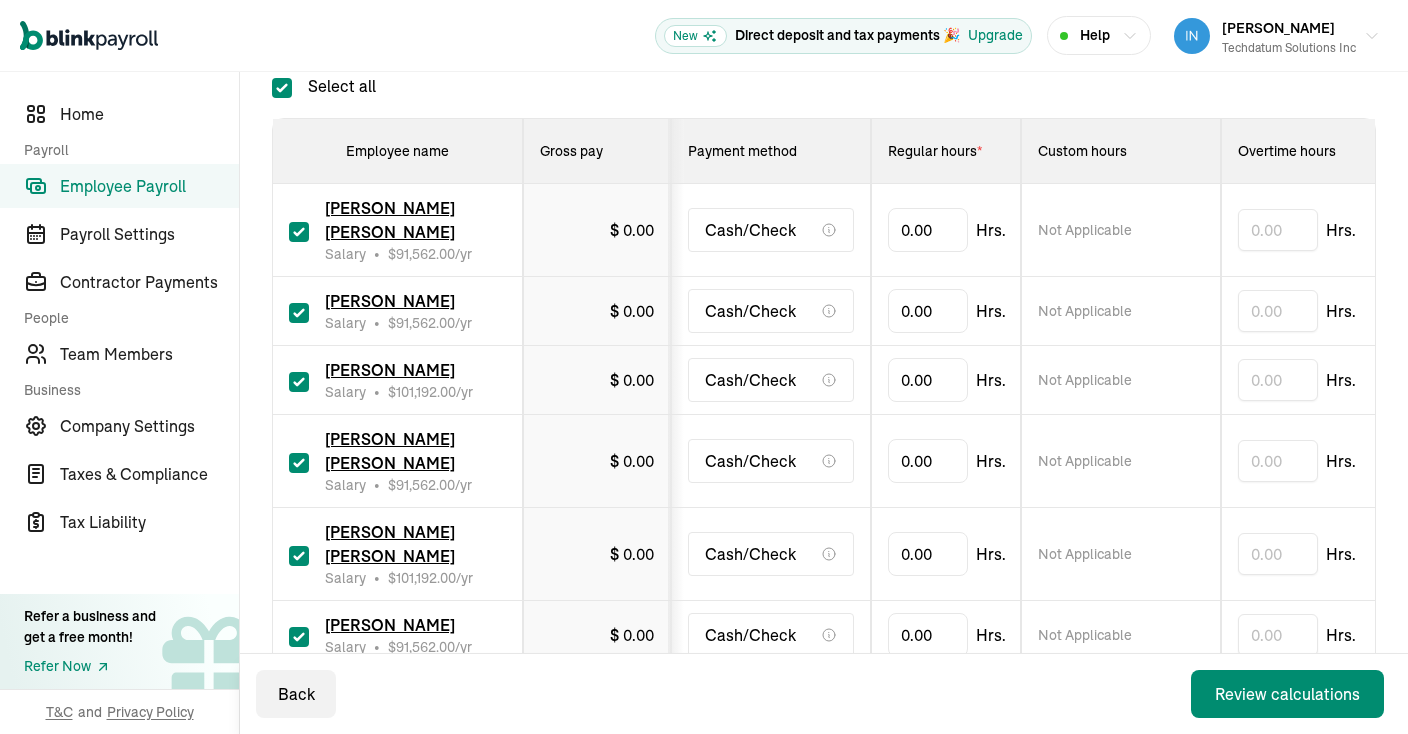 click on "Select all" at bounding box center (282, 88) 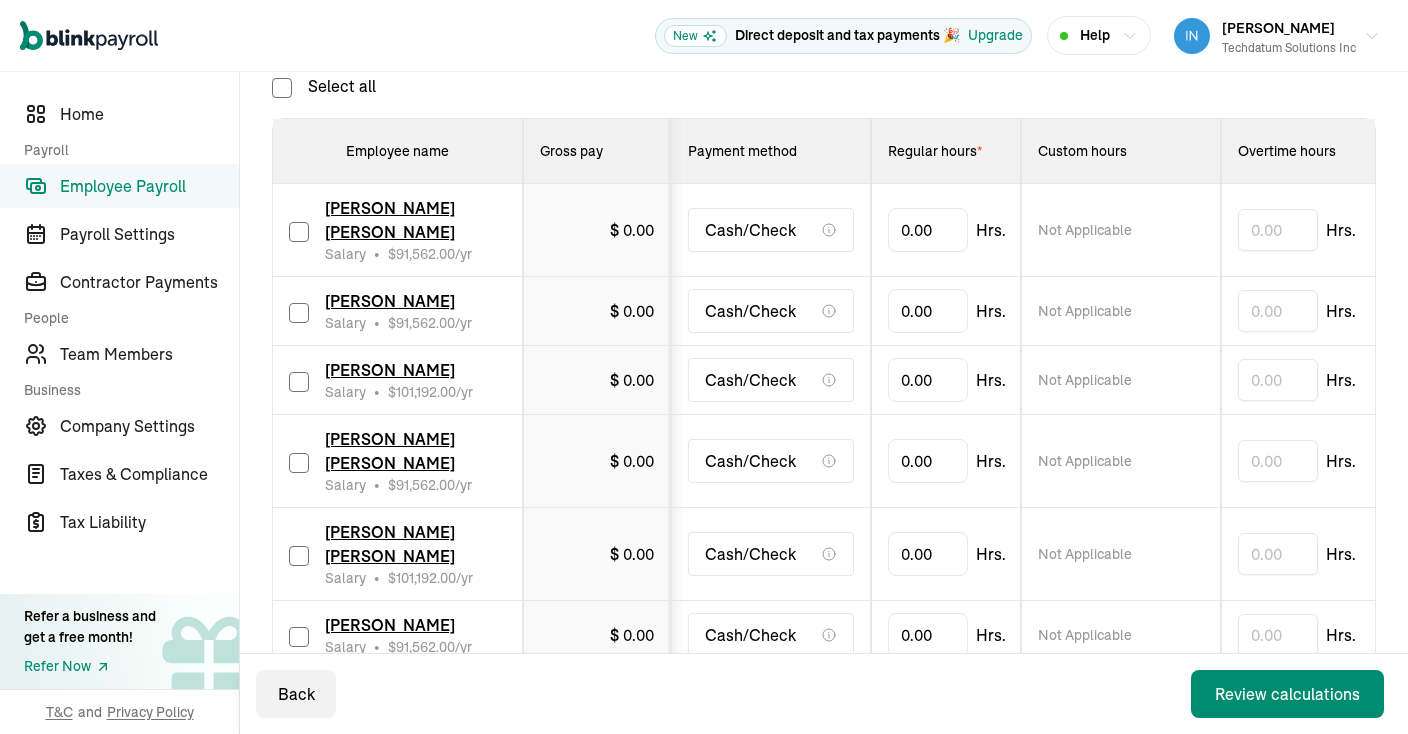 checkbox on "false" 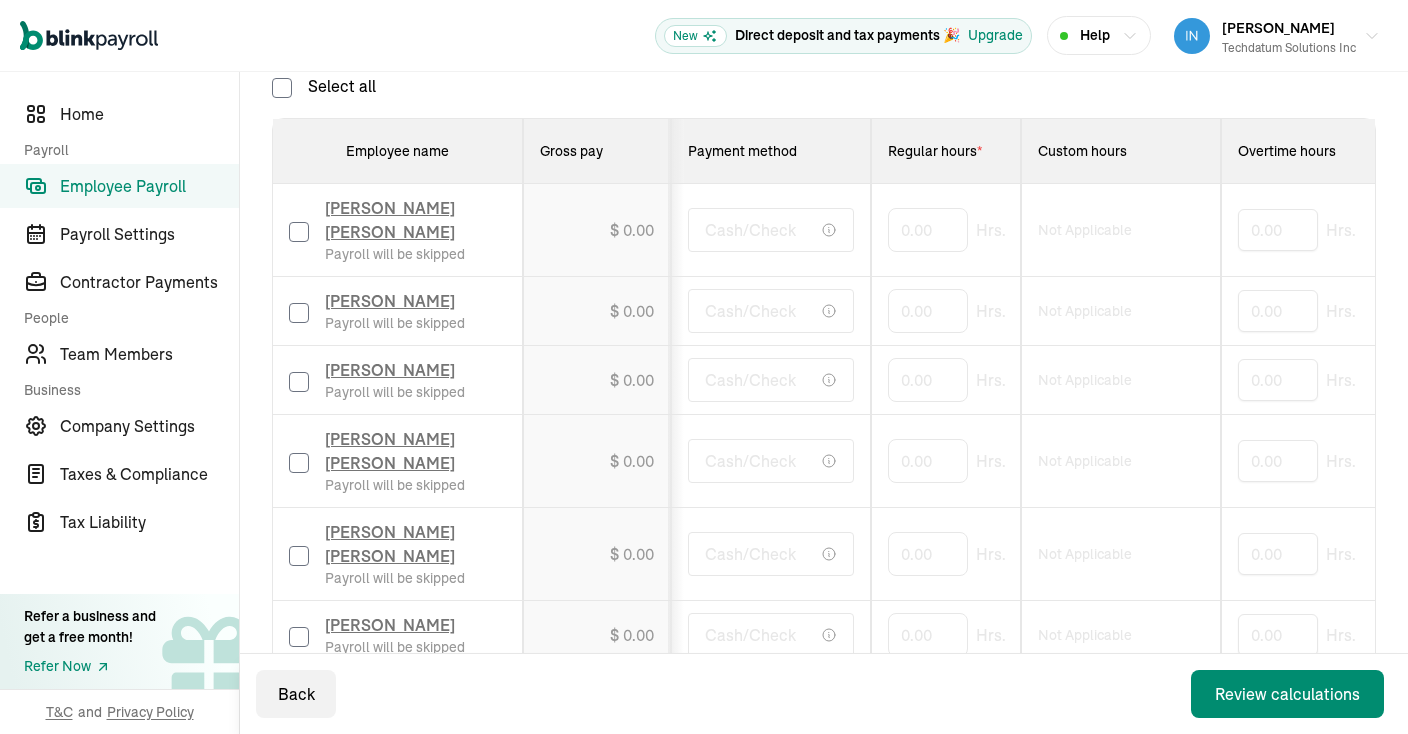 checkbox on "false" 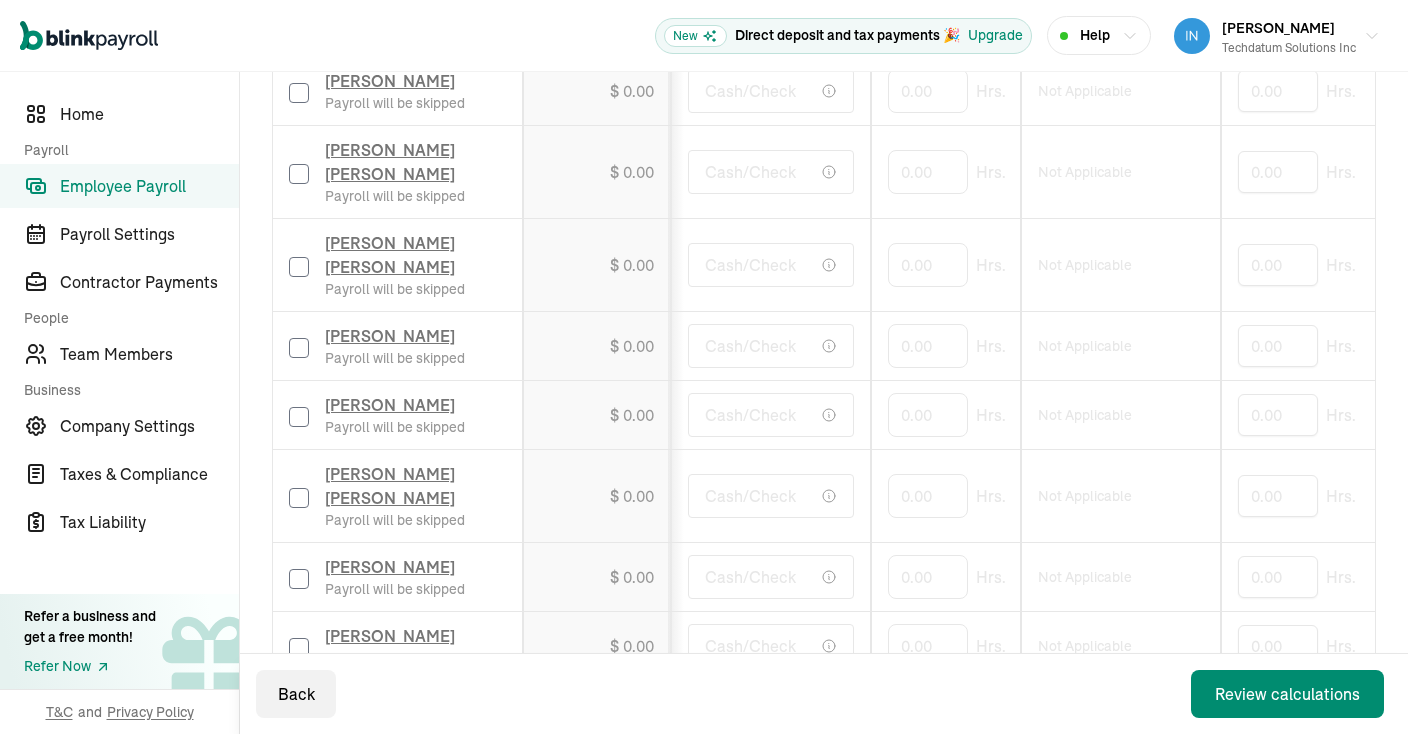 scroll, scrollTop: 756, scrollLeft: 0, axis: vertical 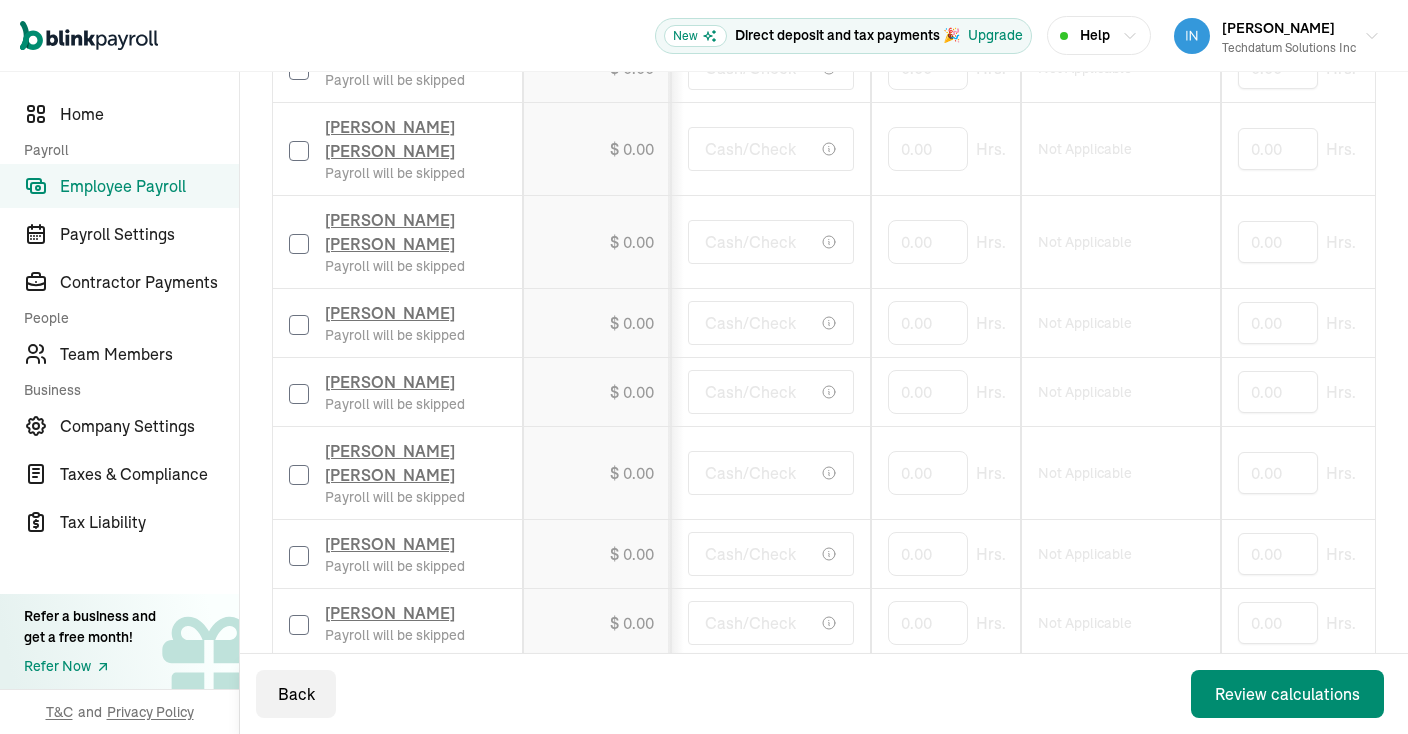 click at bounding box center (299, 394) 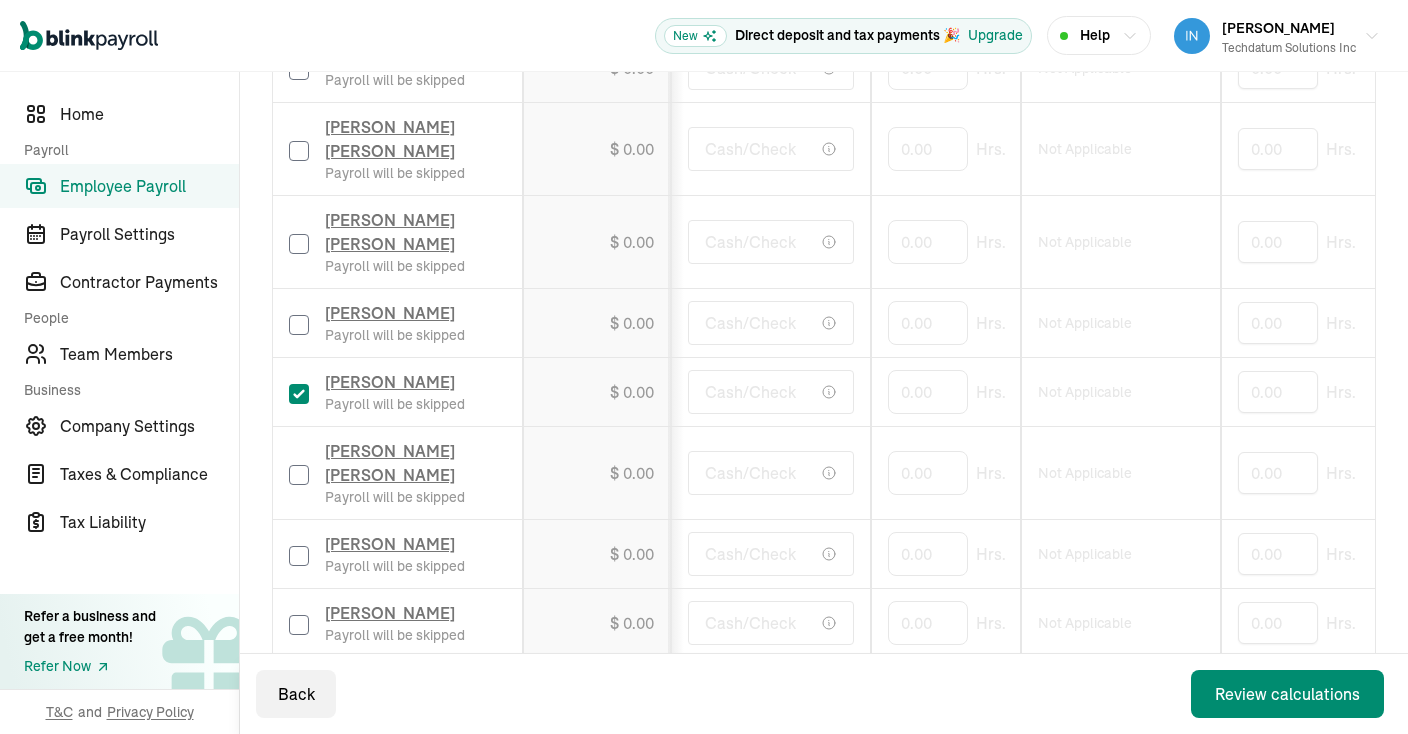 checkbox on "true" 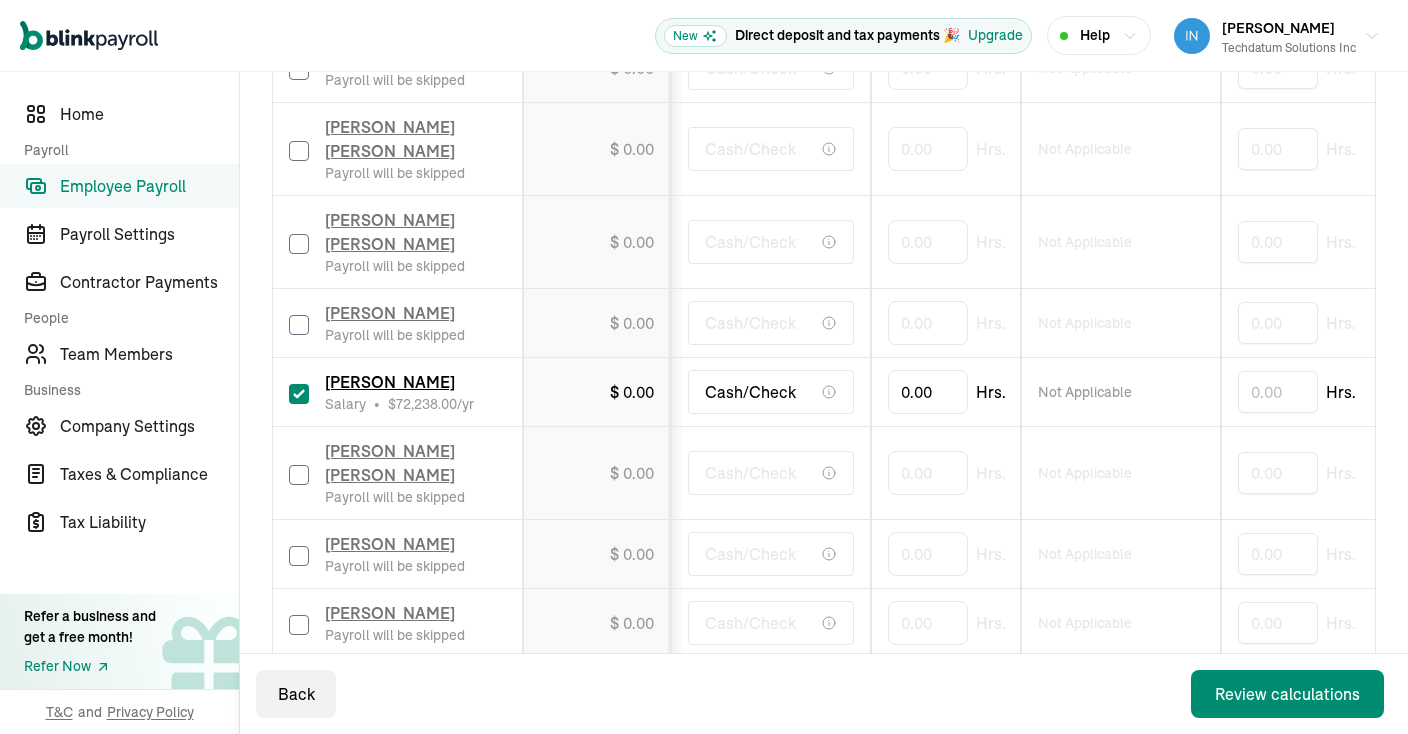 click on "[PERSON_NAME] [PERSON_NAME] Payroll will be skipped" at bounding box center (397, 473) 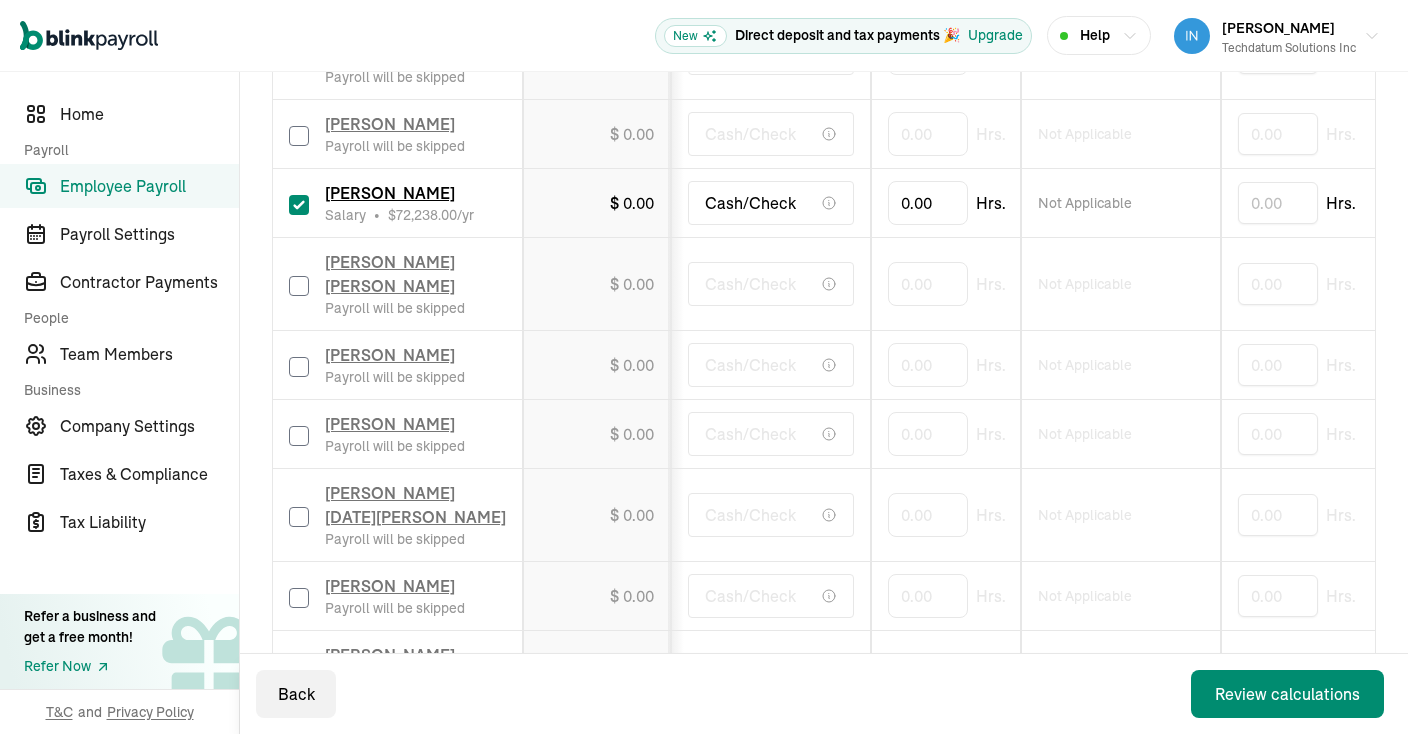 scroll, scrollTop: 947, scrollLeft: 0, axis: vertical 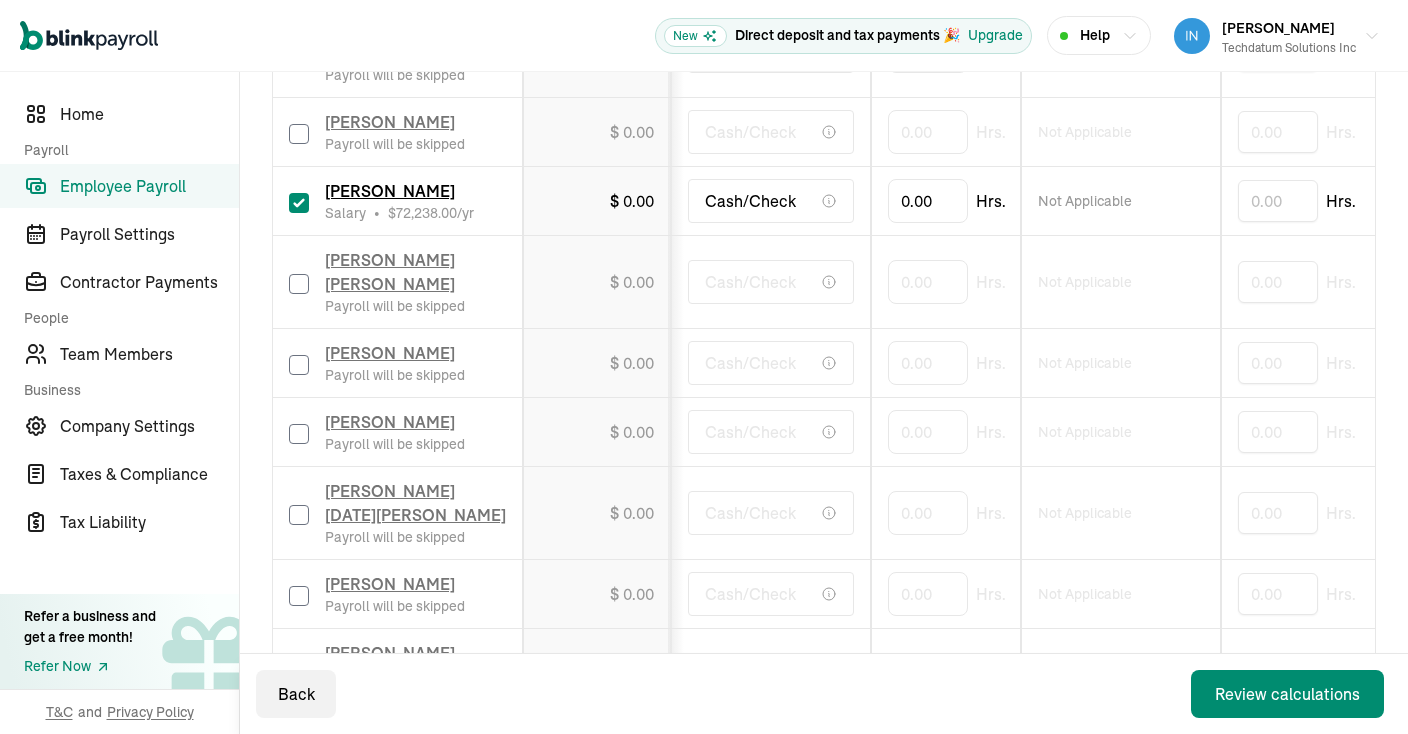 click at bounding box center (299, 284) 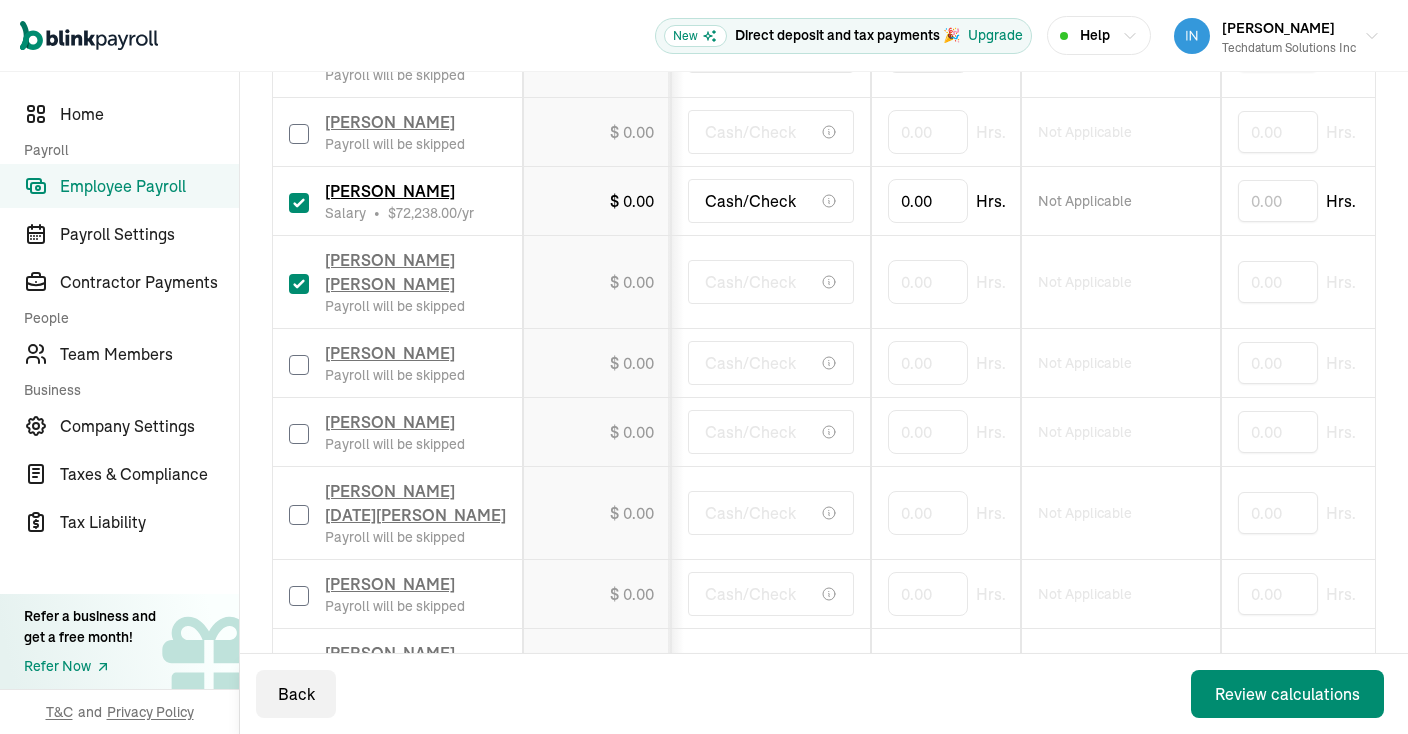 checkbox on "true" 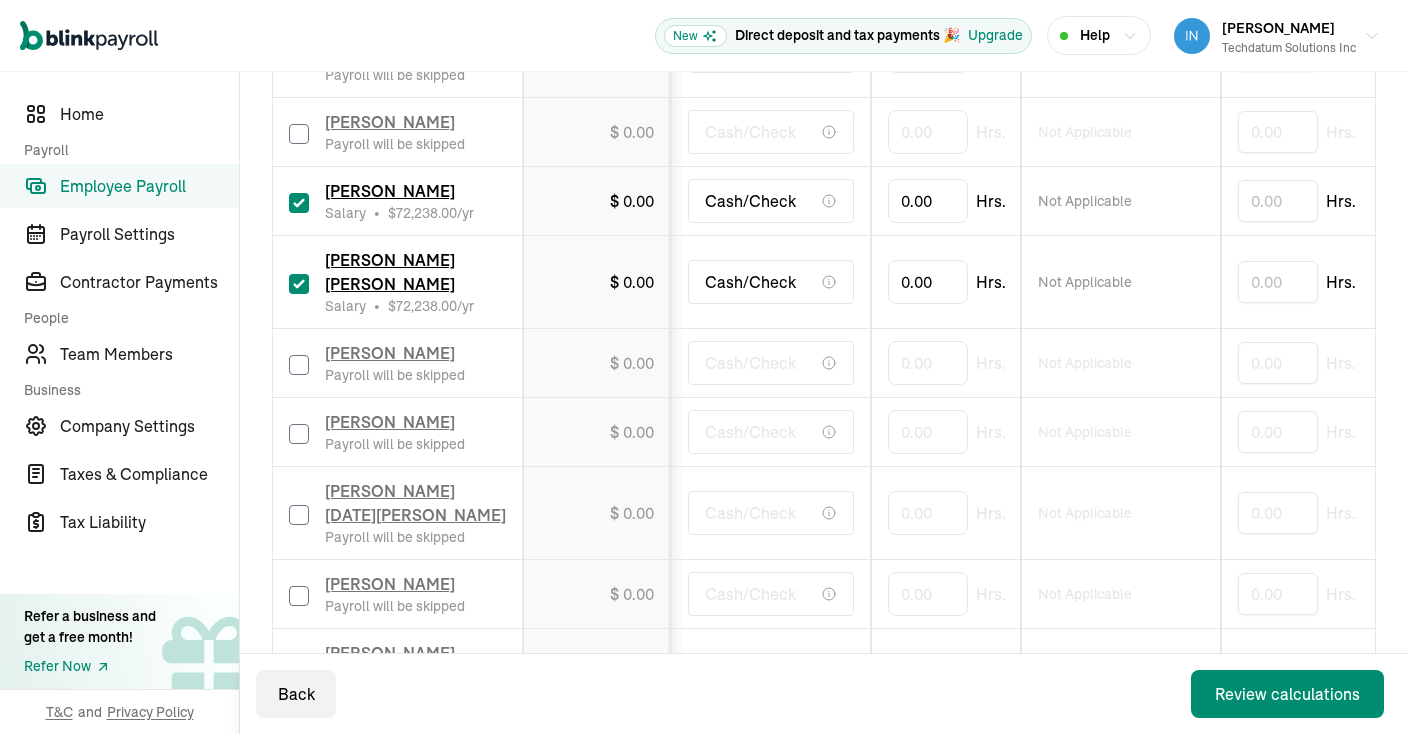 click at bounding box center (299, 365) 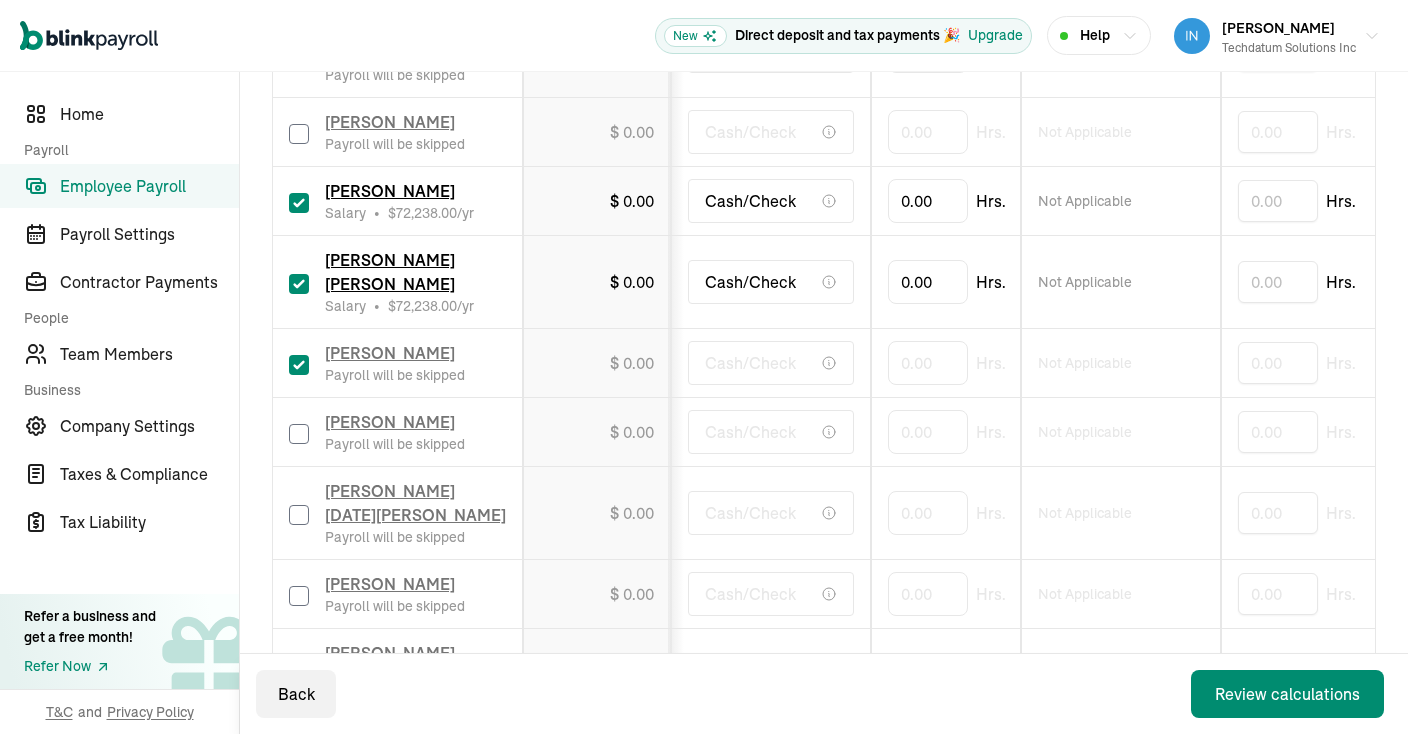 checkbox on "true" 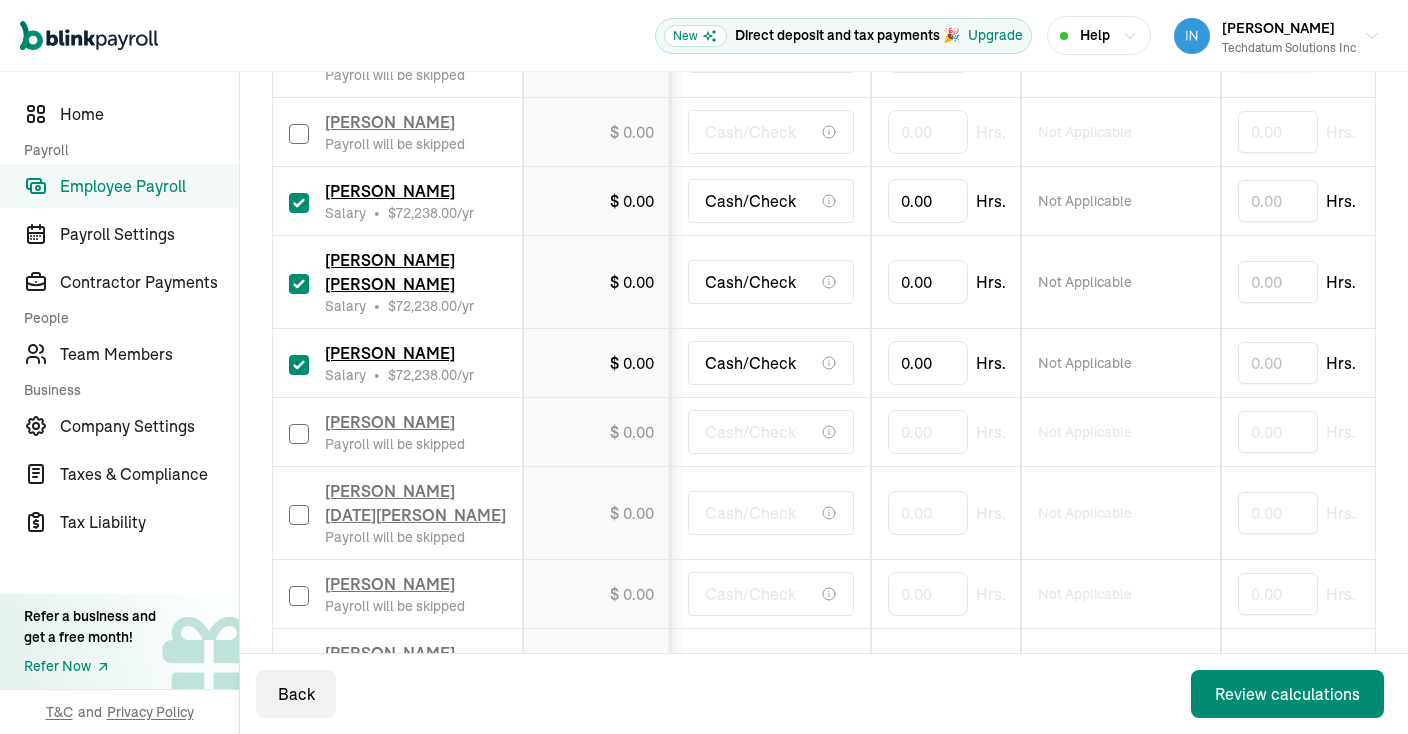 click at bounding box center [299, 434] 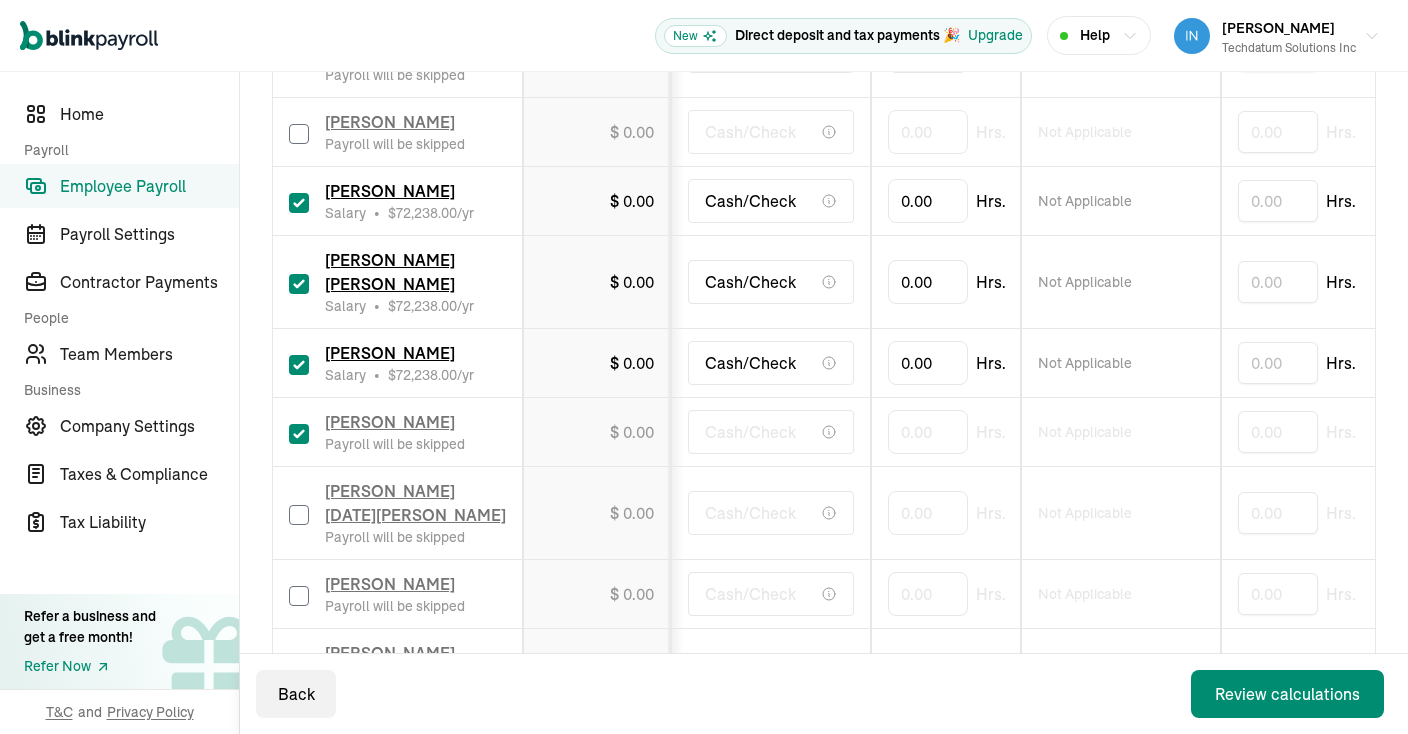 checkbox on "true" 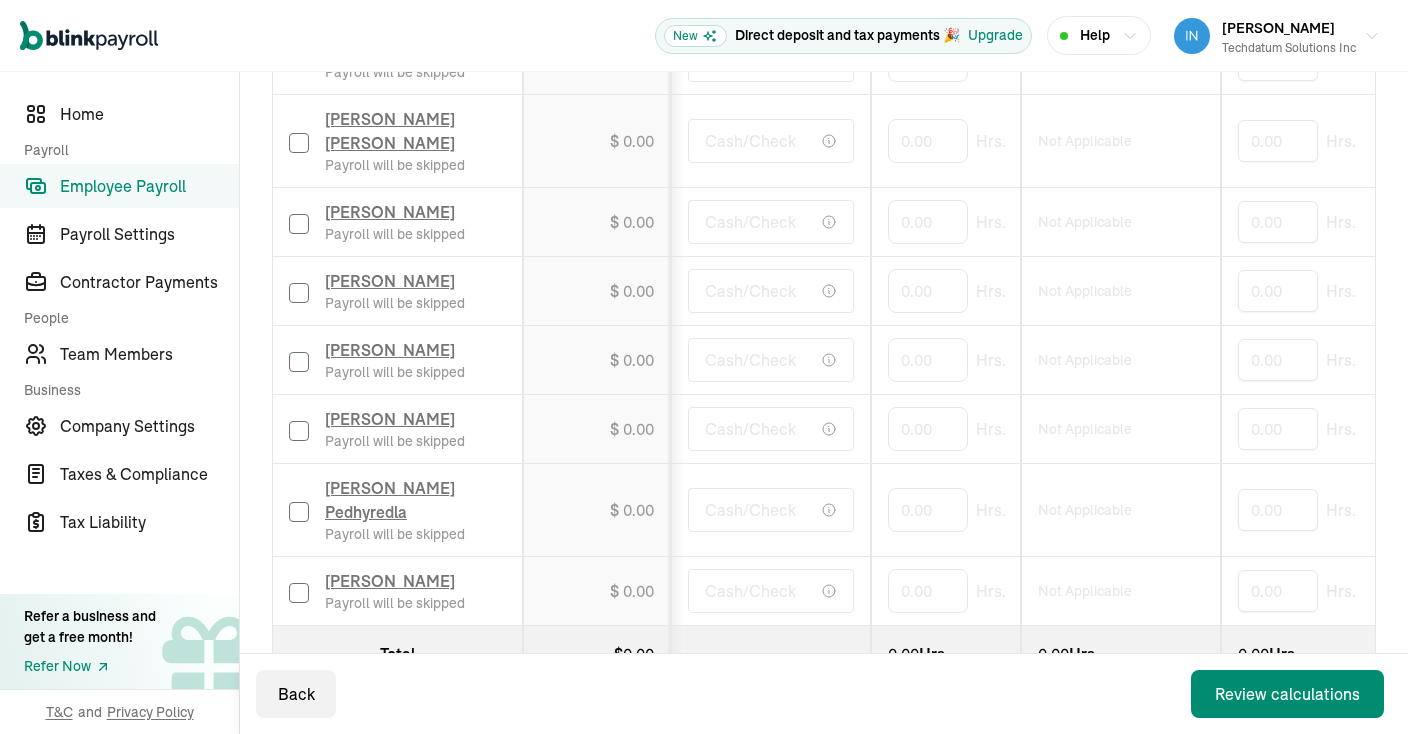 scroll, scrollTop: 1511, scrollLeft: 0, axis: vertical 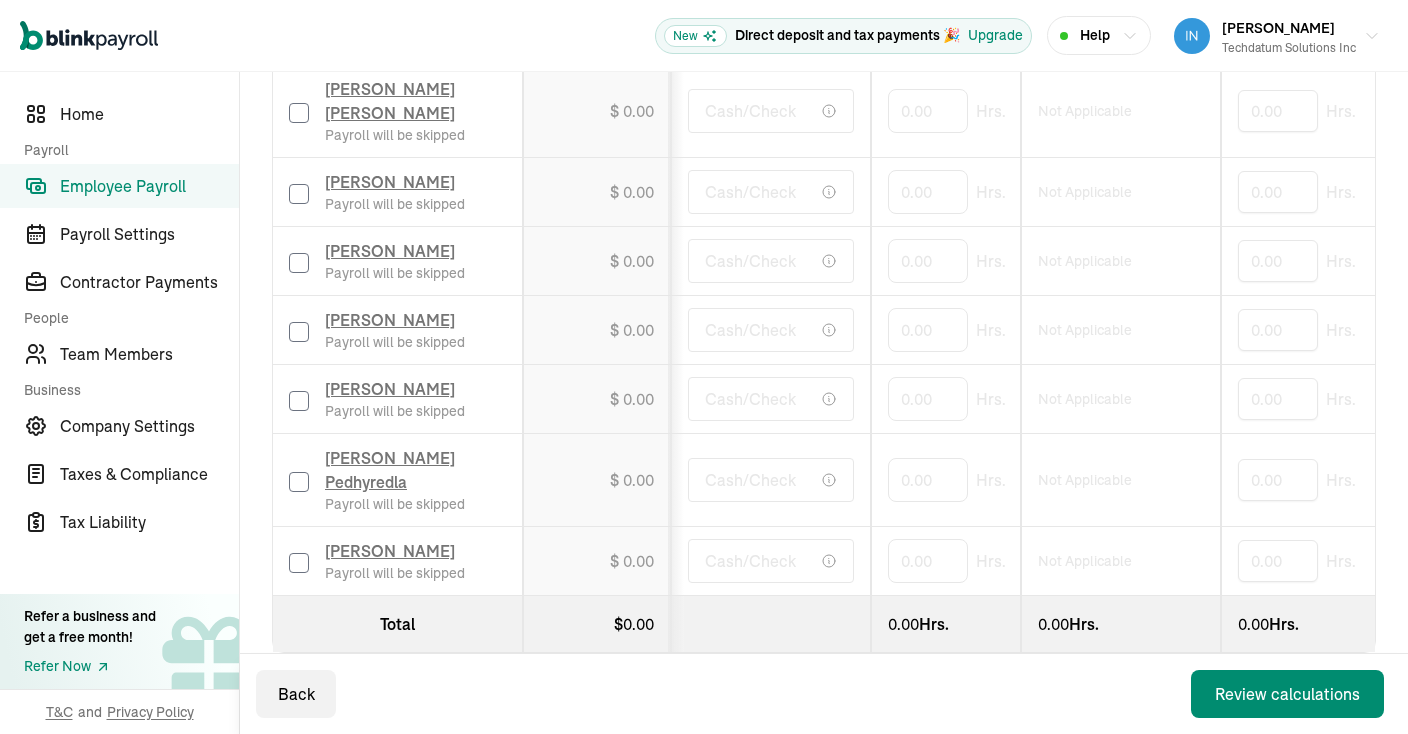 click at bounding box center [299, 563] 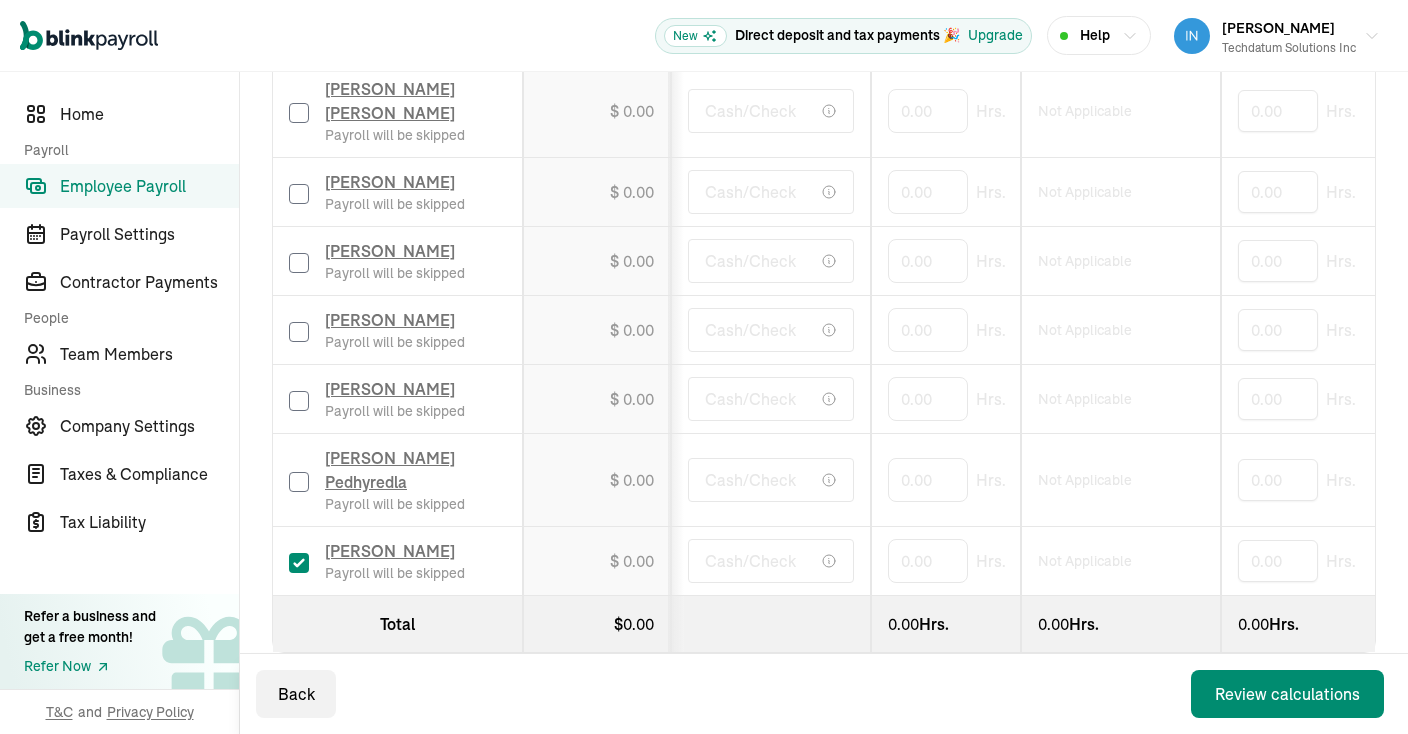 checkbox on "true" 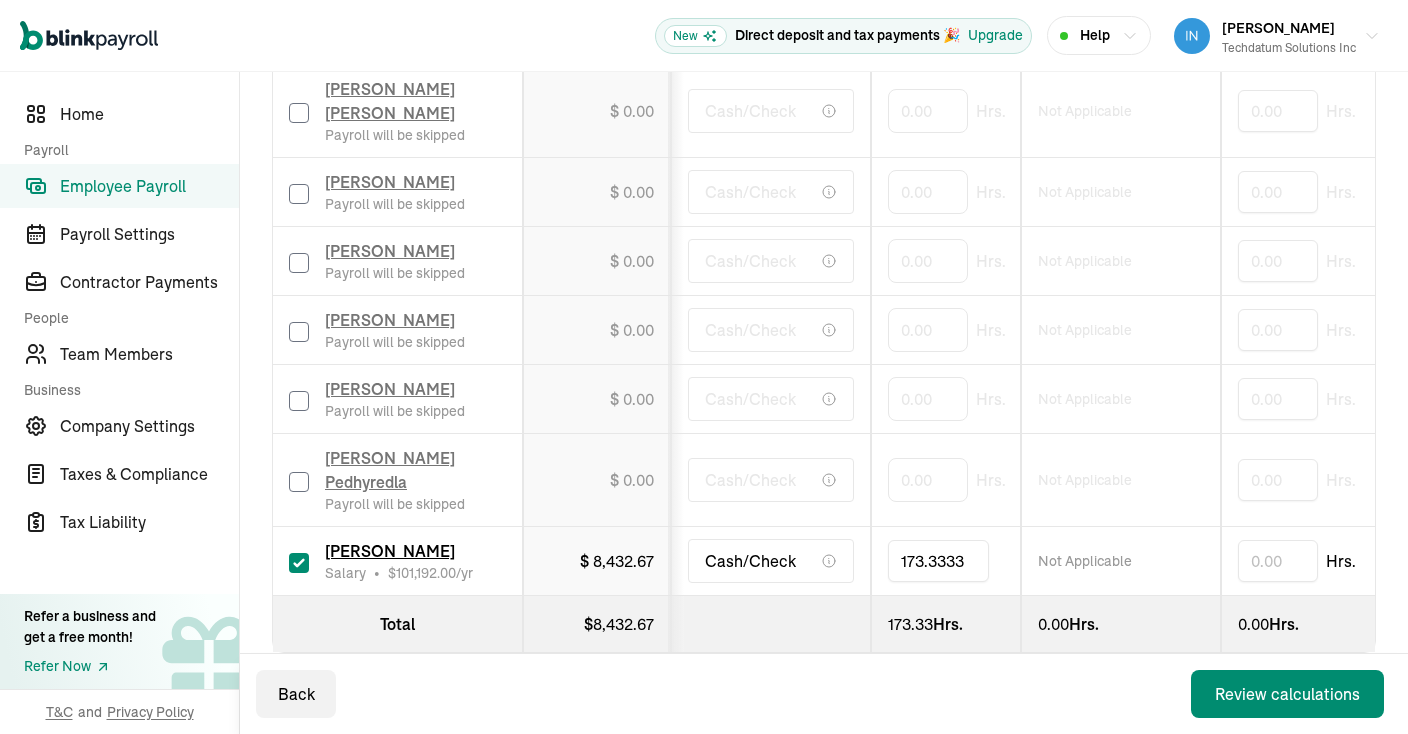 type on "173.33333" 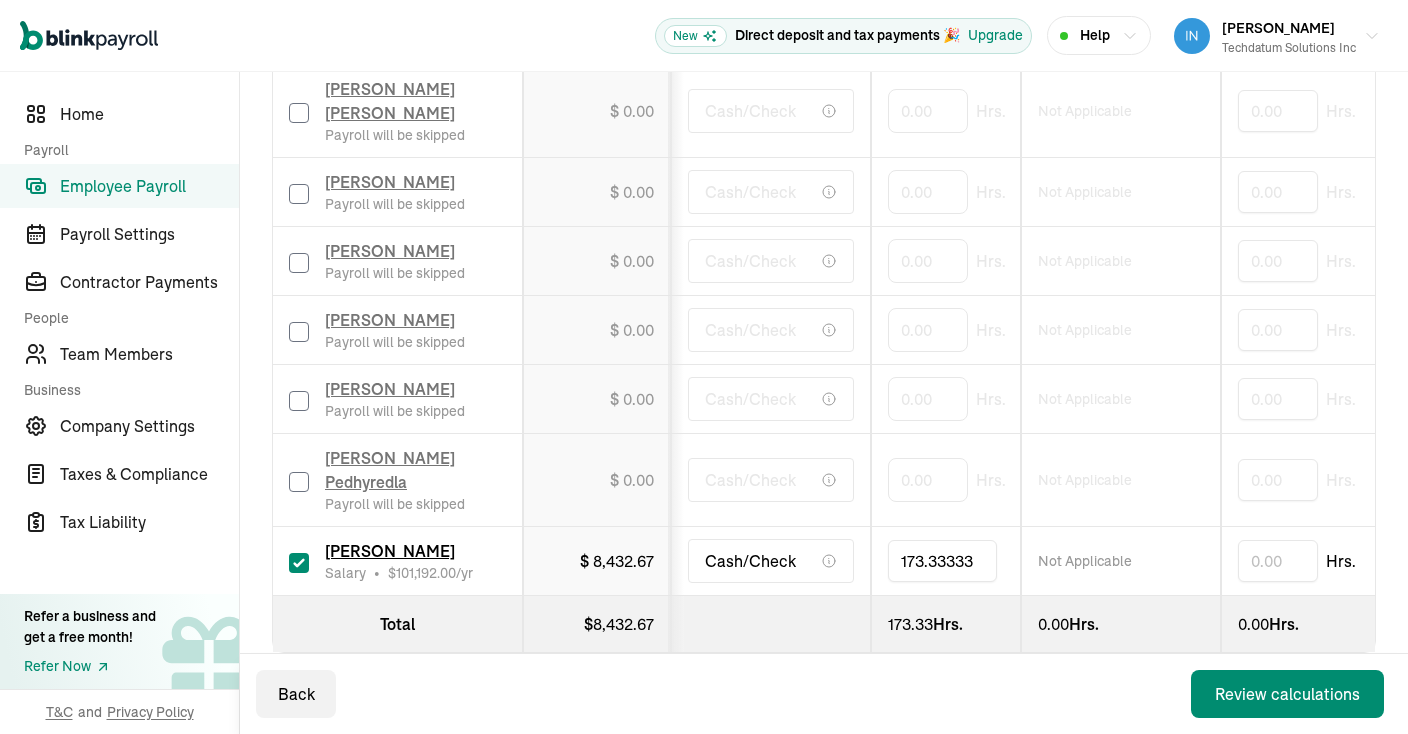 drag, startPoint x: 979, startPoint y: 532, endPoint x: 813, endPoint y: 535, distance: 166.0271 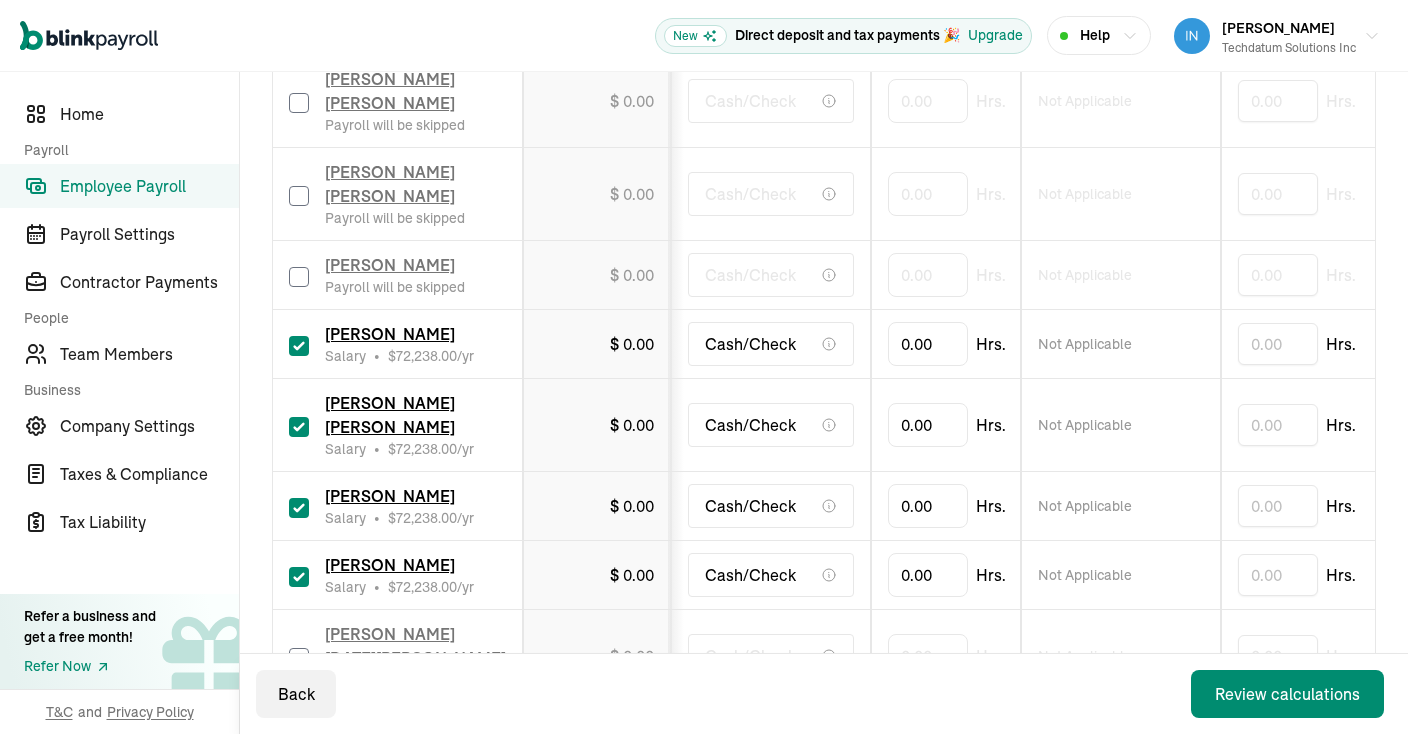 scroll, scrollTop: 796, scrollLeft: 0, axis: vertical 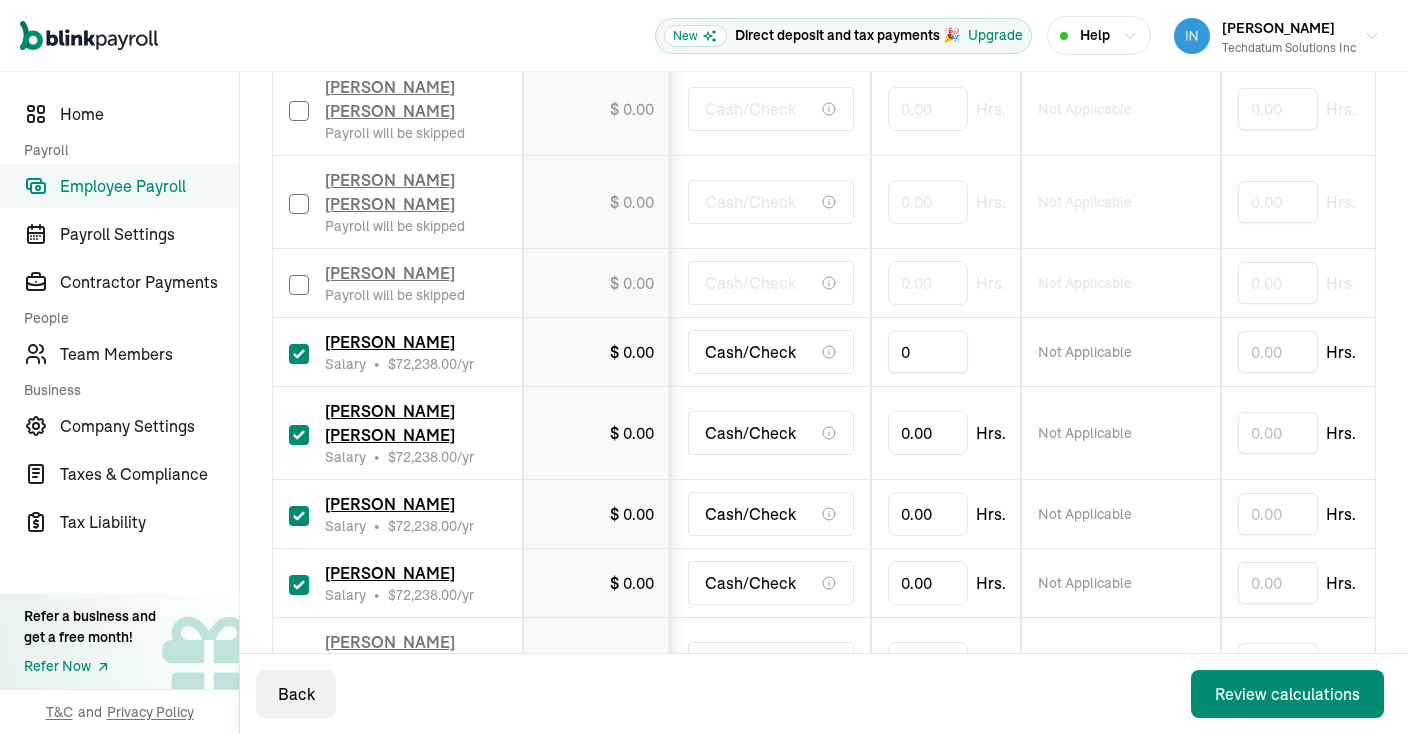 drag, startPoint x: 913, startPoint y: 374, endPoint x: 836, endPoint y: 370, distance: 77.10383 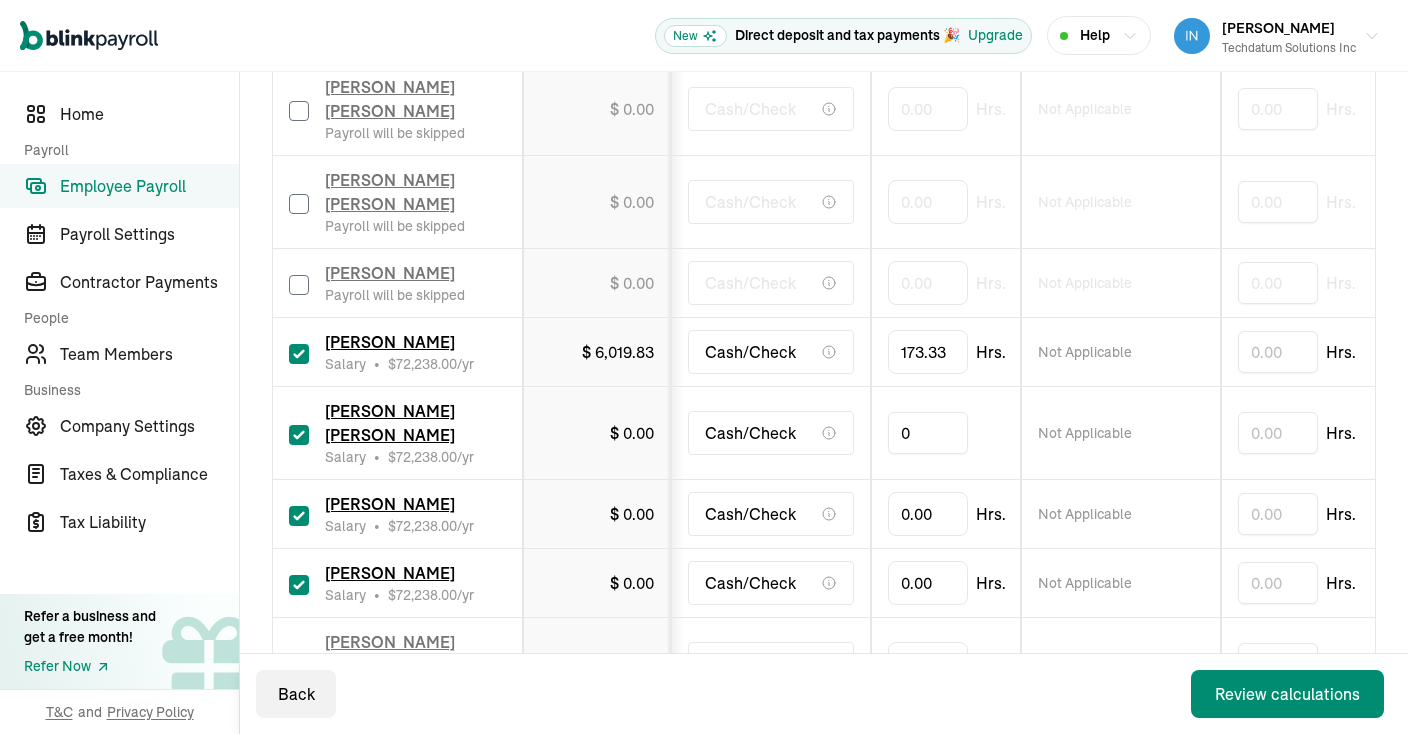 drag, startPoint x: 936, startPoint y: 438, endPoint x: 837, endPoint y: 433, distance: 99.12618 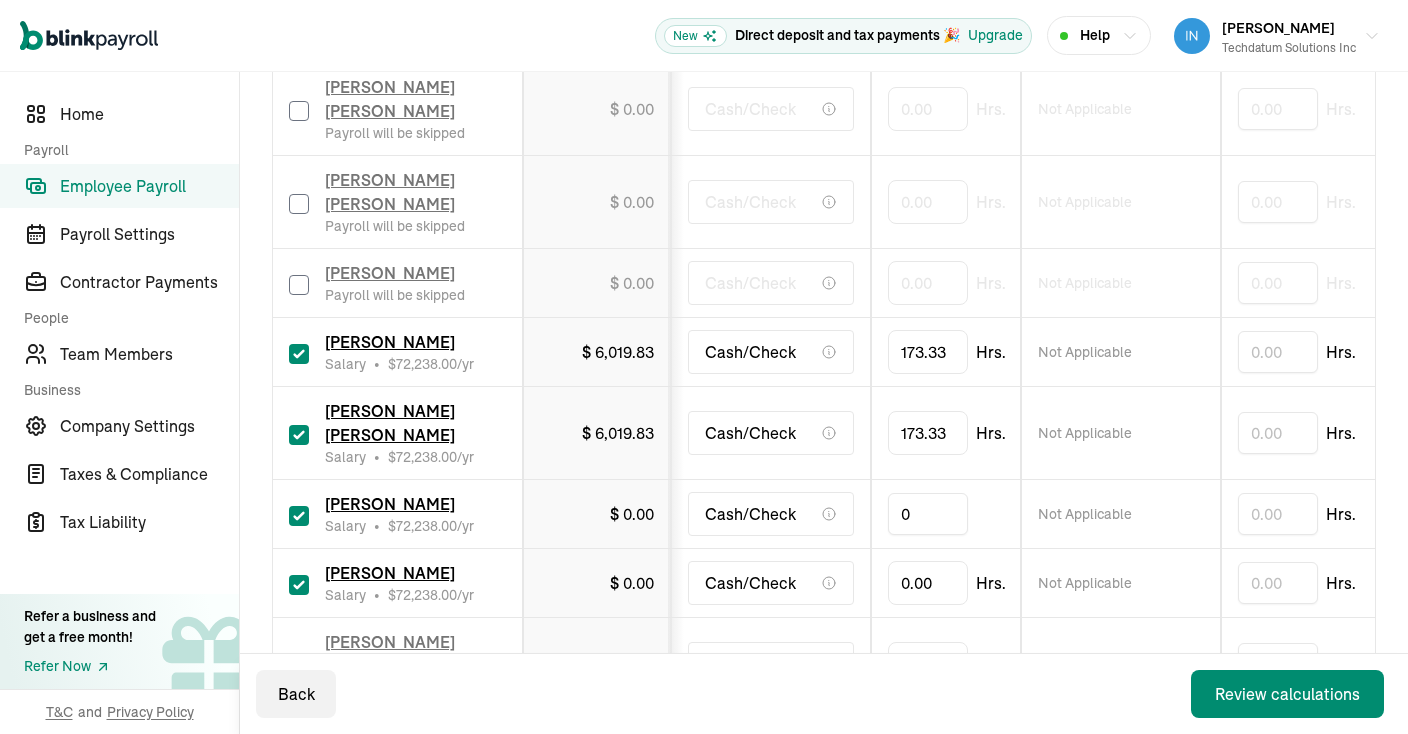 drag, startPoint x: 946, startPoint y: 518, endPoint x: 820, endPoint y: 519, distance: 126.00397 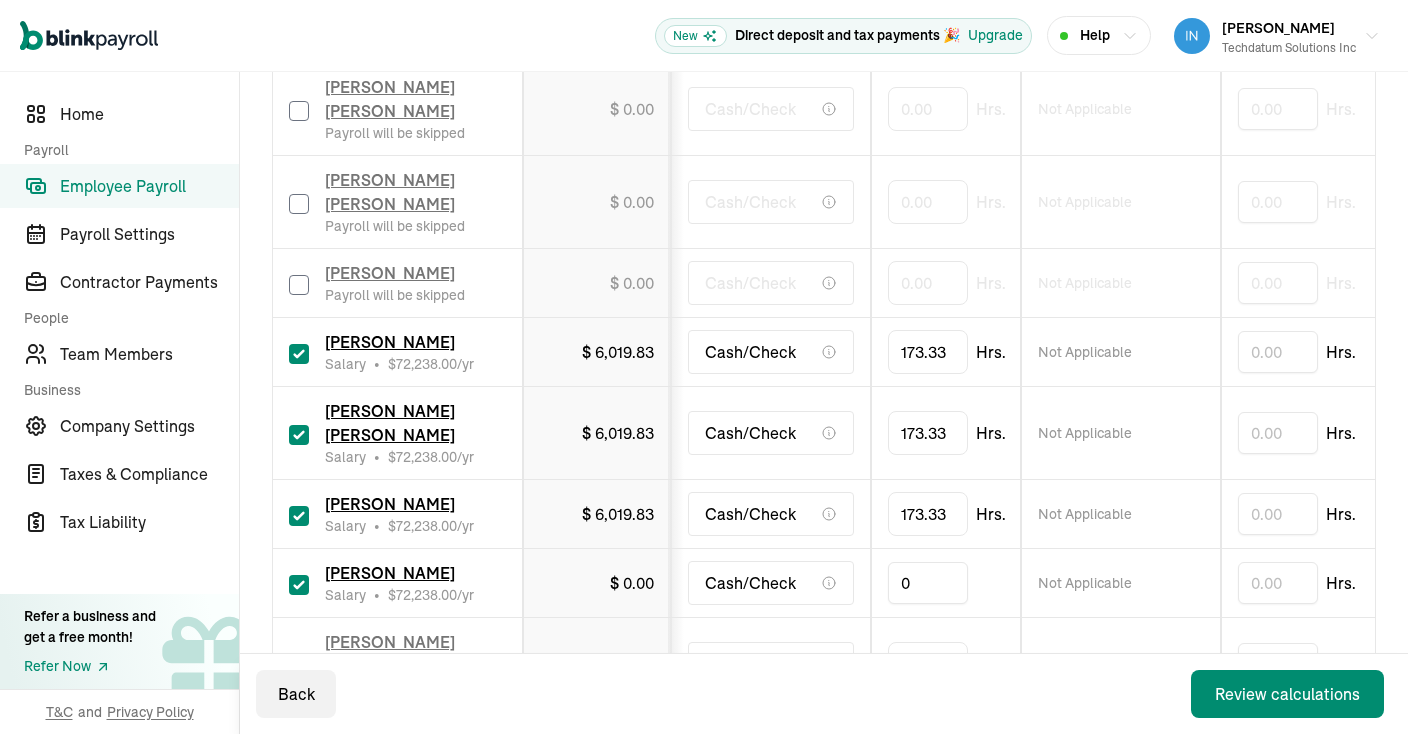 drag, startPoint x: 944, startPoint y: 605, endPoint x: 853, endPoint y: 601, distance: 91.08787 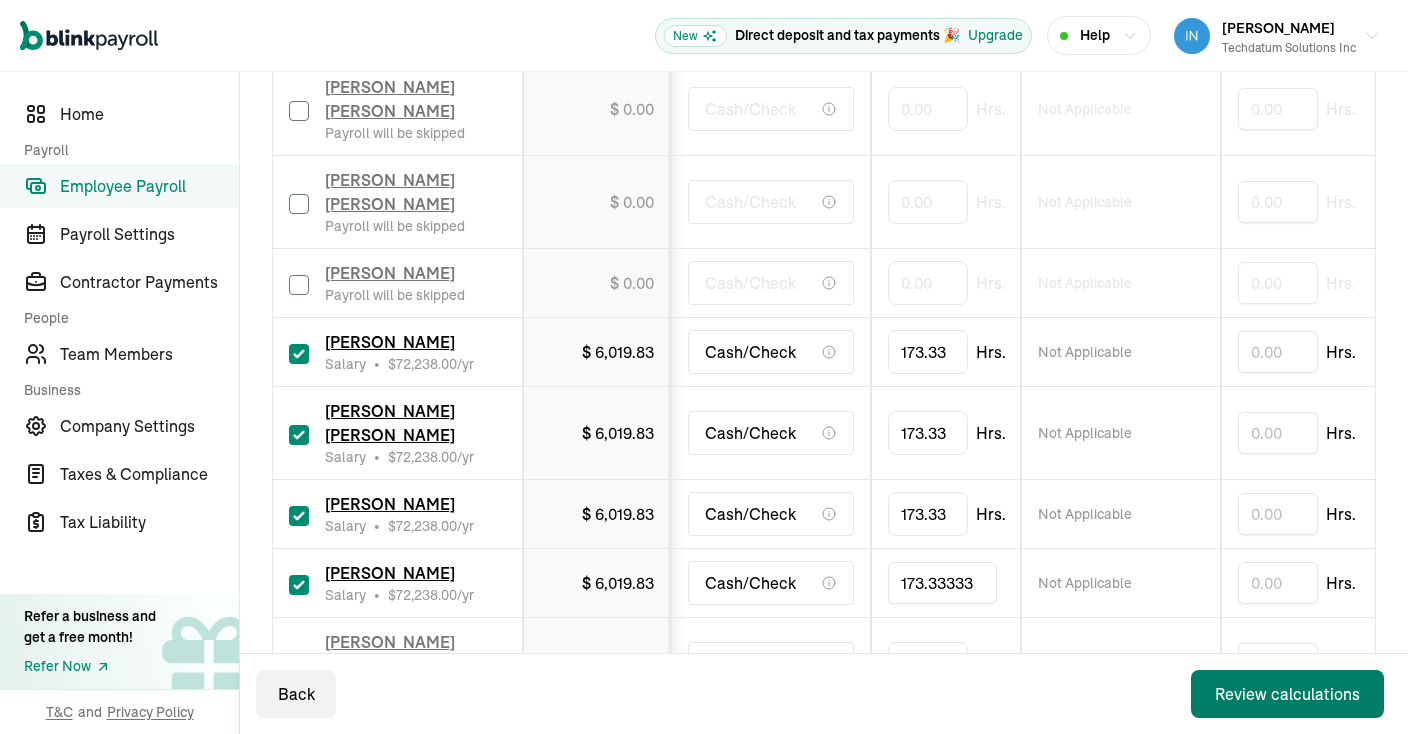 click on "Review calculations" at bounding box center (1287, 694) 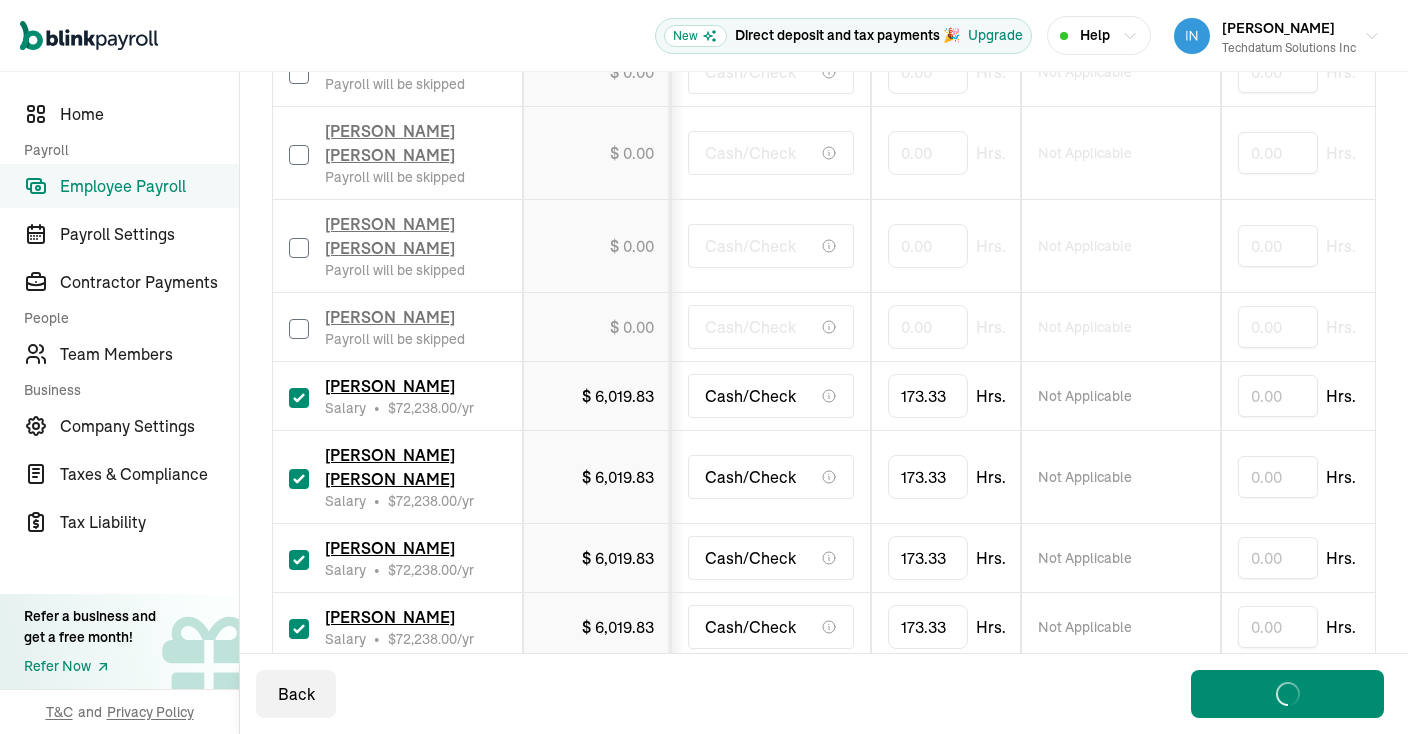 scroll, scrollTop: 681, scrollLeft: 0, axis: vertical 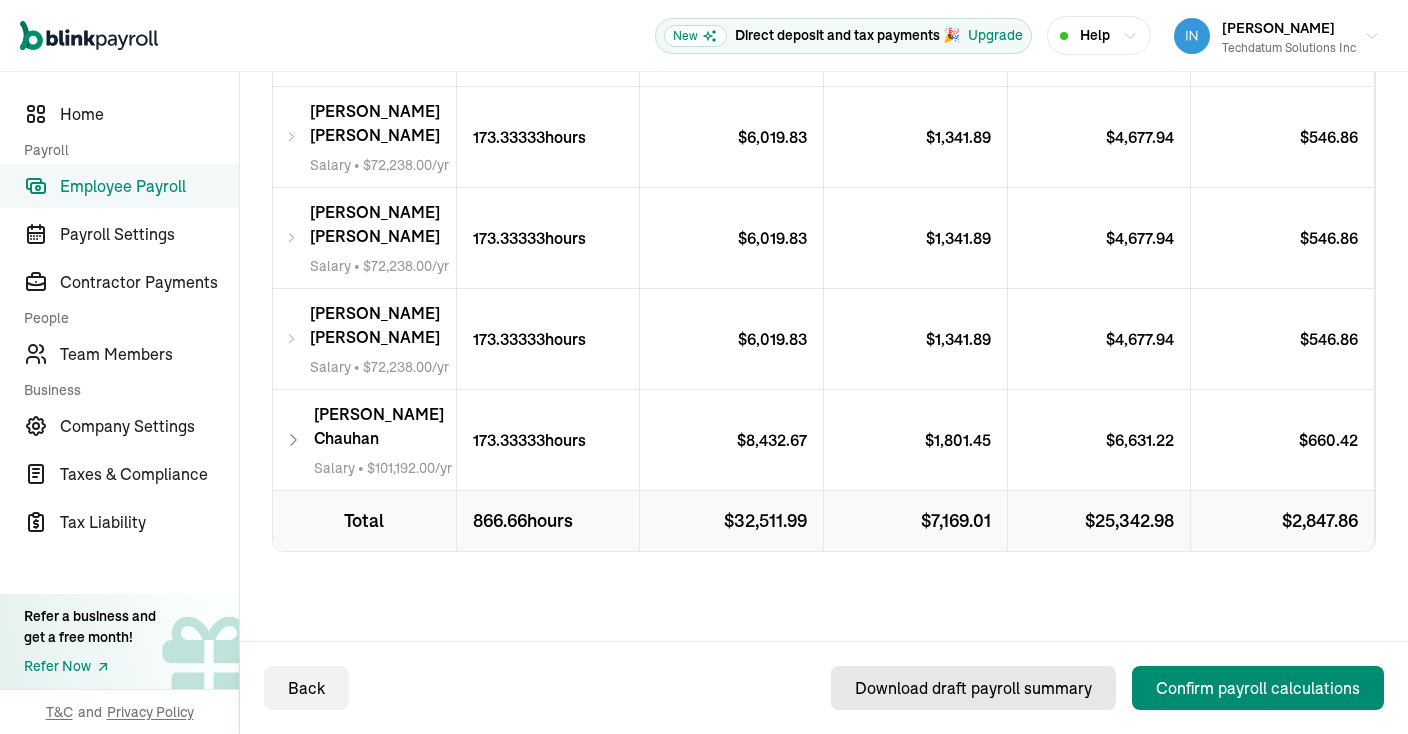 click on "Confirm payroll calculations" at bounding box center [1258, 688] 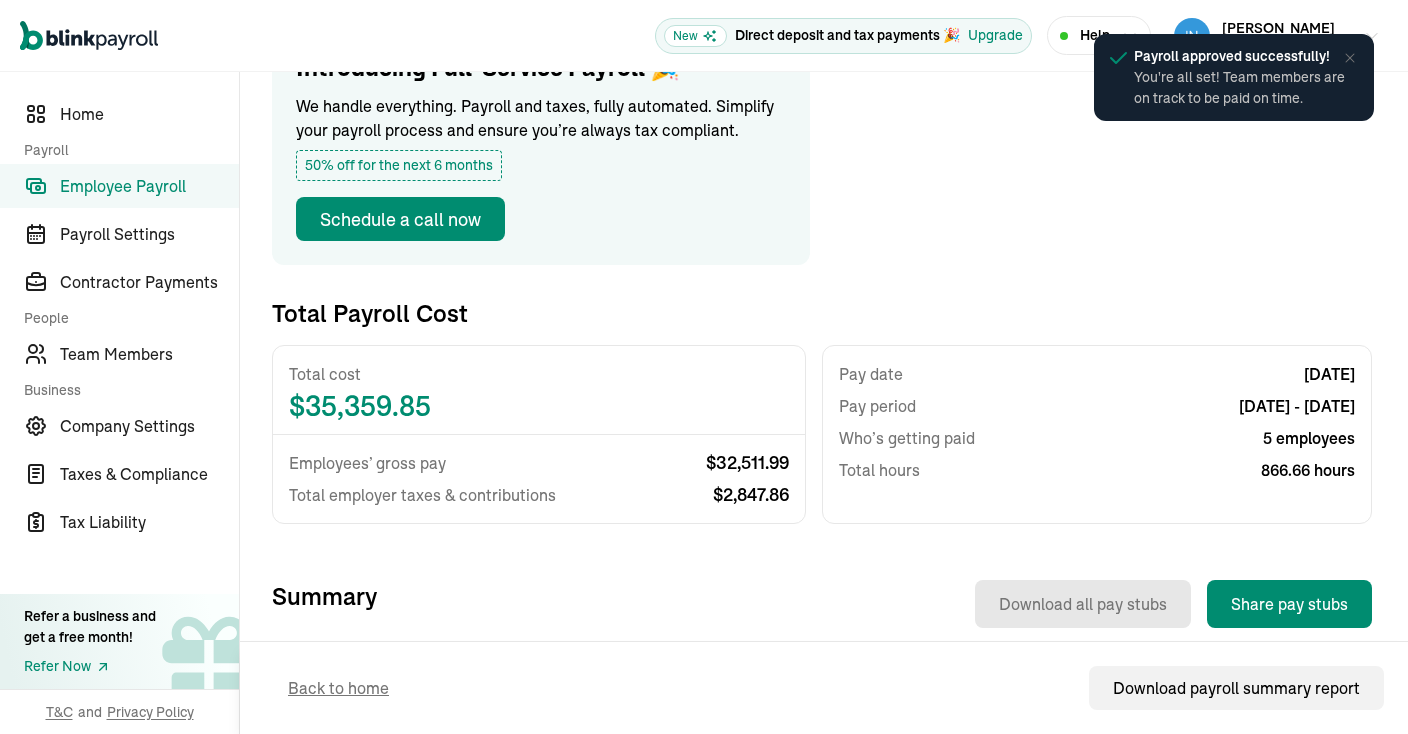 scroll, scrollTop: 228, scrollLeft: 0, axis: vertical 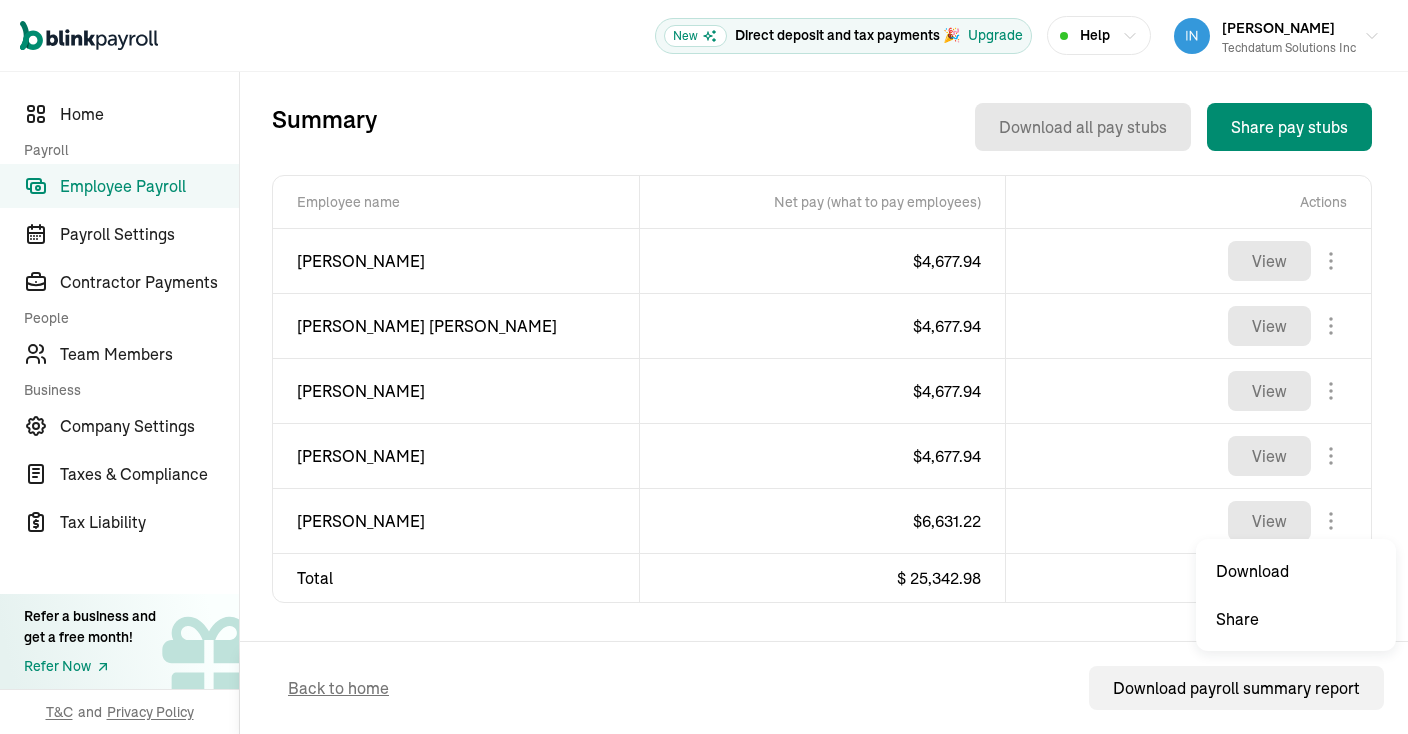 click on "Open main menu New  Direct deposit and tax payments 🎉 Upgrade Help [PERSON_NAME] Techdatum Solutions Inc Direct deposit and tax payments 🎉 Upgrade Home Payroll Employee Payroll Payroll Settings Contractor Payments People Team Members Business Company Settings Taxes & Compliance Tax Liability Refer a business and   get a free month! Refer Now T&C   and   Privacy Policy Back to Employee Payroll Off-cycle Payroll Make an unscheduled payment to employees outside regular pay periods Step  4 / 4 Introducing Full-Service Payroll 🎉 We handle everything. Payroll and taxes, fully automated. Simplify your payroll process and ensure you’re always tax compliant. 50% off for the next 6 months Schedule a call now Total Payroll Cost Total cost $ 35,359.85 Employees’ gross pay $ 32,511.99 Total employer taxes & contributions $ 2,847.86 Pay date [DATE] Pay period [DATE] - [DATE] Who’s getting paid 5 employees Total hours 866.66 hours Summary Download all pay stubs Share pay stubs [PERSON_NAME]" at bounding box center [704, 367] 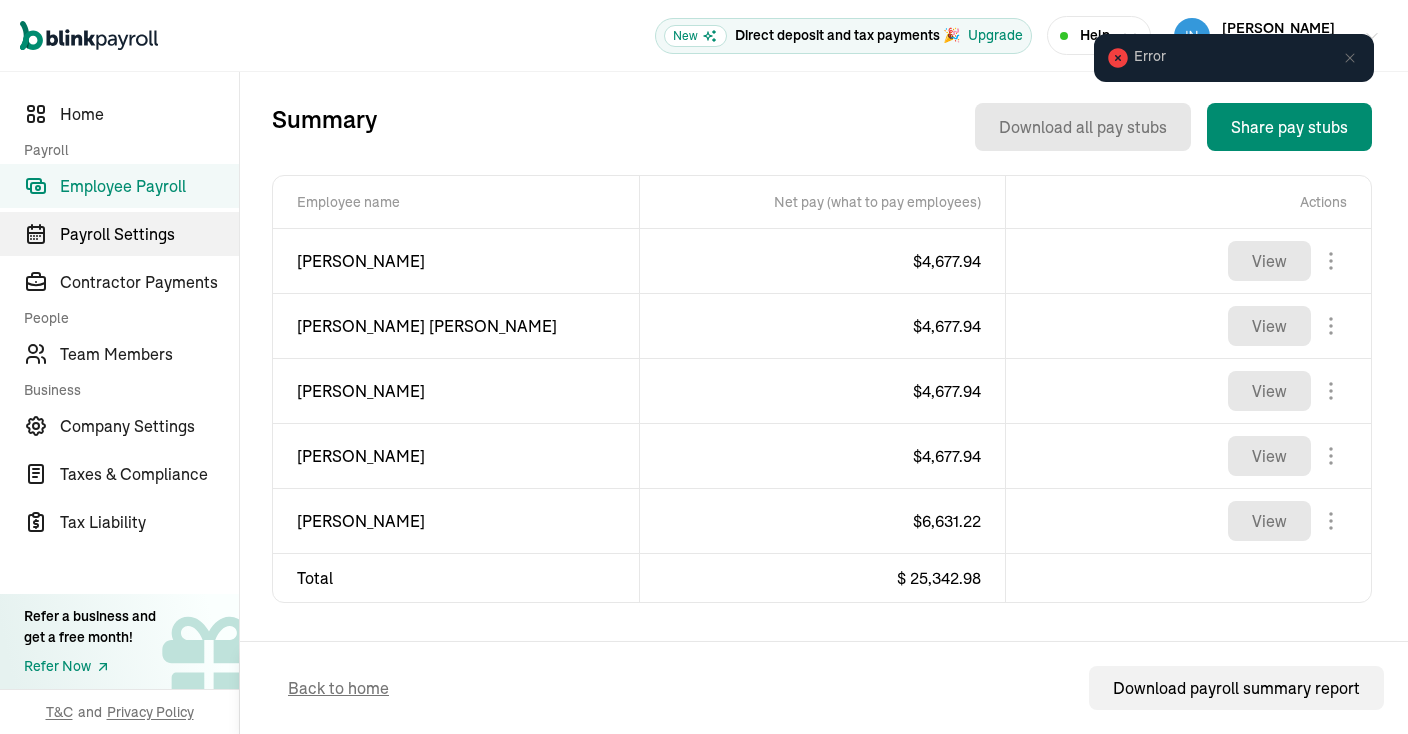 click on "Payroll Settings" at bounding box center (119, 234) 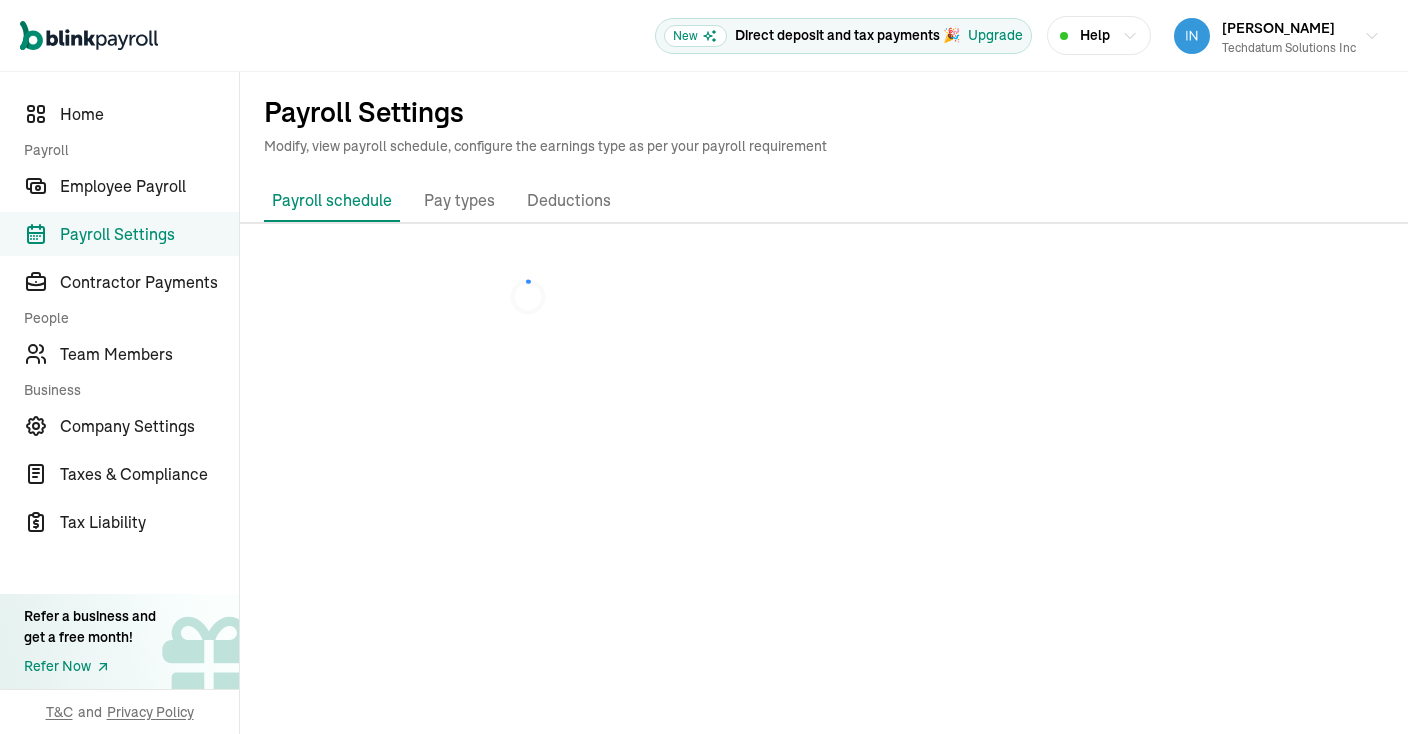scroll, scrollTop: 0, scrollLeft: 0, axis: both 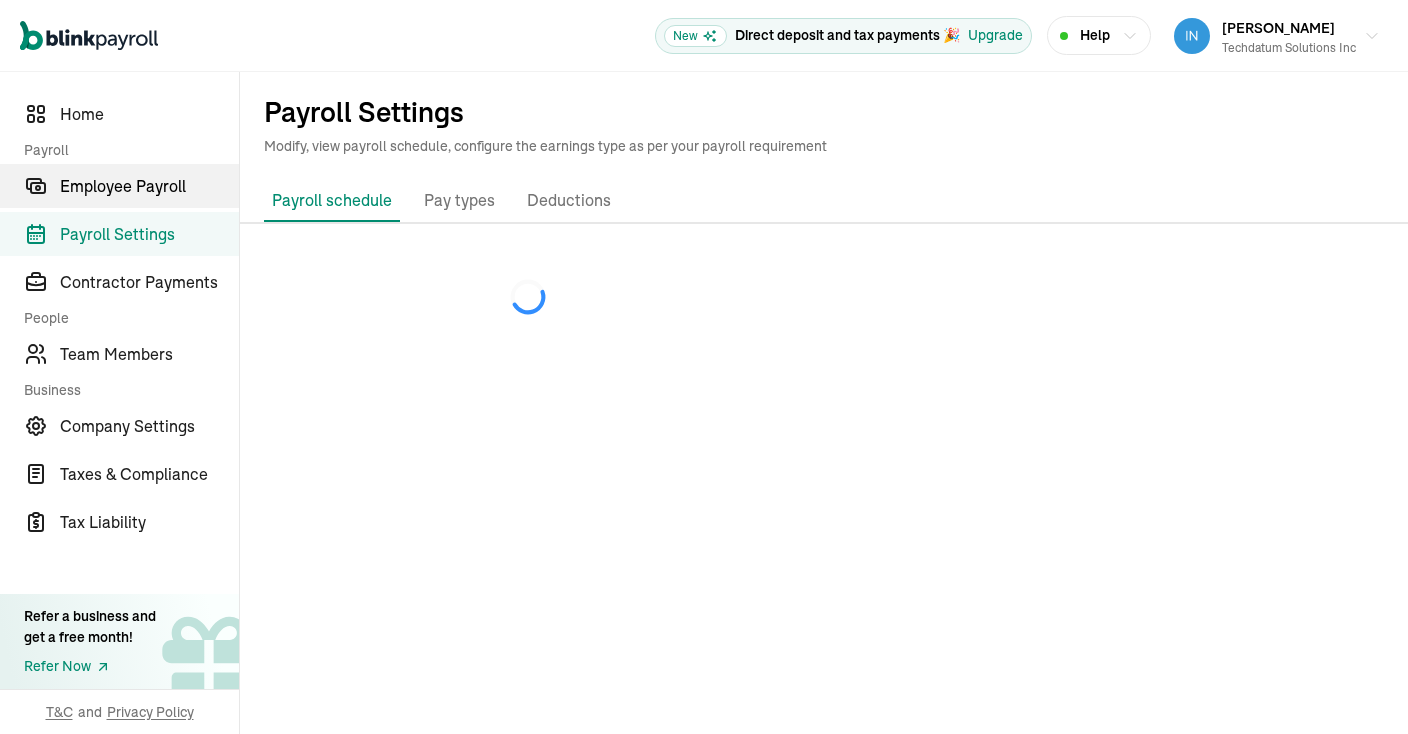 click on "Employee Payroll" at bounding box center (149, 186) 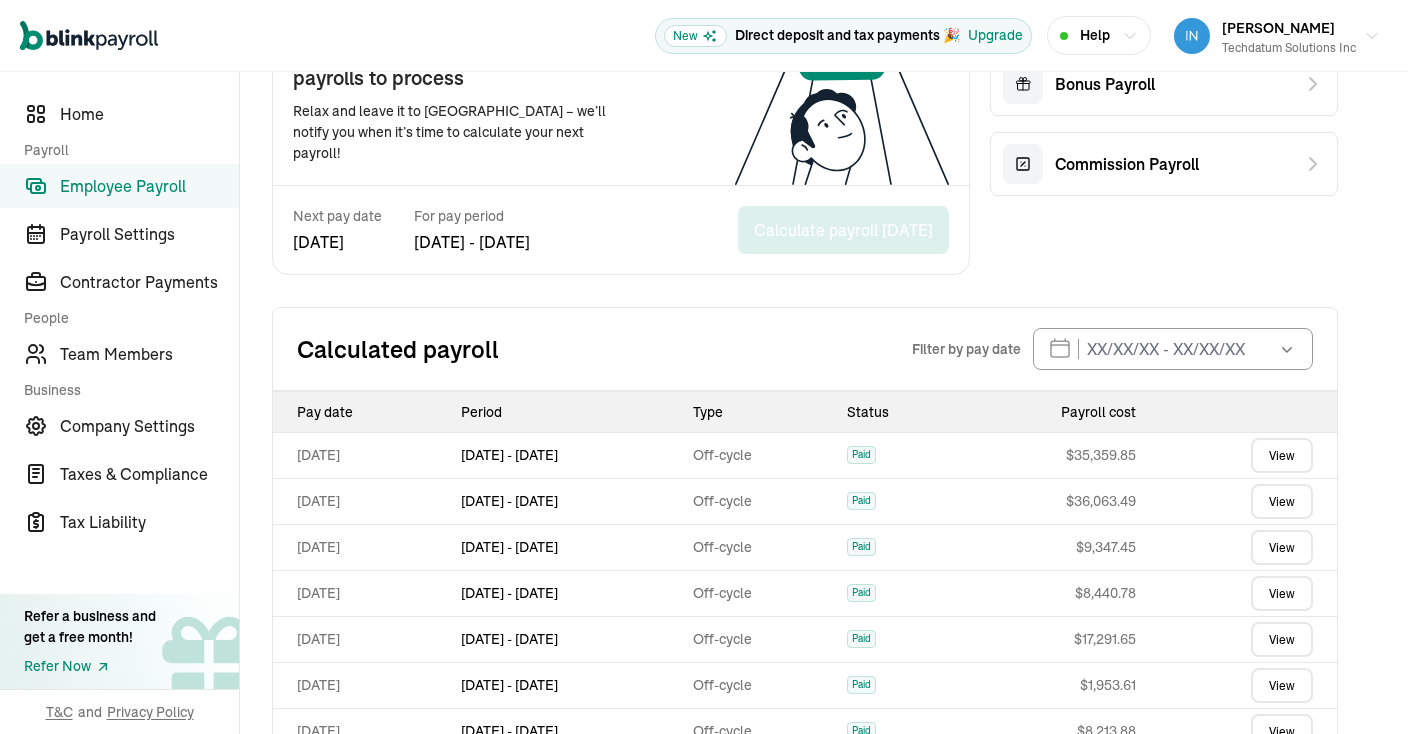 scroll, scrollTop: 216, scrollLeft: 0, axis: vertical 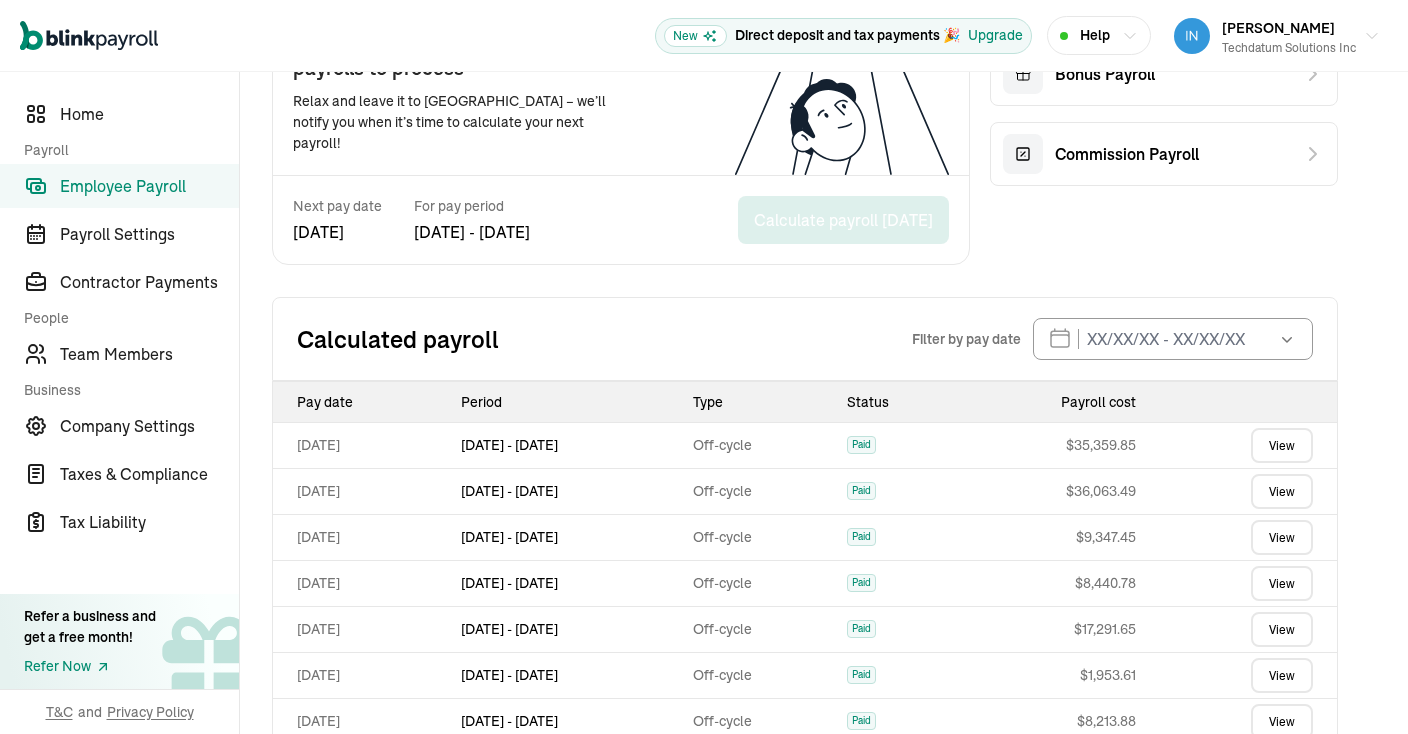 click on "View" at bounding box center [1282, 445] 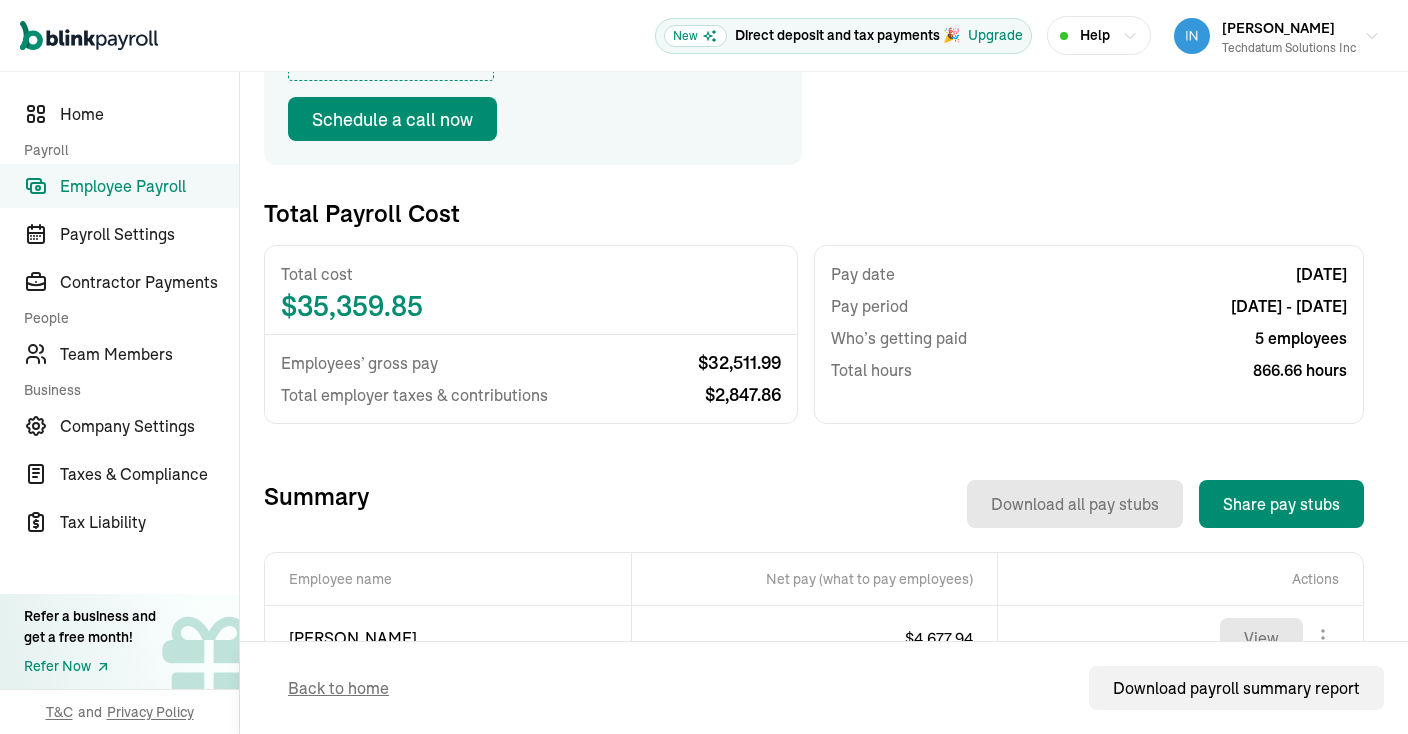 scroll, scrollTop: 283, scrollLeft: 0, axis: vertical 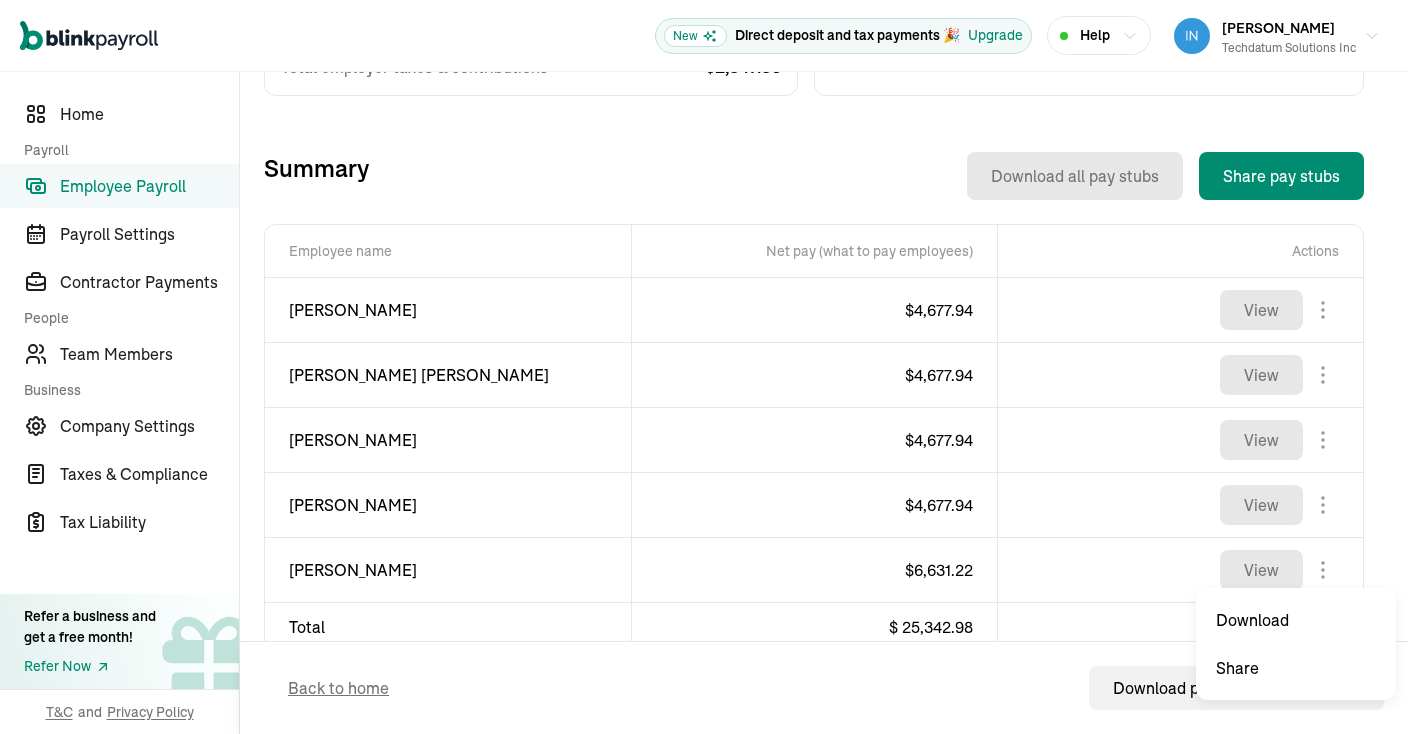 click on "Open main menu New  Direct deposit and tax payments 🎉 Upgrade Help [PERSON_NAME] Techdatum Solutions Inc Direct deposit and tax payments 🎉 Upgrade Home Payroll Employee Payroll Payroll Settings Contractor Payments People Team Members Business Company Settings Taxes & Compliance Tax Liability Refer a business and   get a free month! Refer Now T&C   and   Privacy Policy Back to Employee Payroll Off-cycle Payroll Introducing Full-Service Payroll 🎉 We handle everything. Payroll and taxes, fully automated. Simplify your payroll process and ensure you’re always tax compliant. 50% off for the next 6 months Schedule a call now Total Payroll Cost Total cost $ 35,359.85 Employees’ gross pay $ 32,511.99 Total employer taxes & contributions $ 2,847.86 Pay date [DATE] Pay period [DATE] - [DATE] Who’s getting paid 5 employees Total hours 866.66 hours Summary Download all pay stubs Share pay stubs [PERSON_NAME] Hourly  $ 34.72 /hr Net pay (what to pay employees) $ 4,677.94 View [DEMOGRAPHIC_DATA]  $ $" at bounding box center [704, 367] 